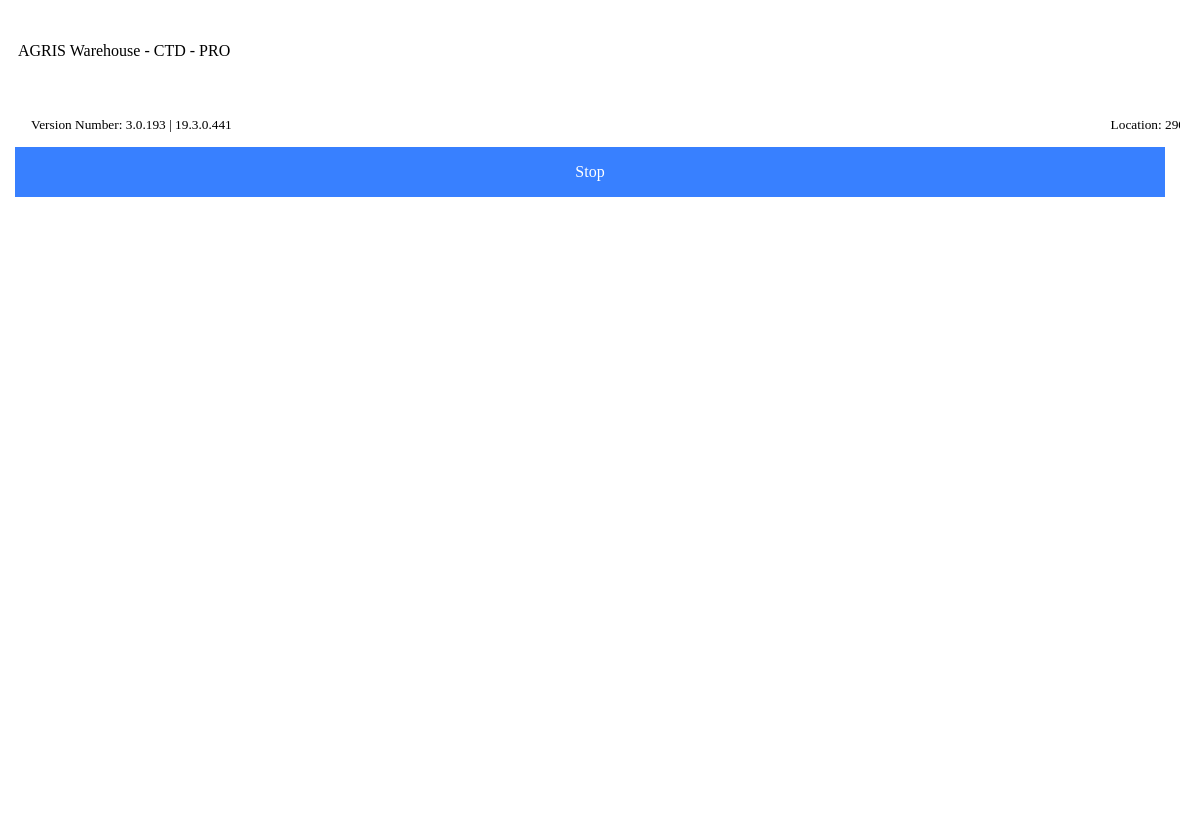 scroll, scrollTop: 0, scrollLeft: 0, axis: both 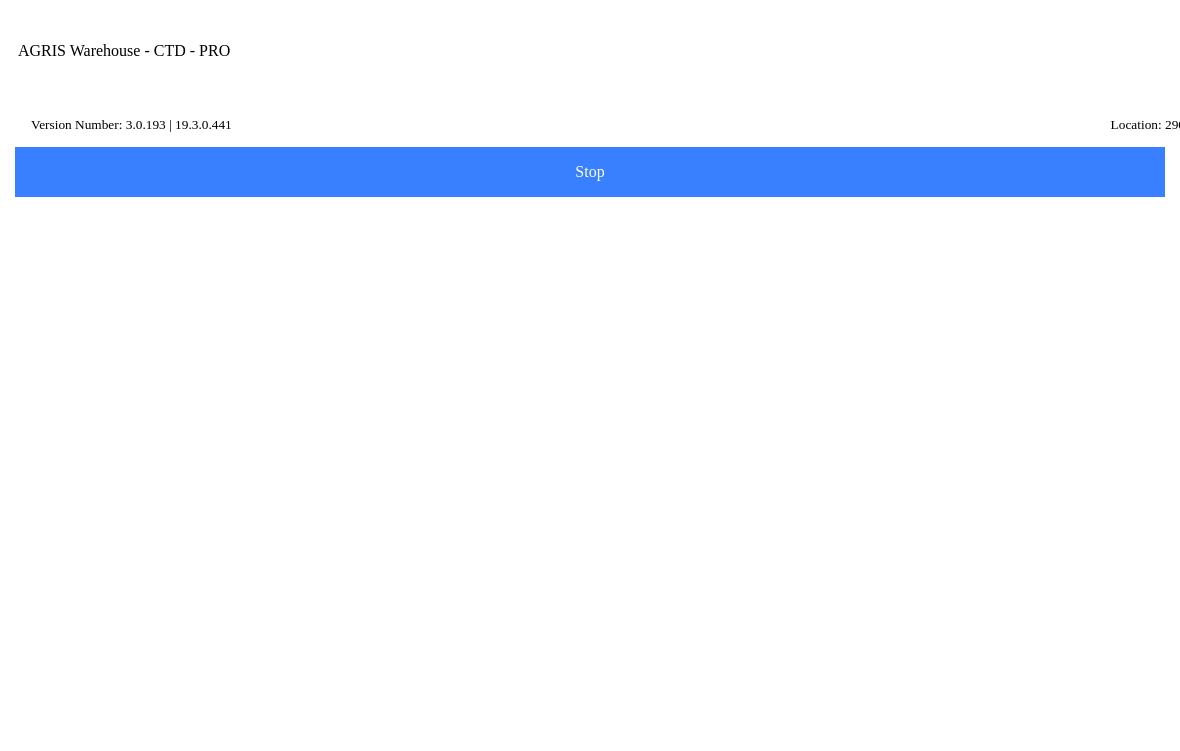 type on "010010" 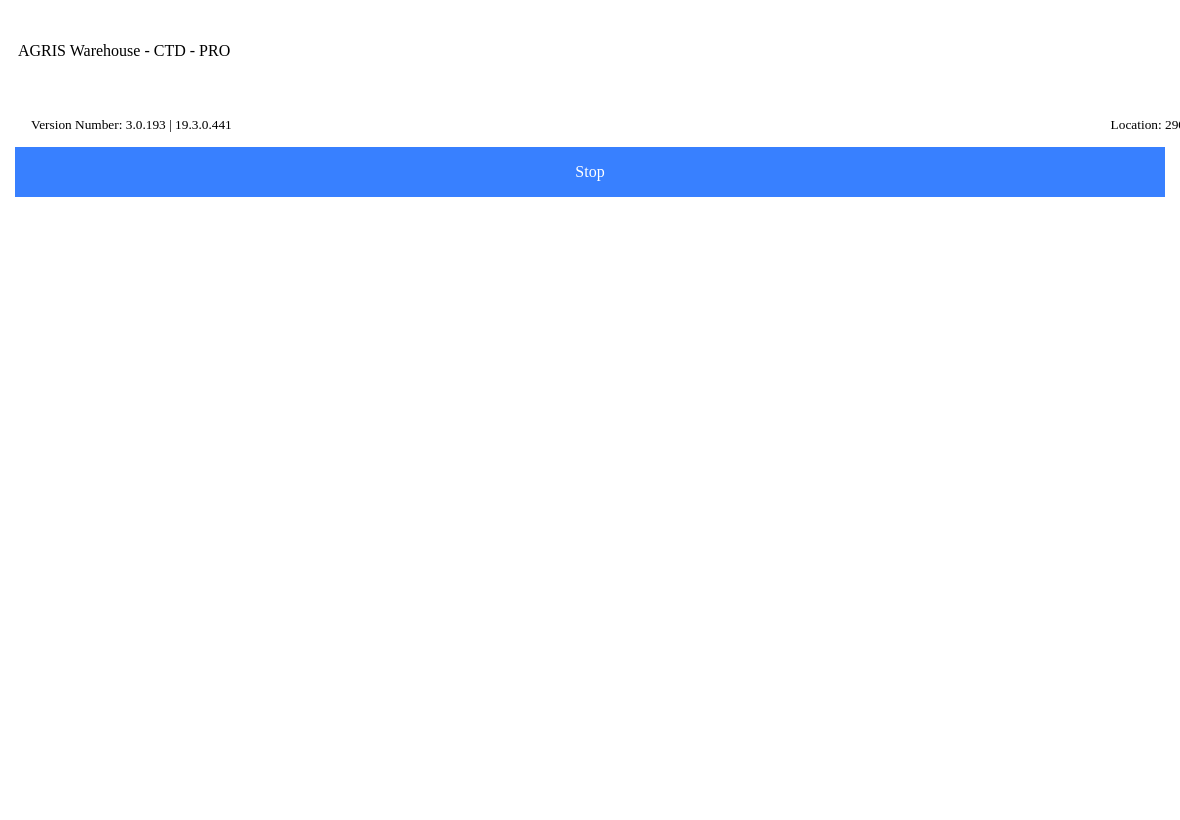 click 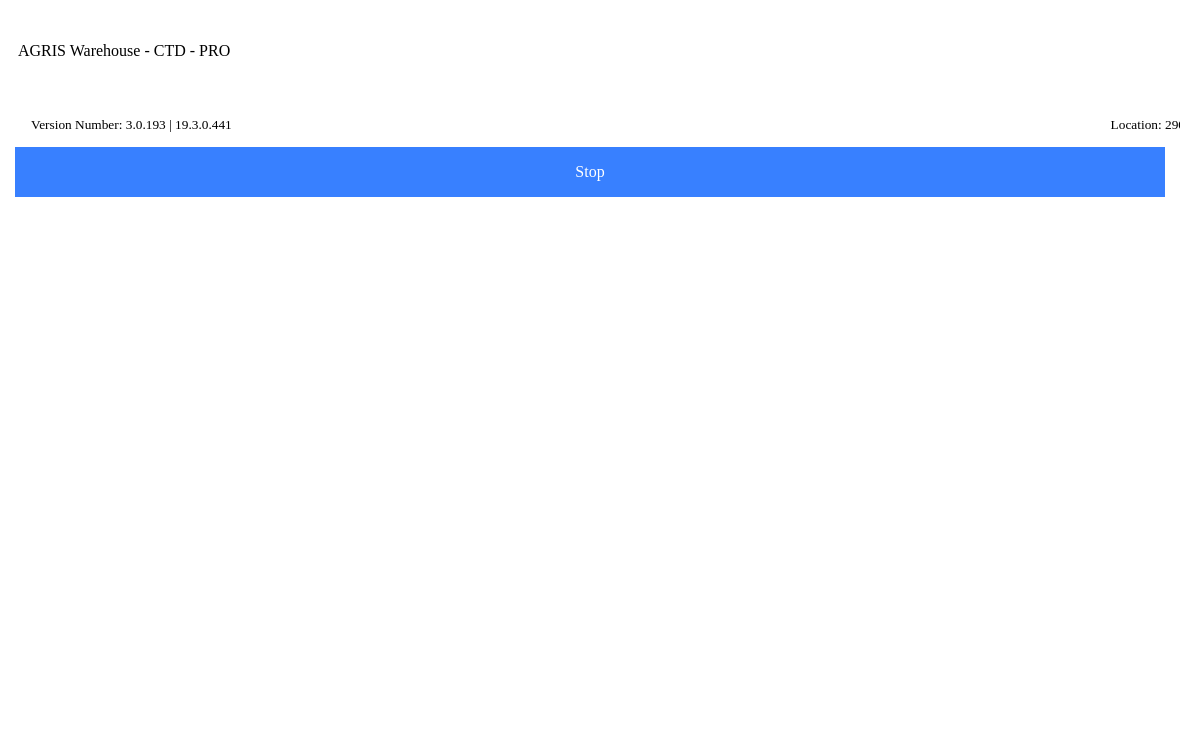 click on "Item Number" at bounding box center (575, 300) 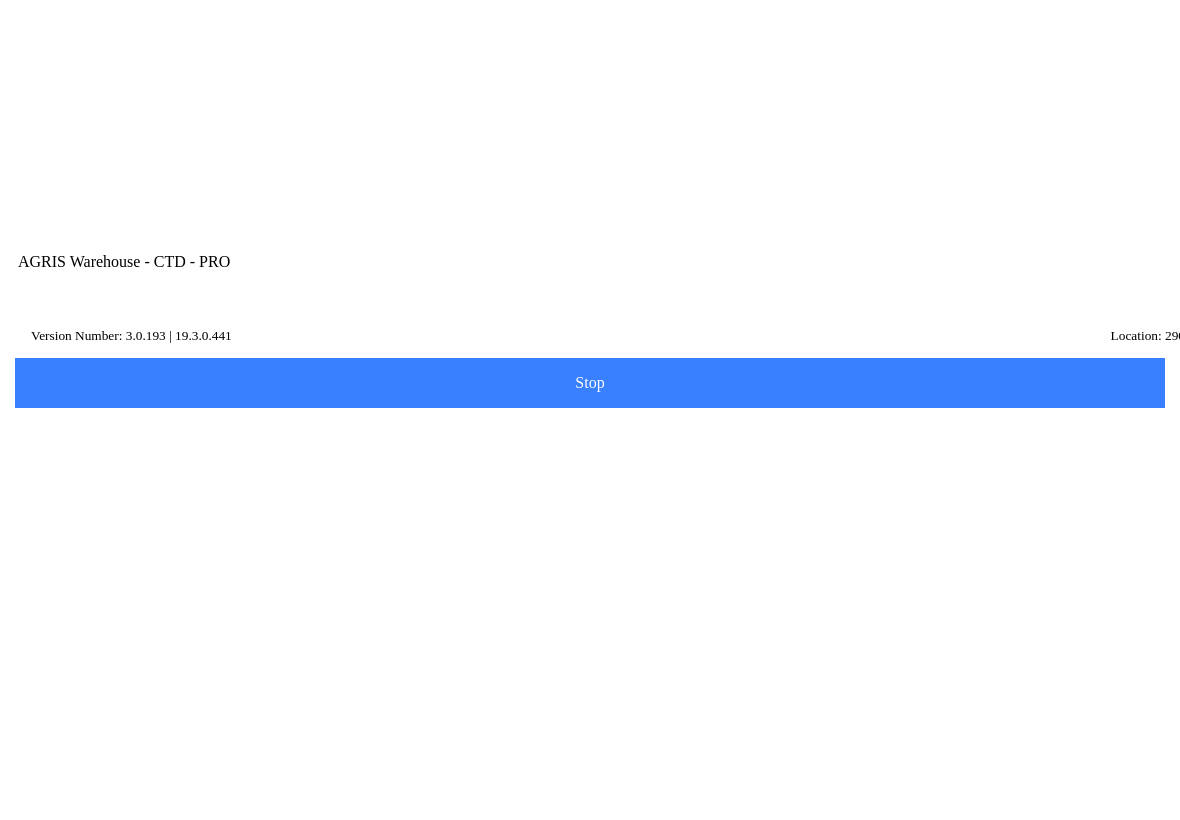 scroll, scrollTop: 1, scrollLeft: 0, axis: vertical 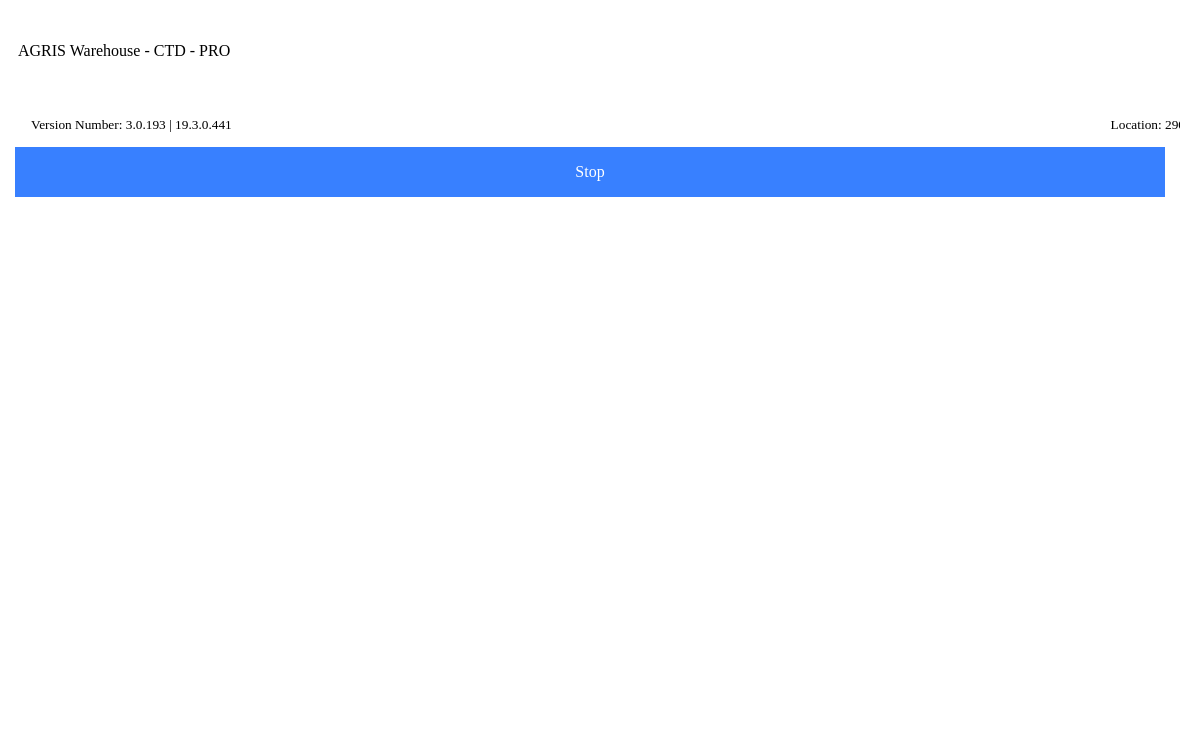 type on "428013" 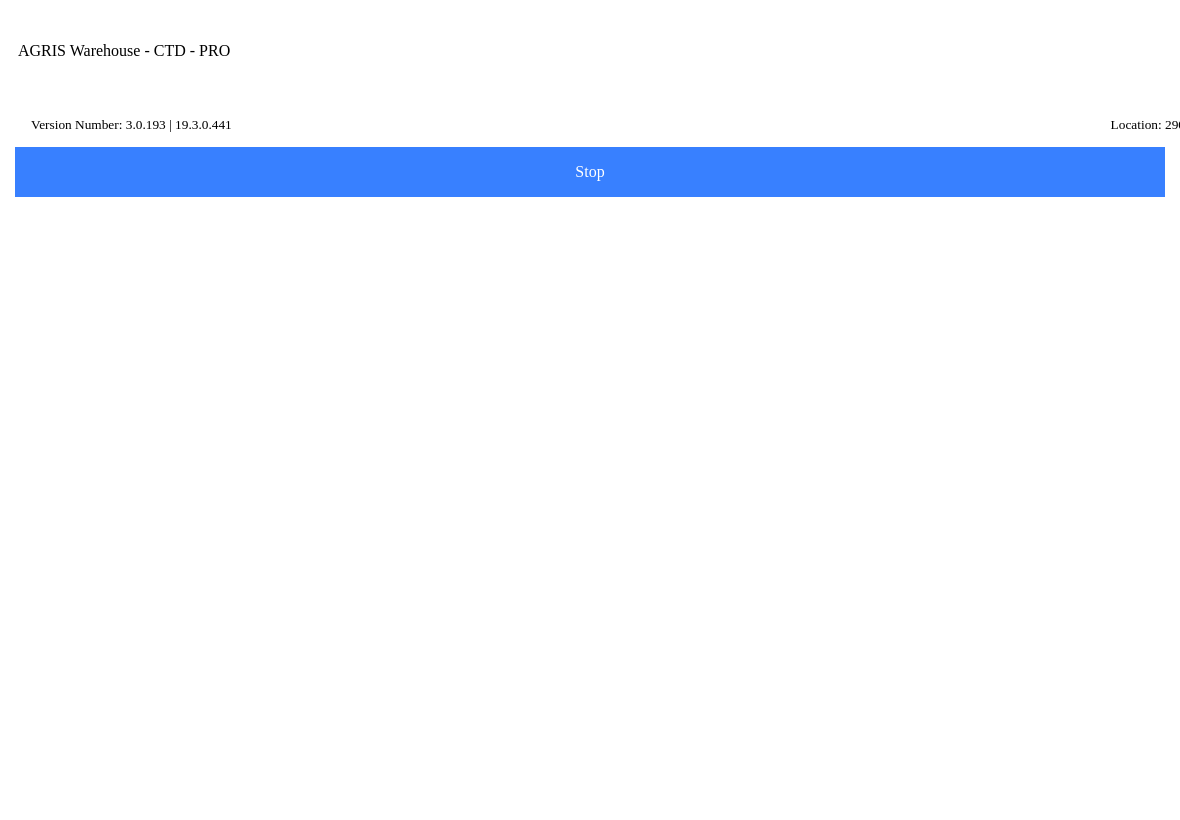 click 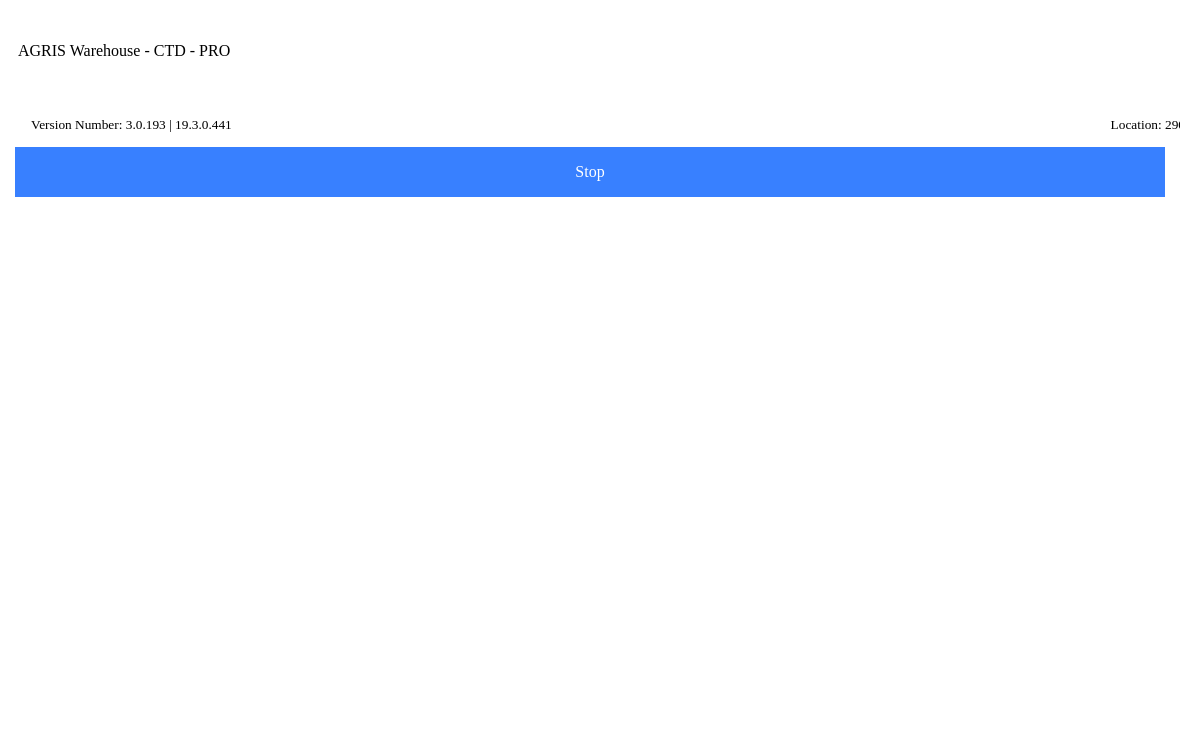 type on "010010" 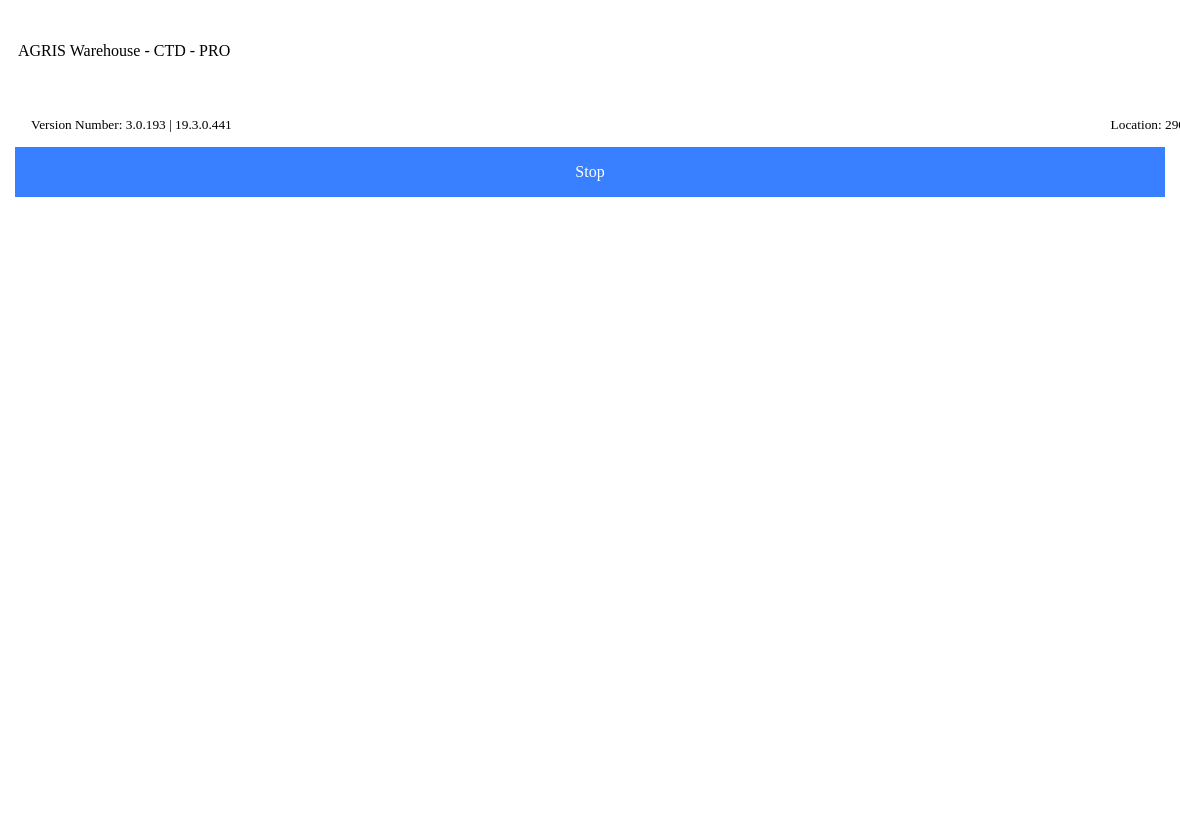 click 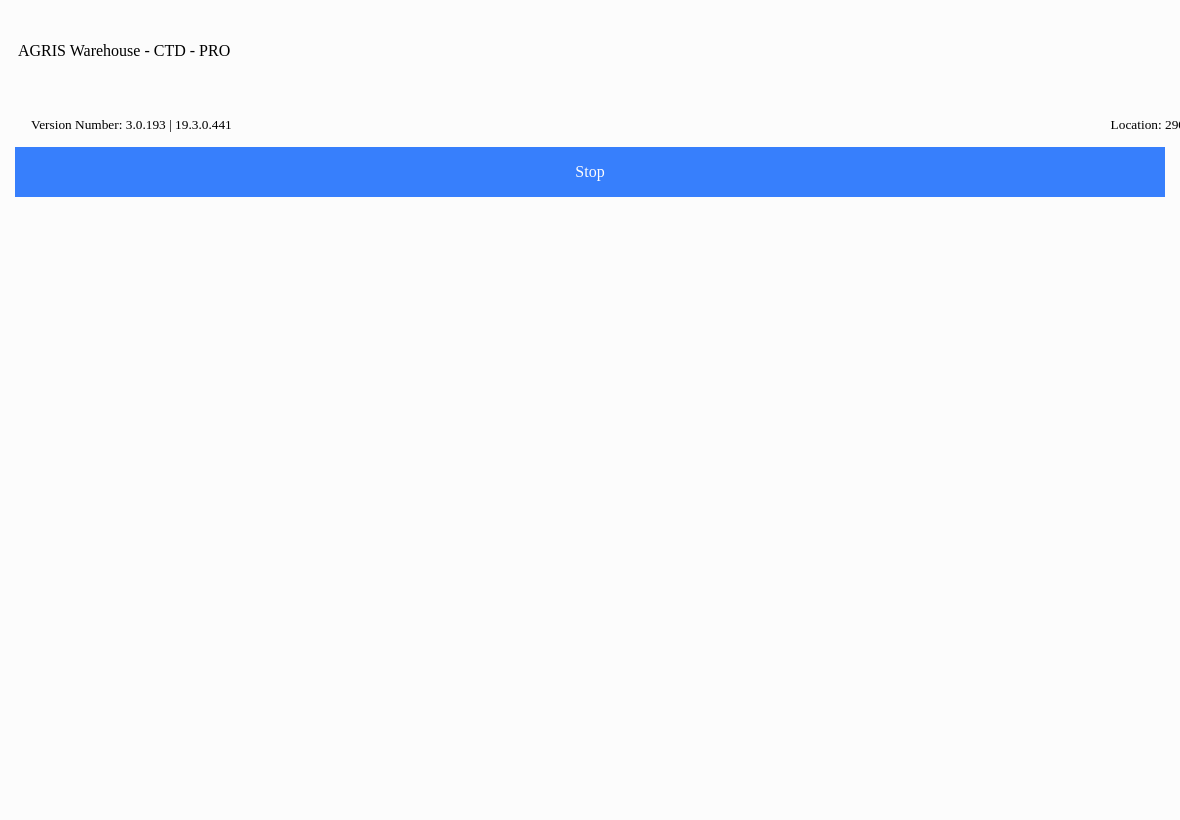 click on "Confirm" at bounding box center [657, 460] 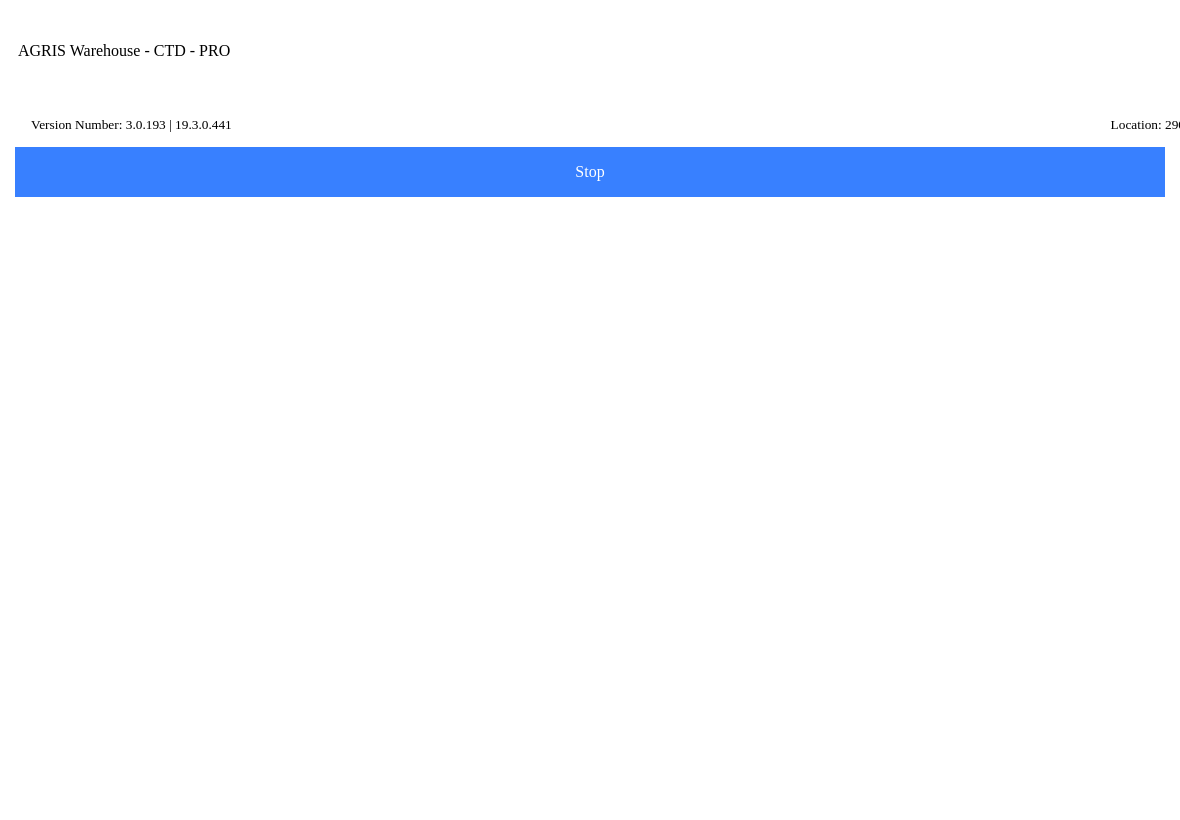 scroll, scrollTop: 21, scrollLeft: 0, axis: vertical 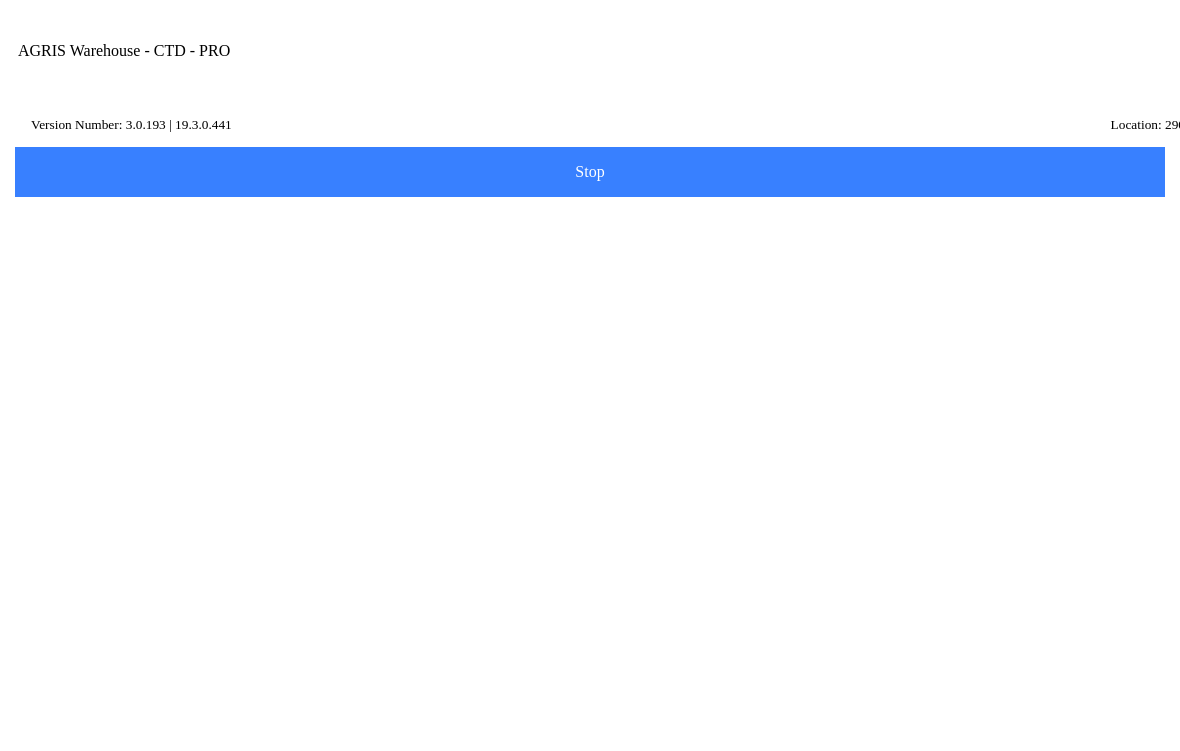 click on "100 - ANSELMO" at bounding box center (590, 307) 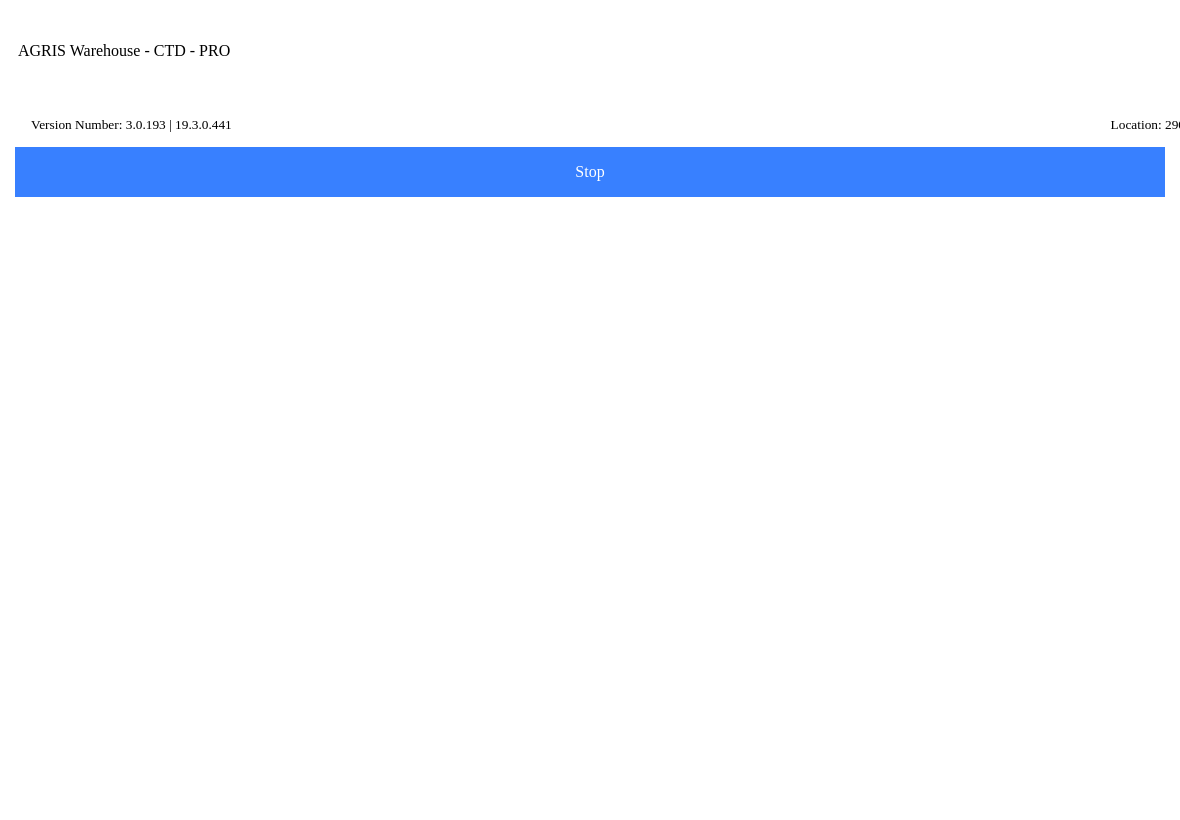 click on "Next" at bounding box center [590, 299] 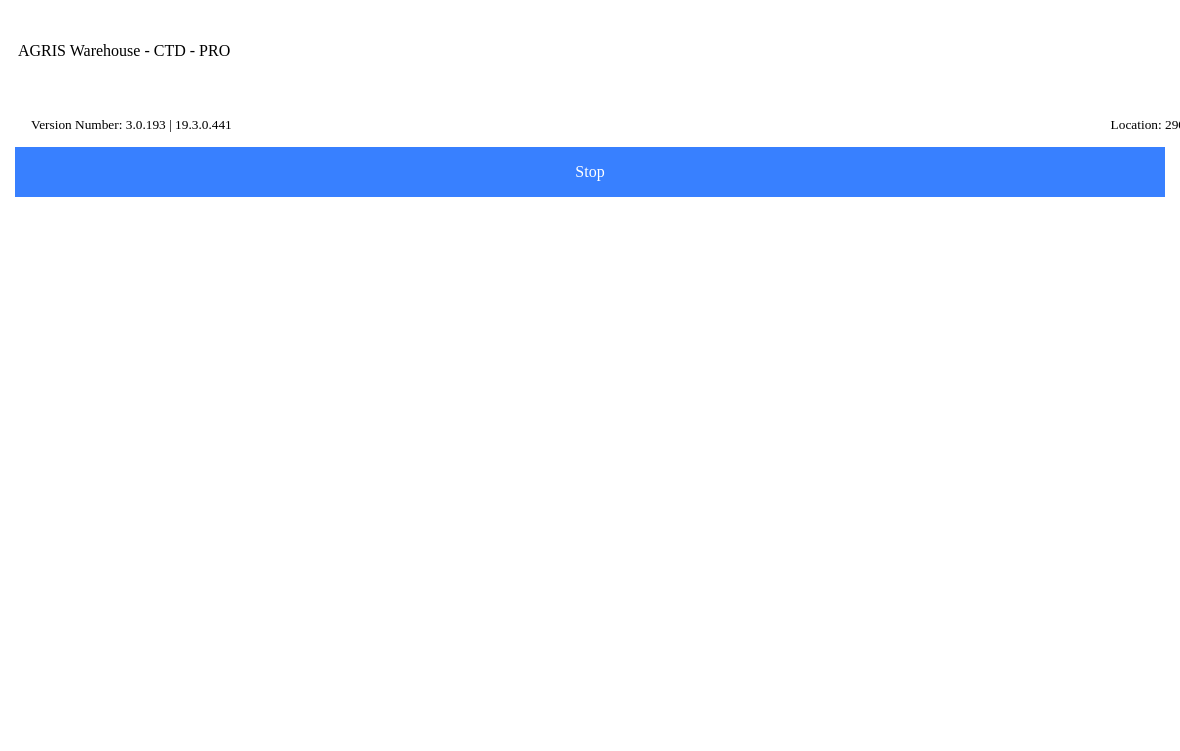 type on "010010" 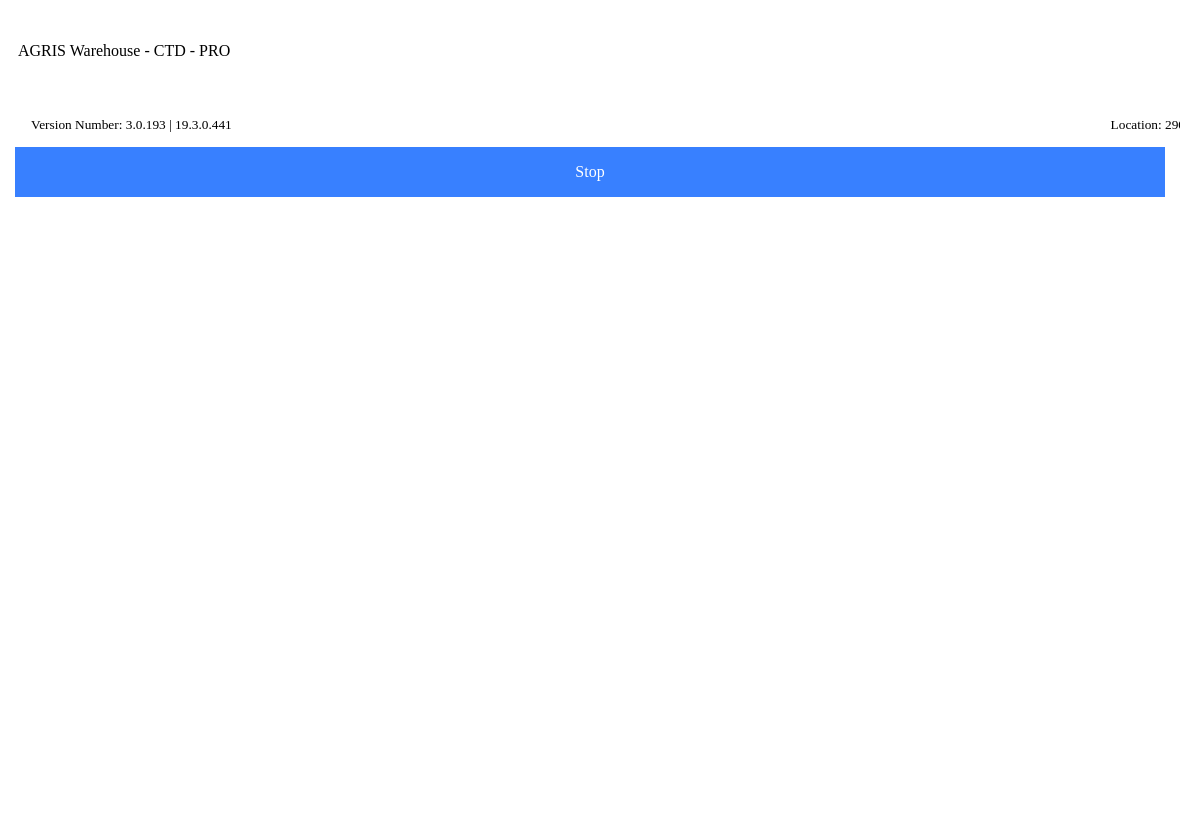 click on "On Hand: 8111207371741.339" at bounding box center [590, 584] 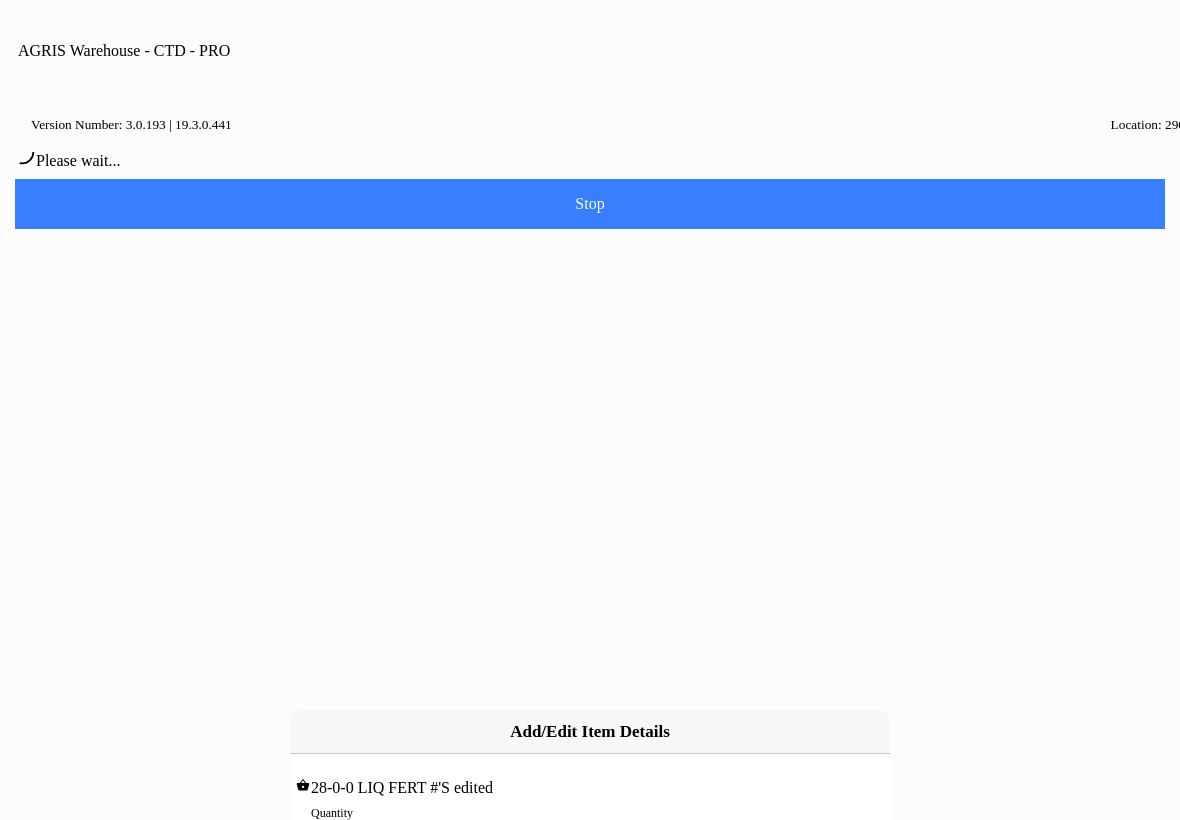 click on "0" at bounding box center [590, 834] 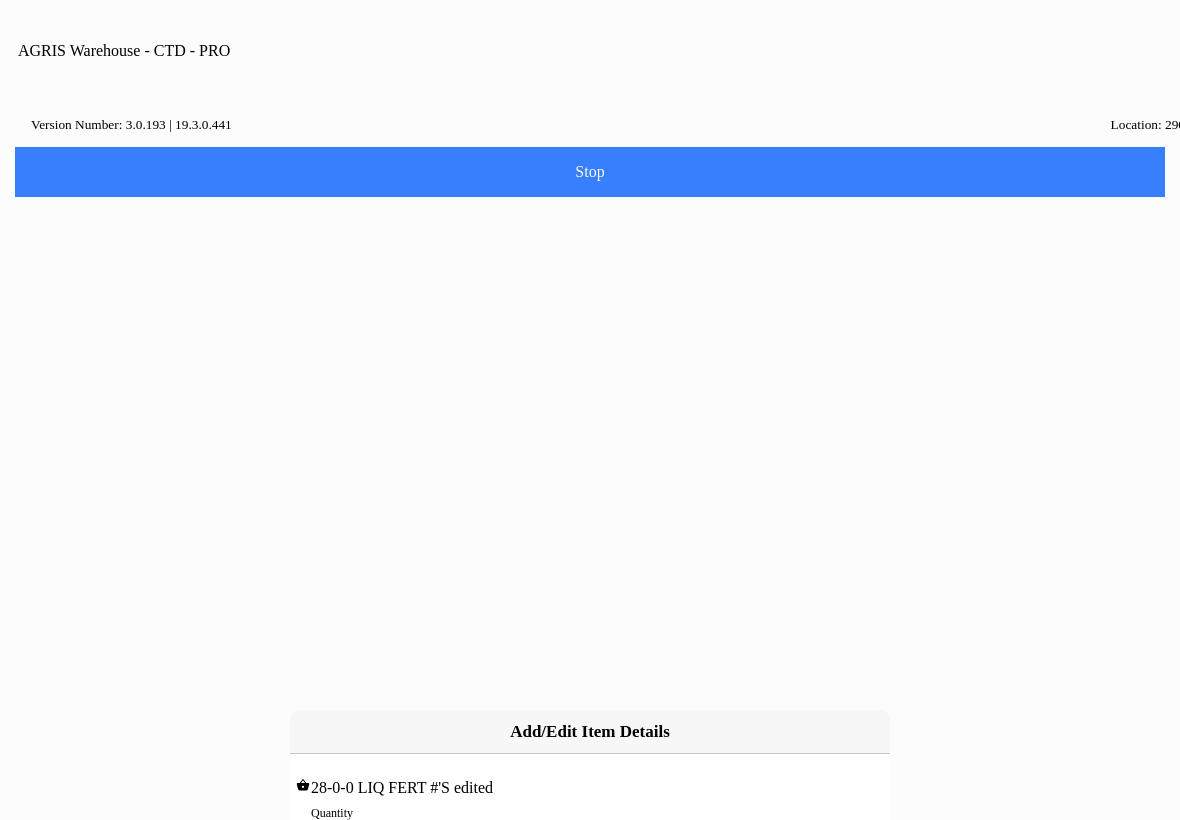 type on "1" 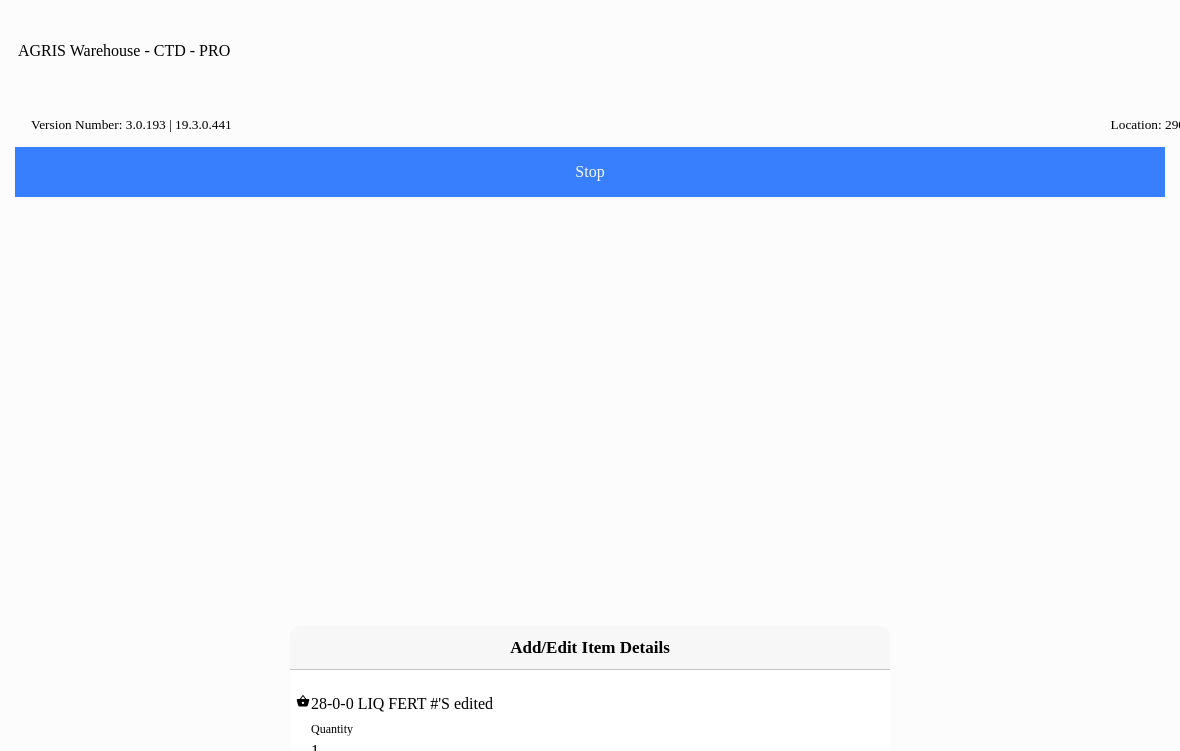 click on "Add" at bounding box center (443, 799) 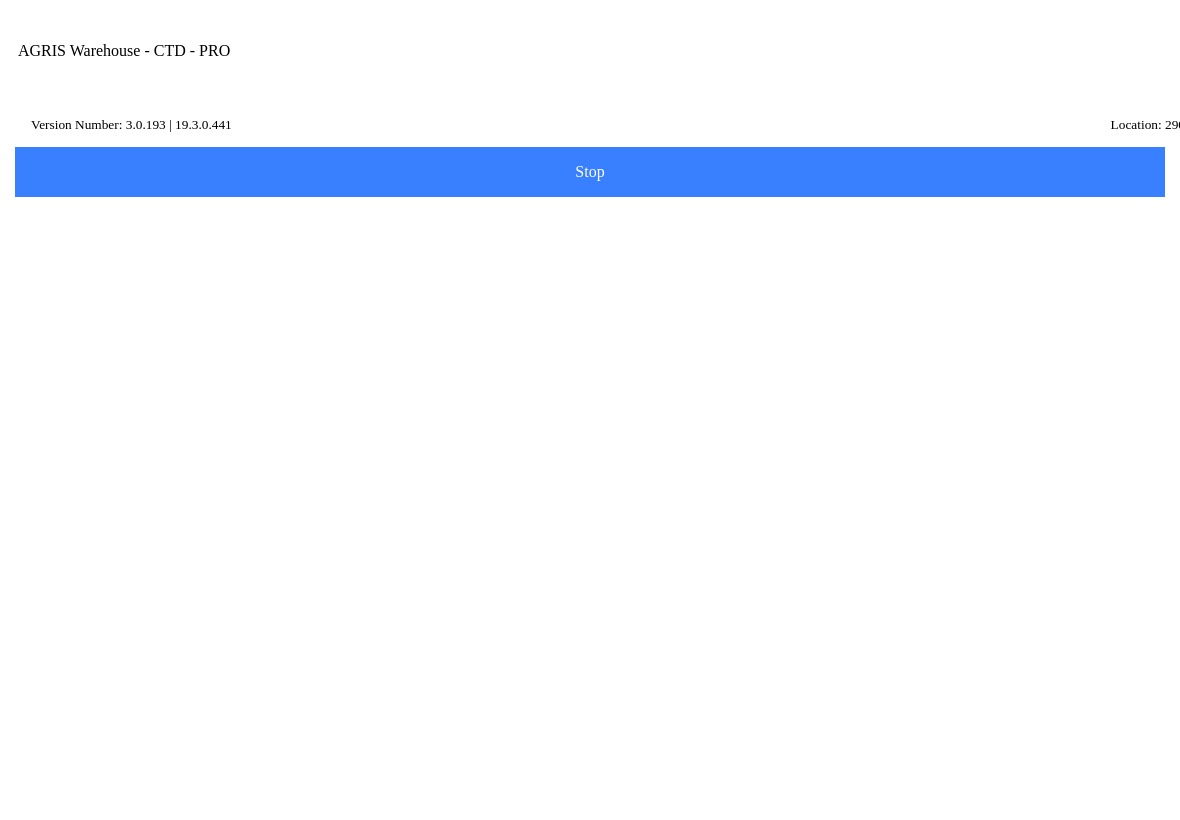 click on "Next" at bounding box center (590, 468) 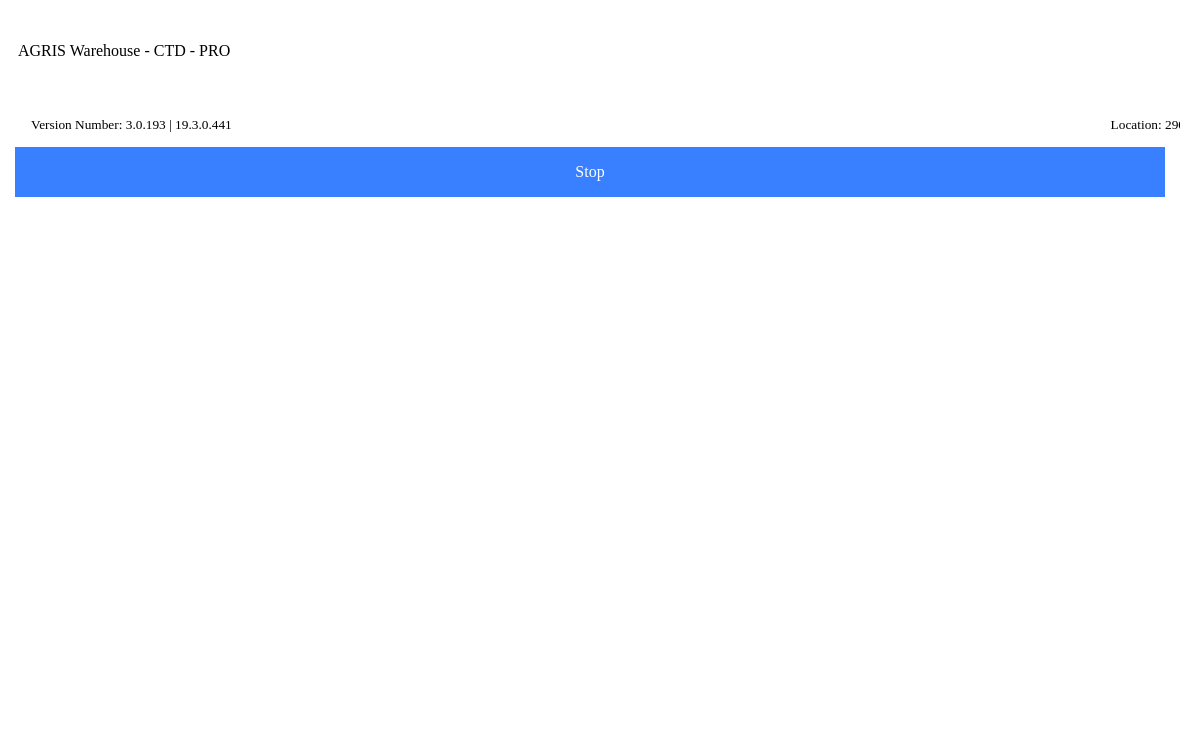 type on "afaq" 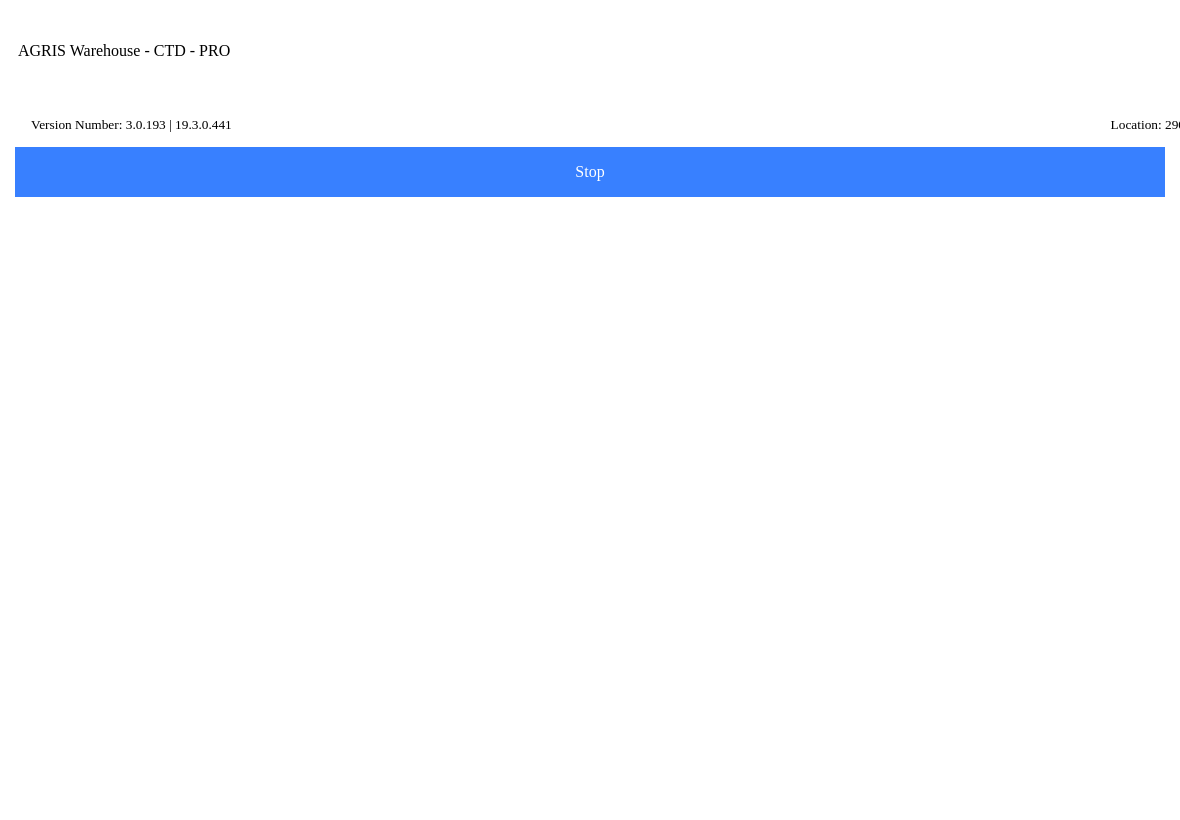 click on "City, State" at bounding box center [590, 586] 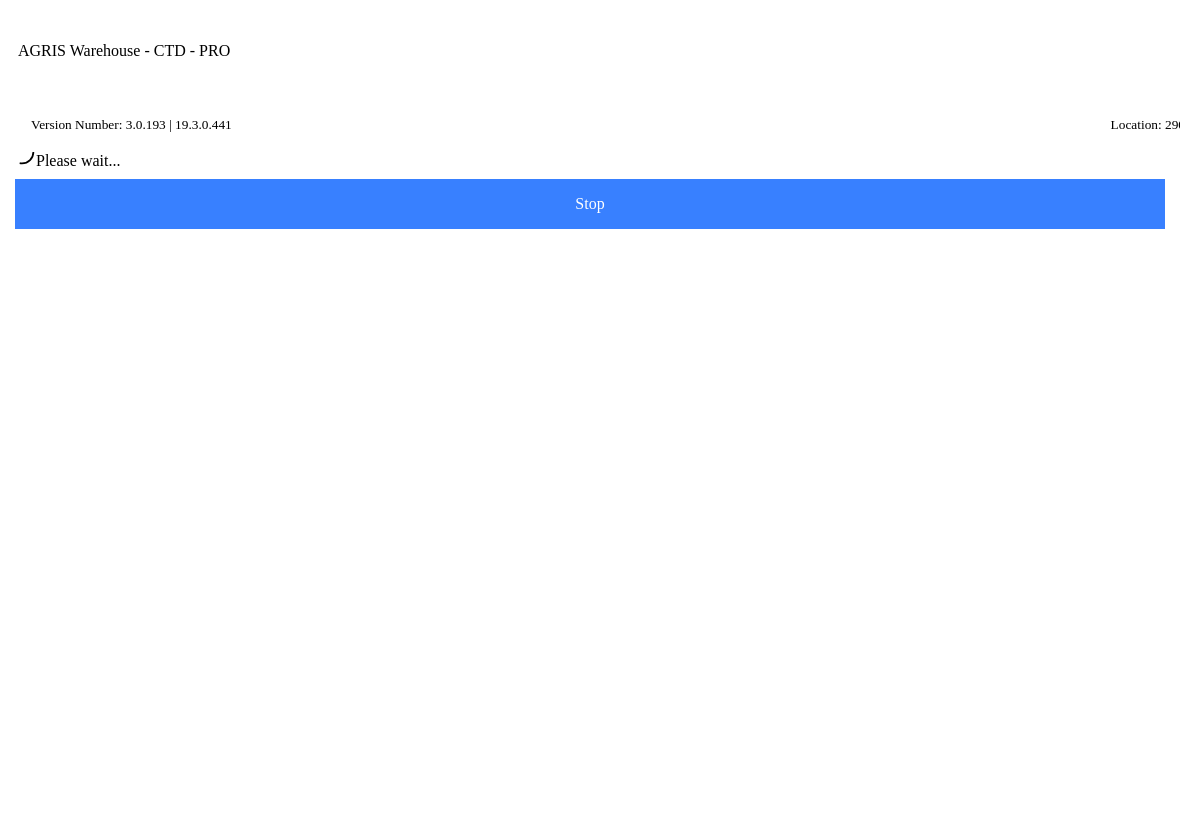 type on "[PERSON_NAME]" 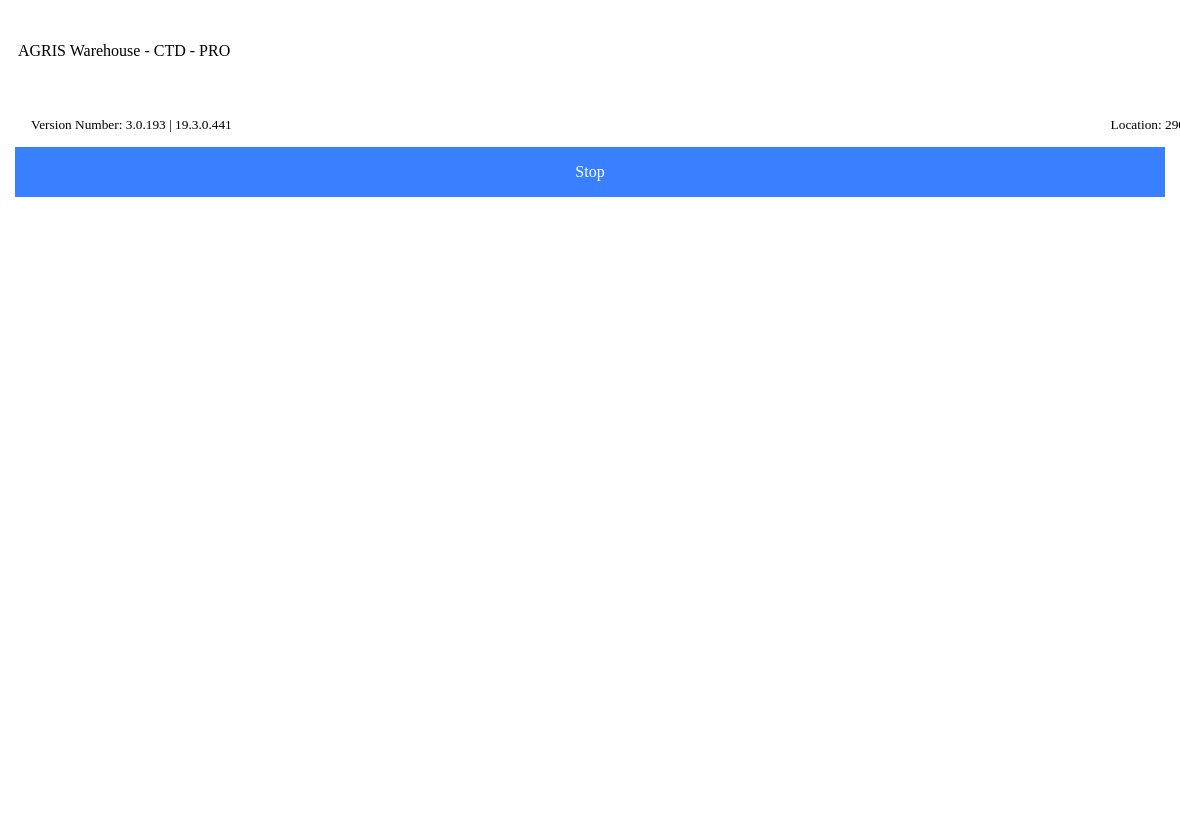 click on "Next" at bounding box center [590, 423] 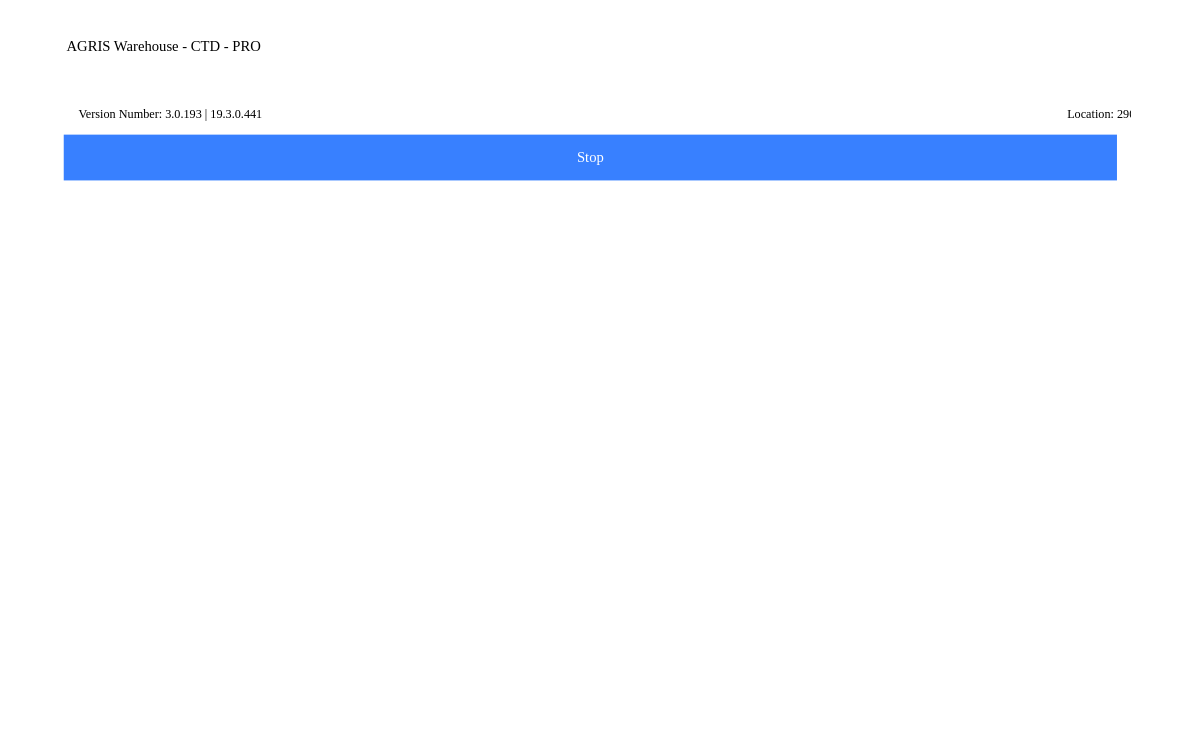 scroll, scrollTop: 221, scrollLeft: 0, axis: vertical 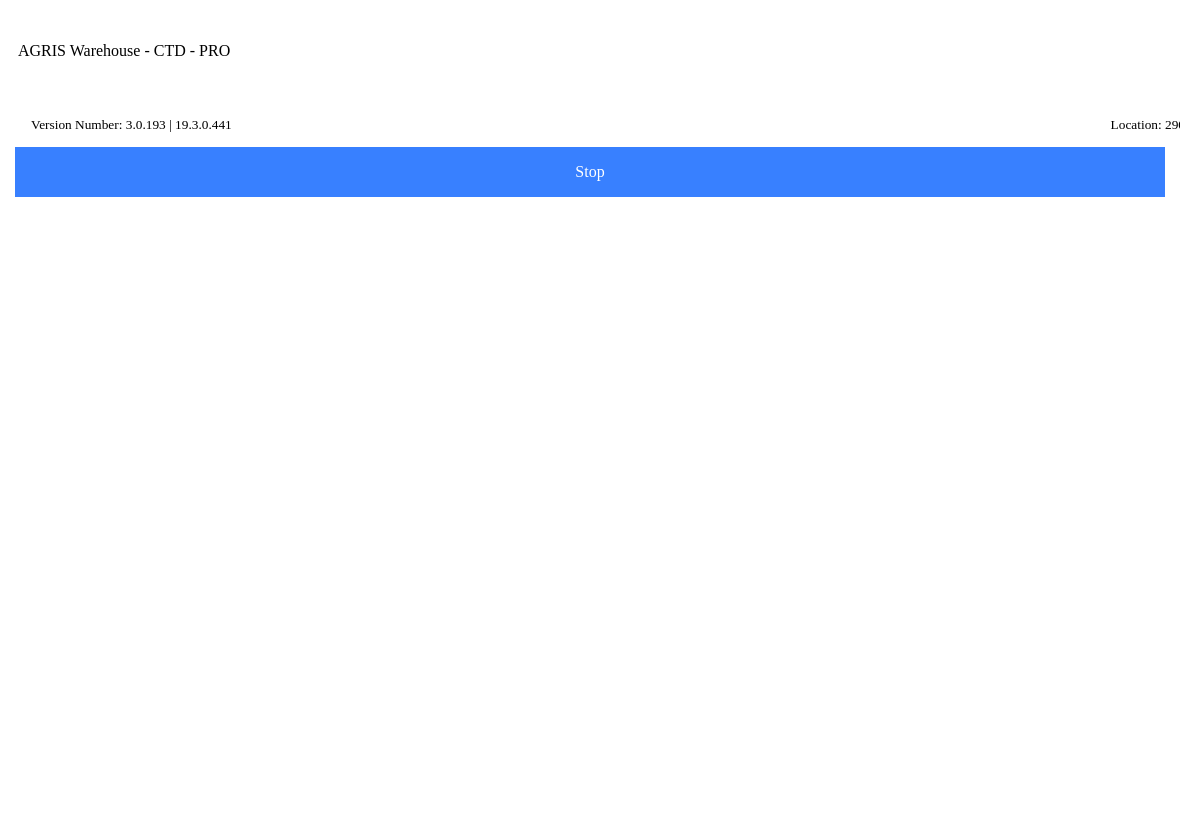 click on "Note" 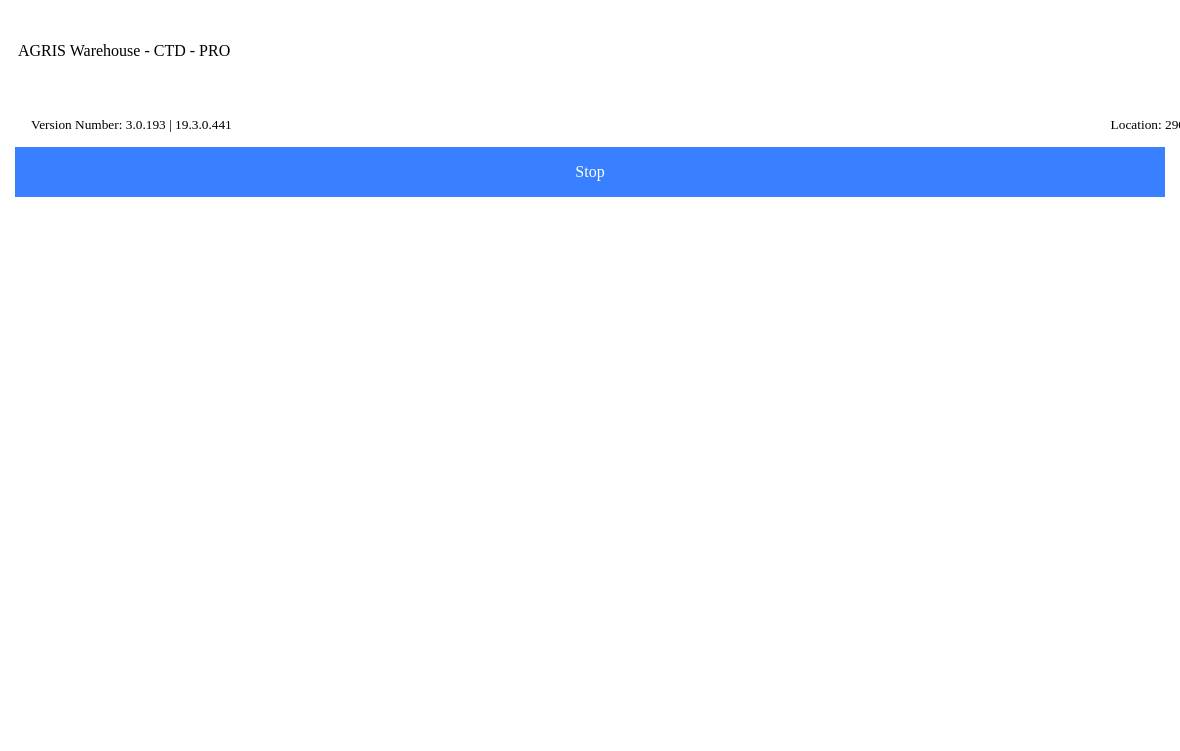 type on "sadsa" 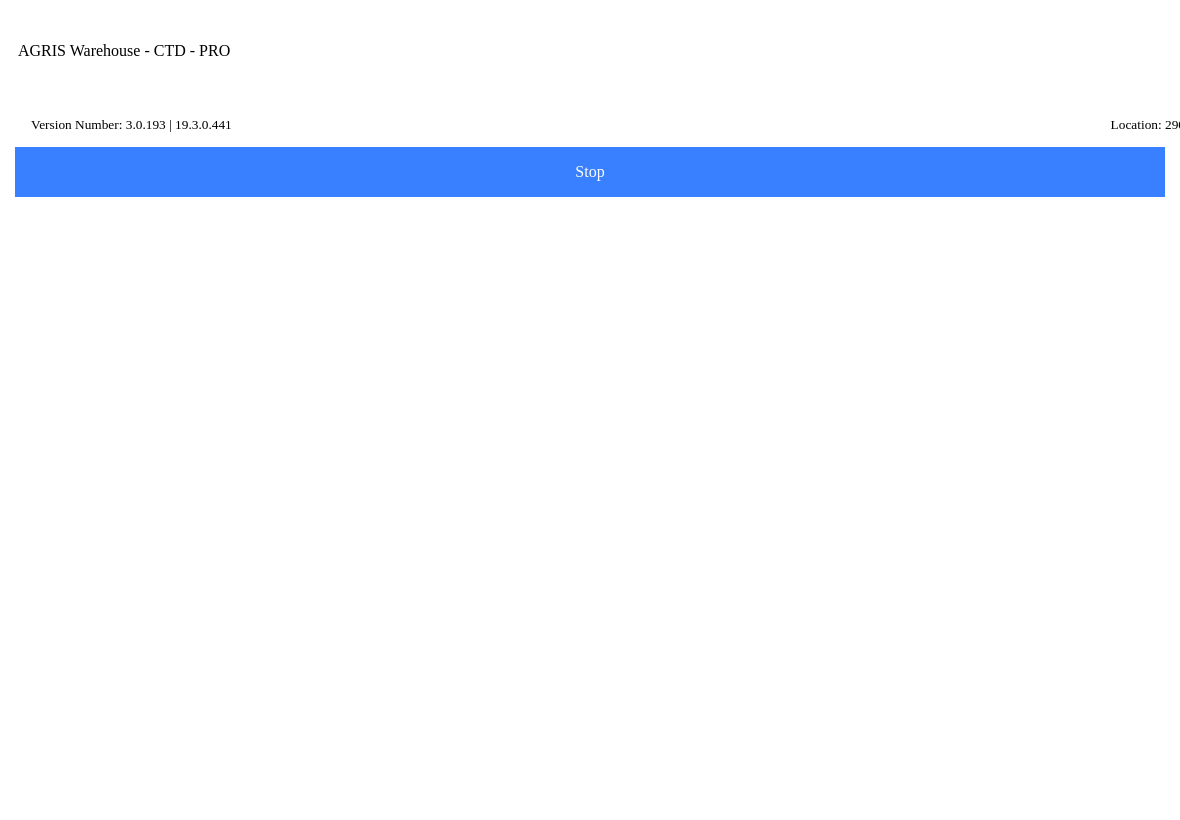 type on "qwwqe" 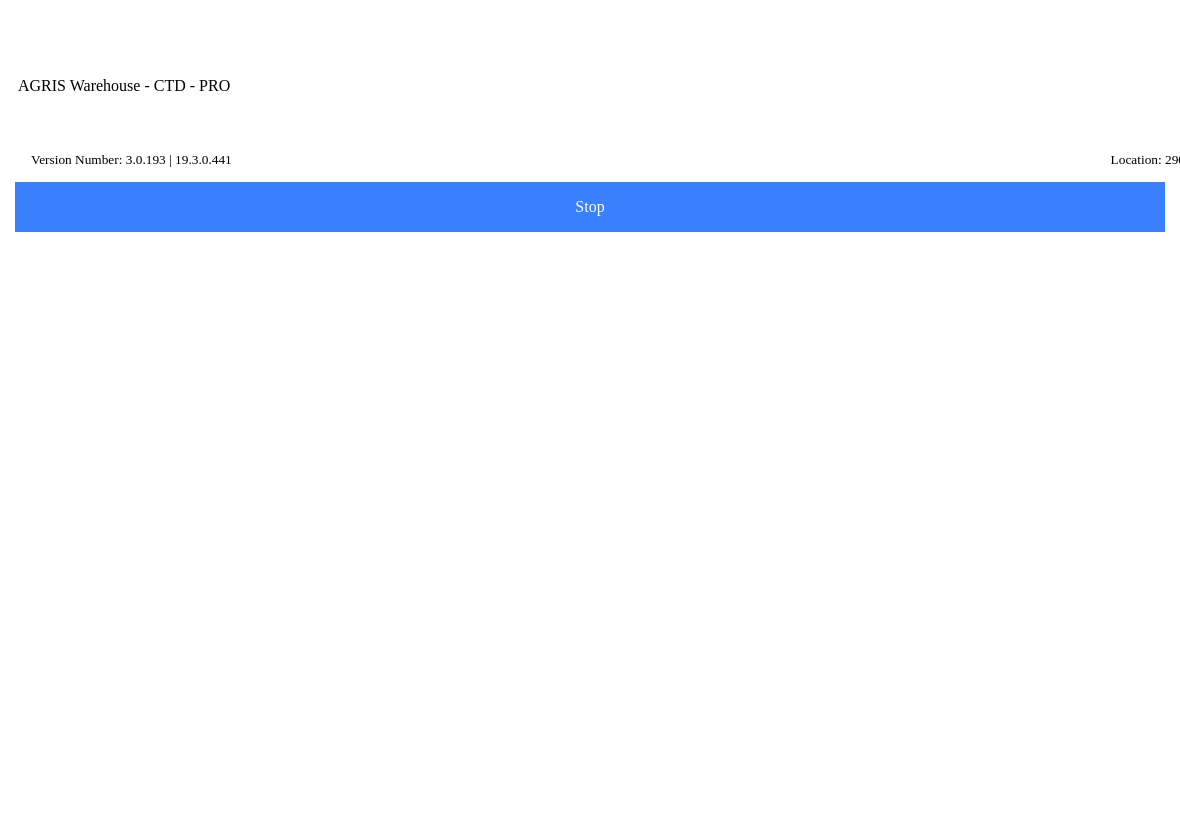 scroll, scrollTop: 290, scrollLeft: 0, axis: vertical 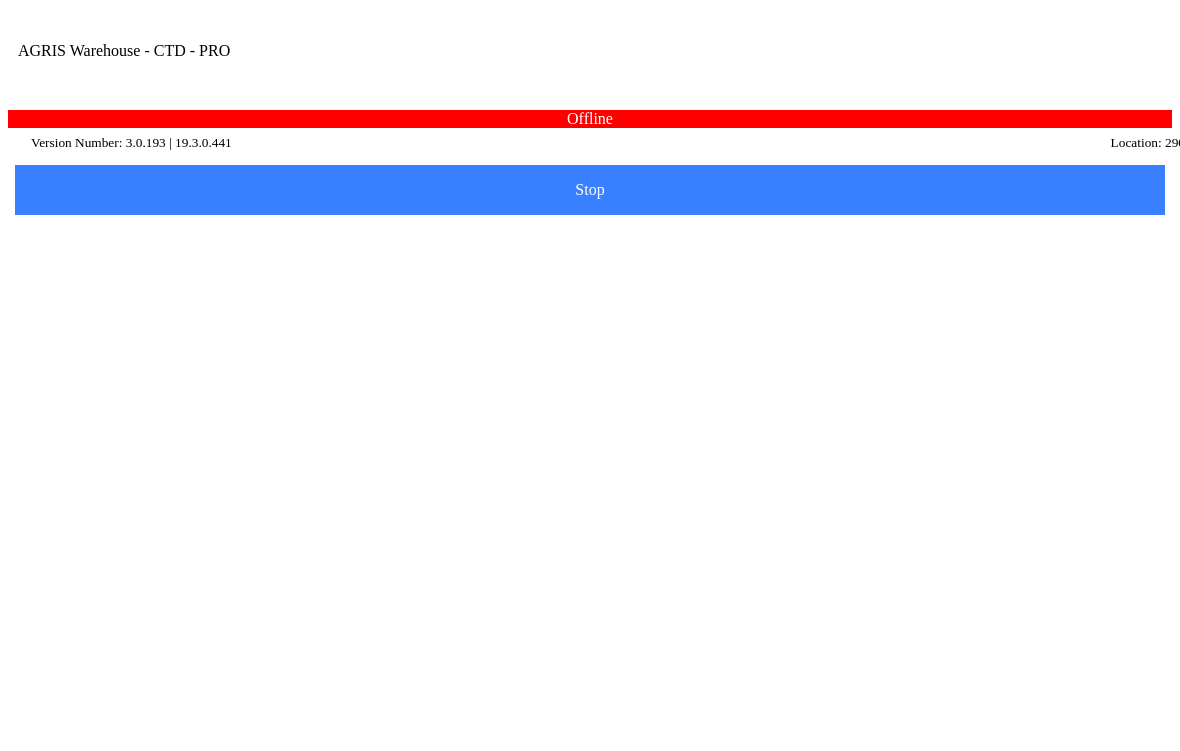 click on "Done" at bounding box center (0, 0) 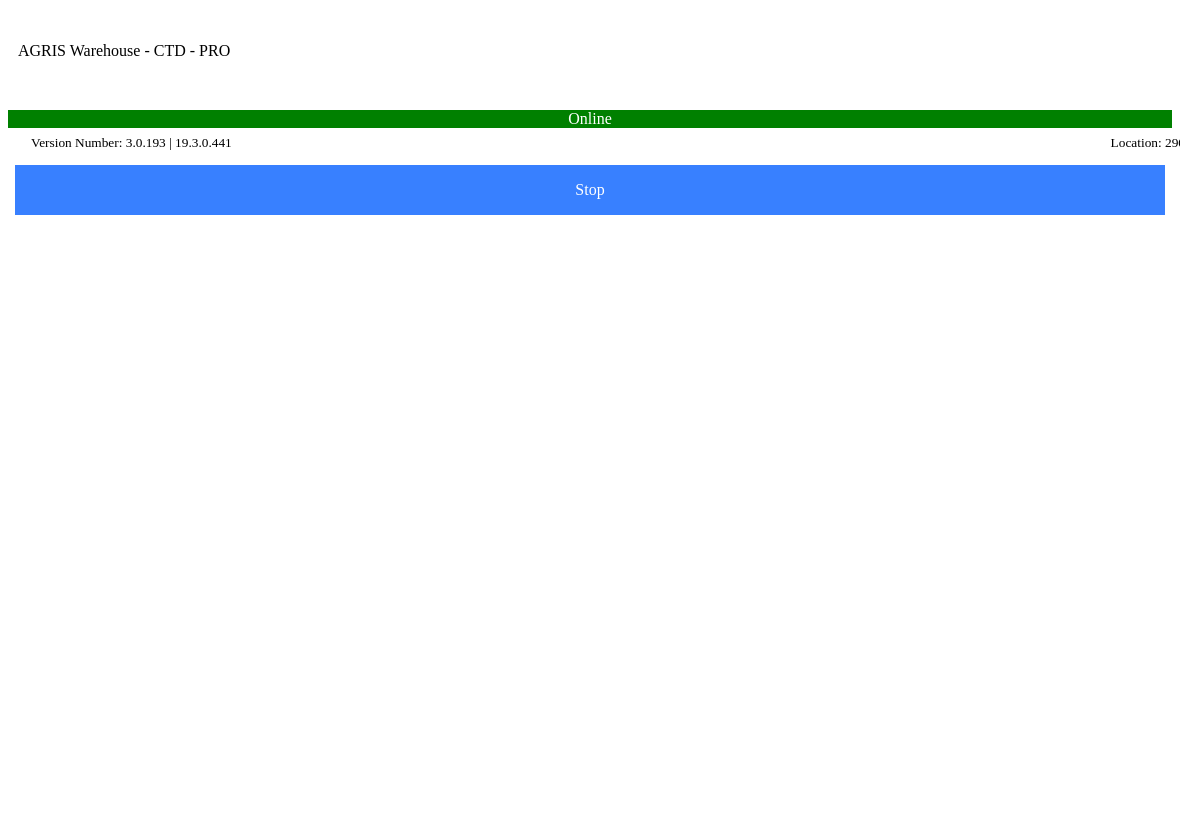 click at bounding box center (1009, 71) 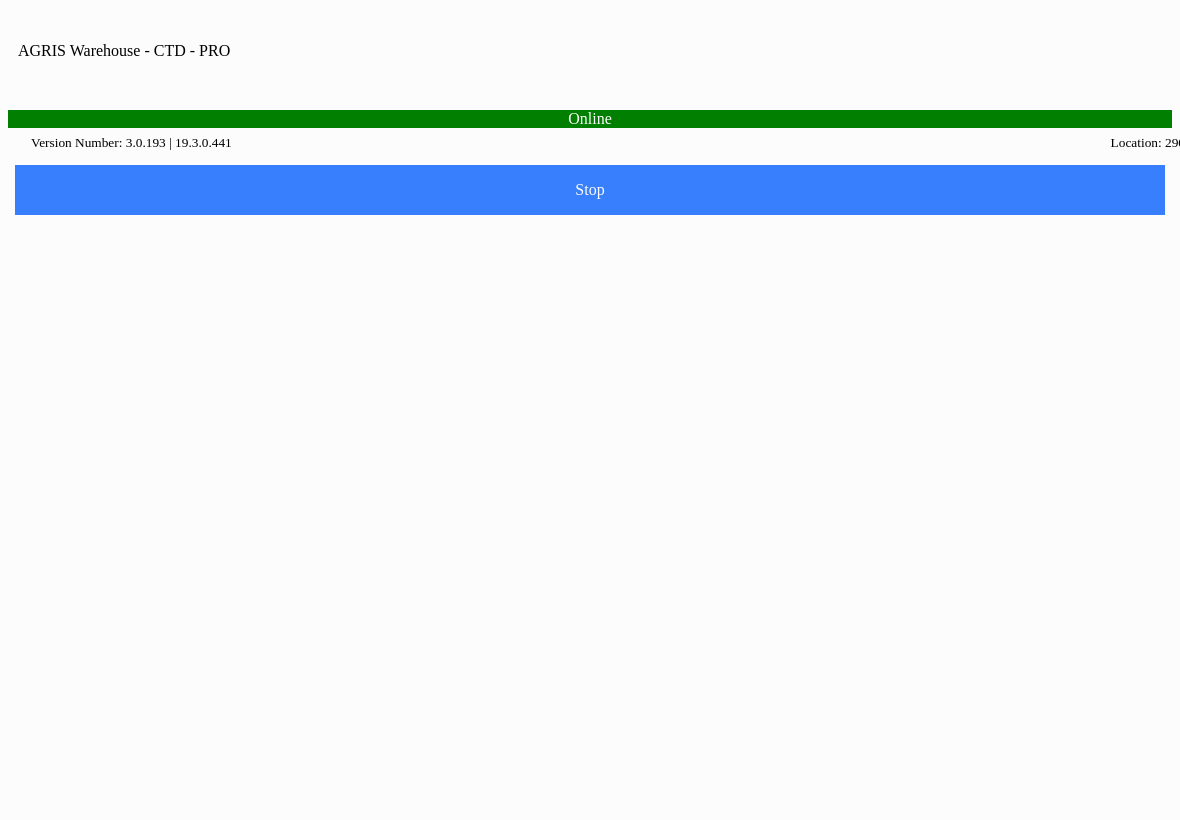 click on "Home" at bounding box center (590, 901) 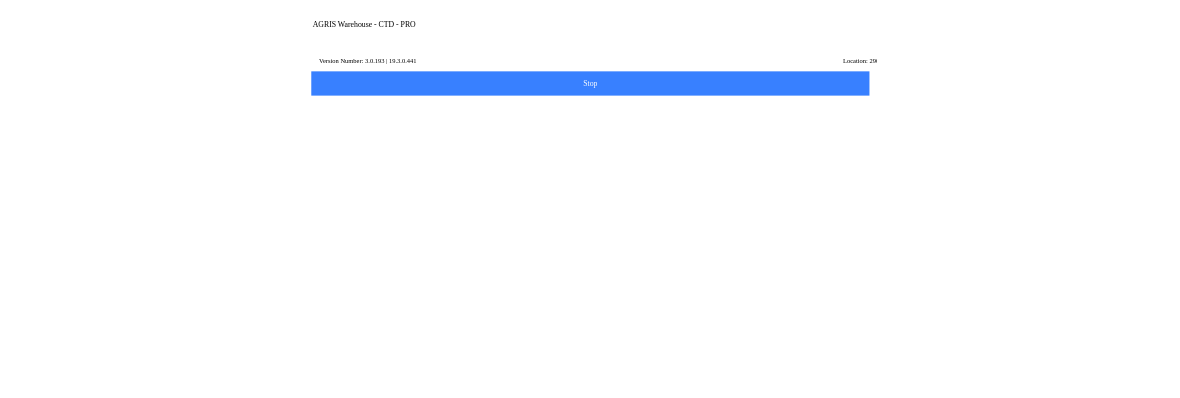 scroll, scrollTop: 0, scrollLeft: 0, axis: both 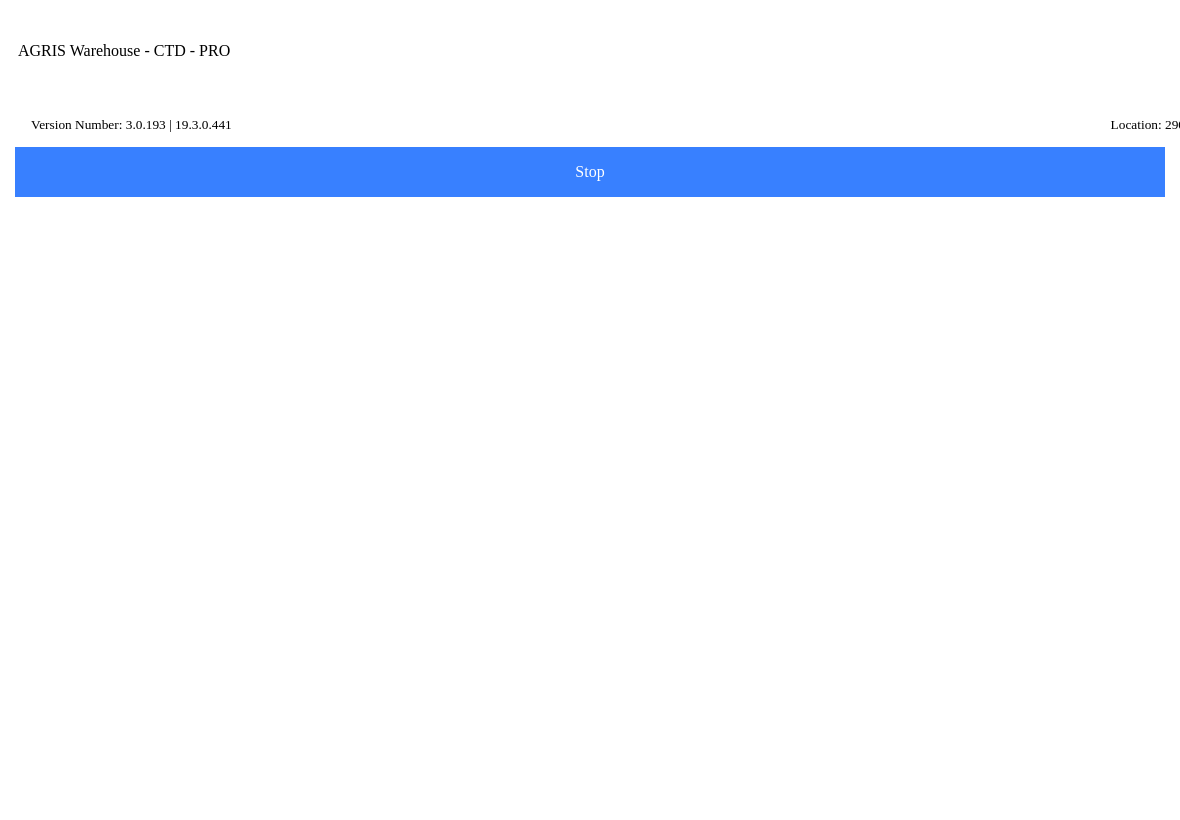 click 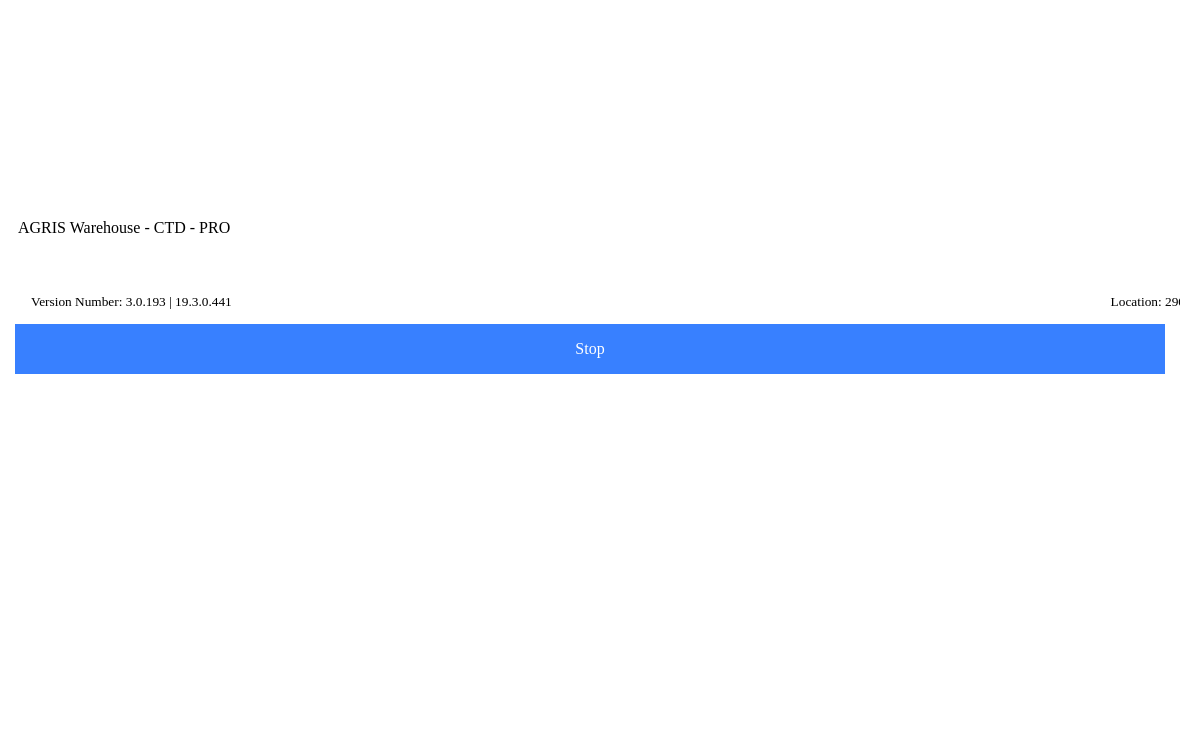 scroll, scrollTop: 1, scrollLeft: 0, axis: vertical 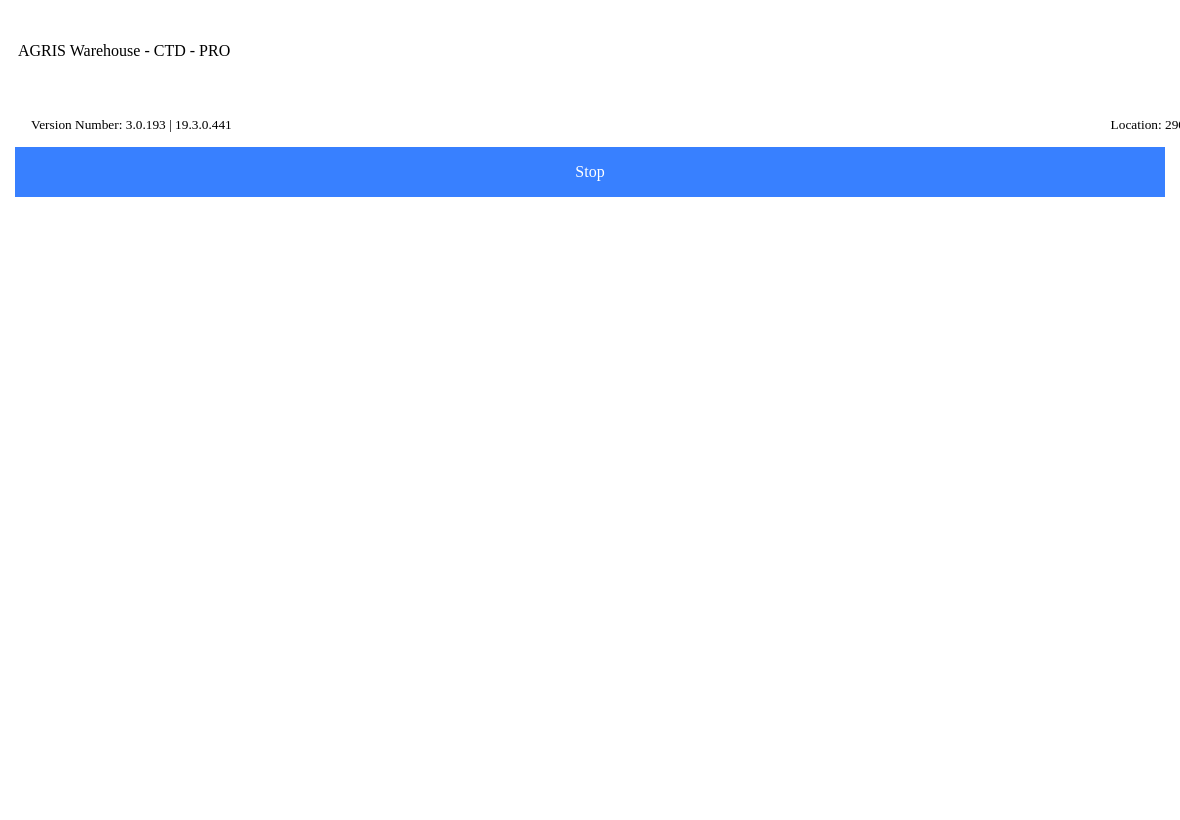 click on "testc" at bounding box center [575, 276] 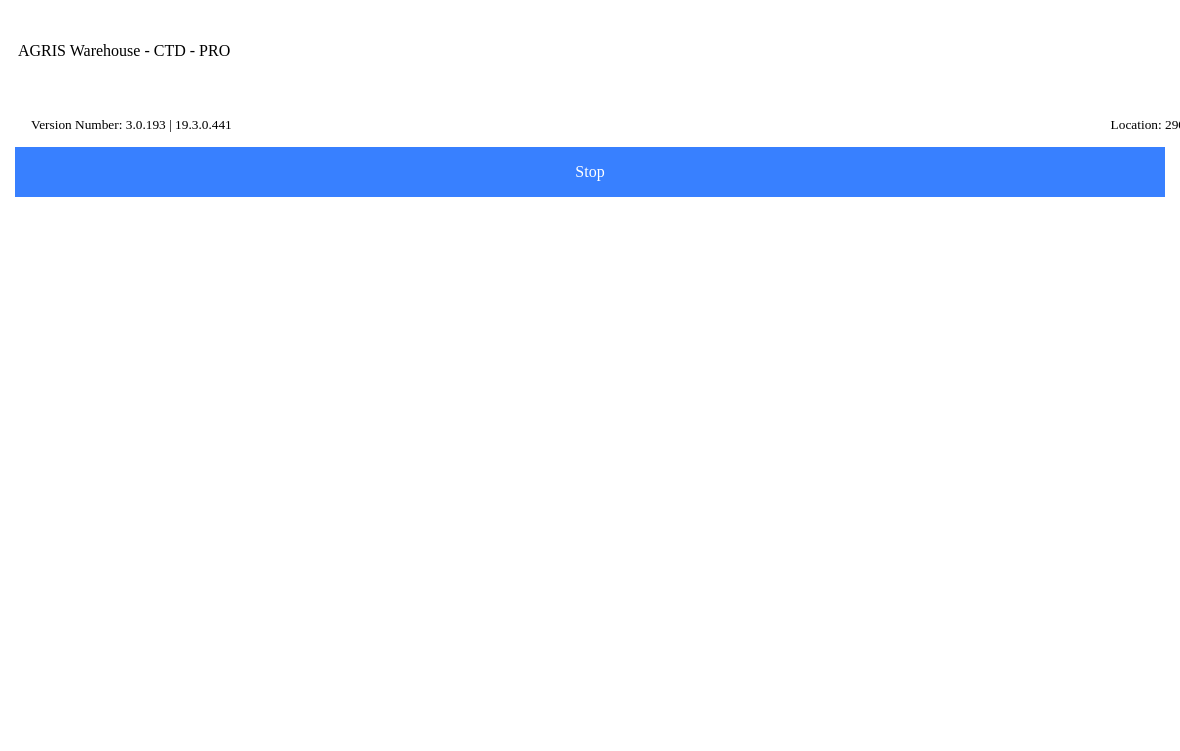 click on "testc" at bounding box center (575, 276) 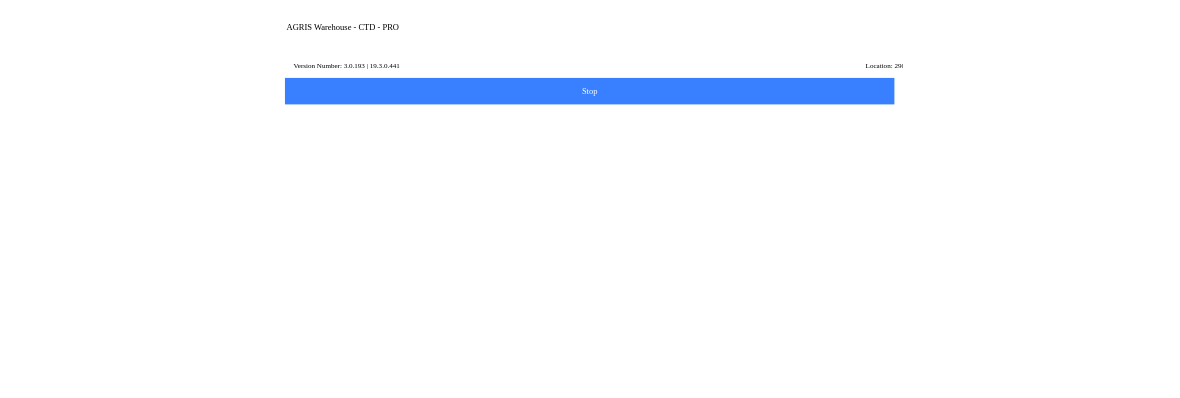 scroll, scrollTop: 0, scrollLeft: 0, axis: both 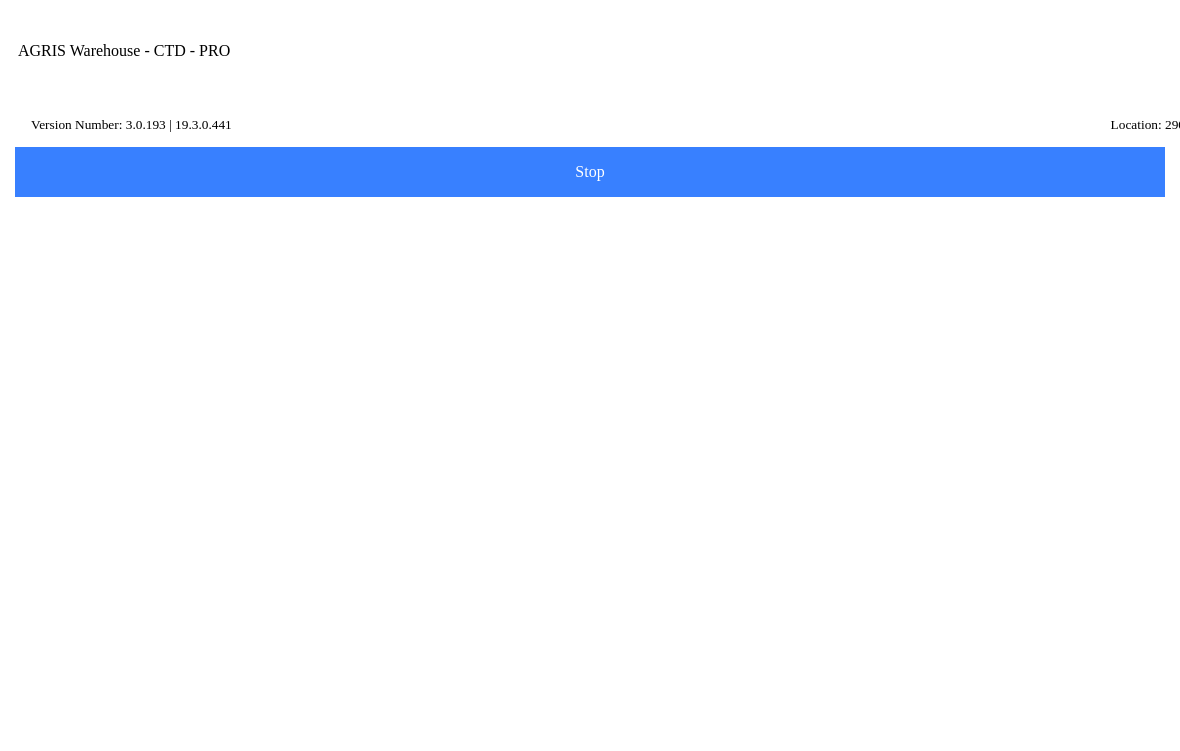 type on "qwertyasdfghzxc,60" 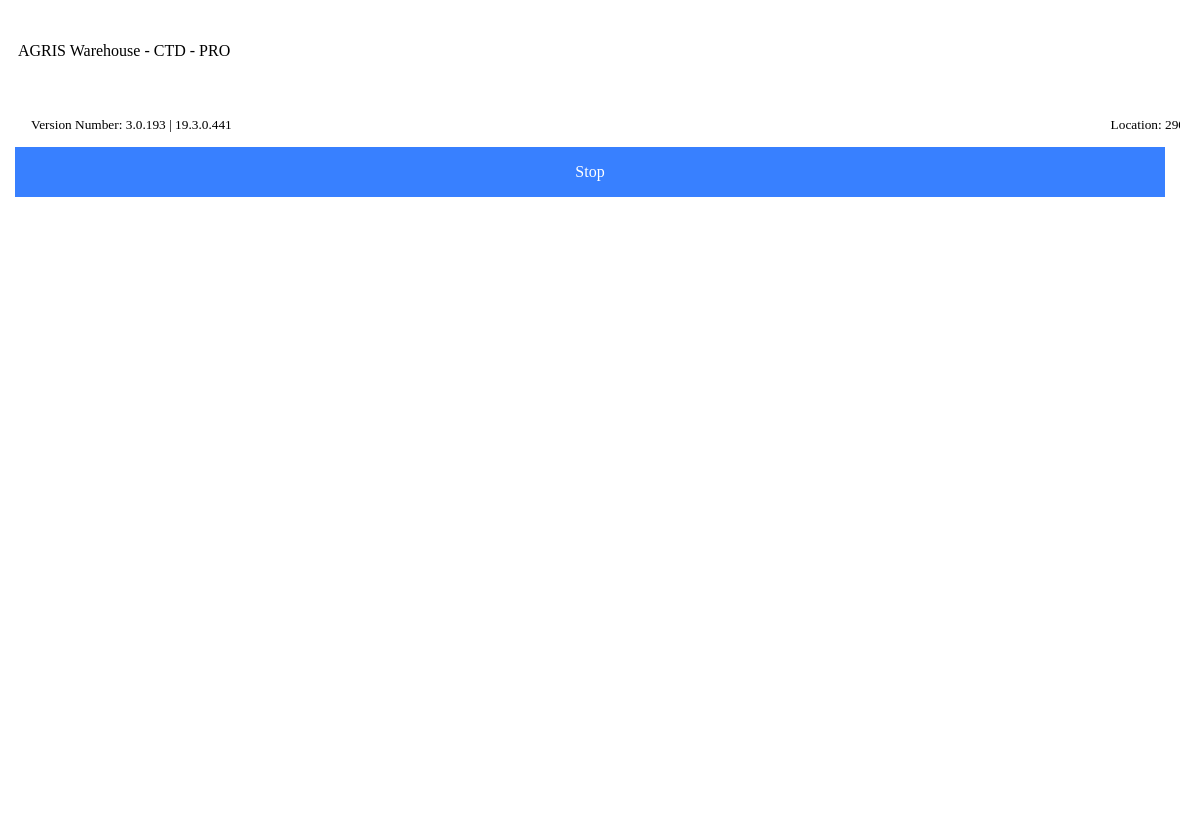 scroll, scrollTop: 1, scrollLeft: 0, axis: vertical 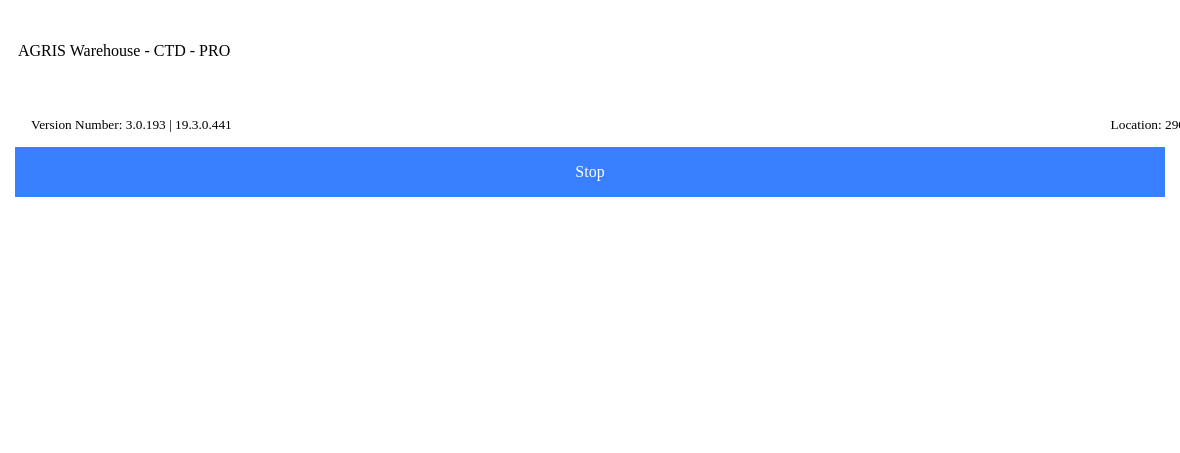 click on "yyy" at bounding box center [575, 276] 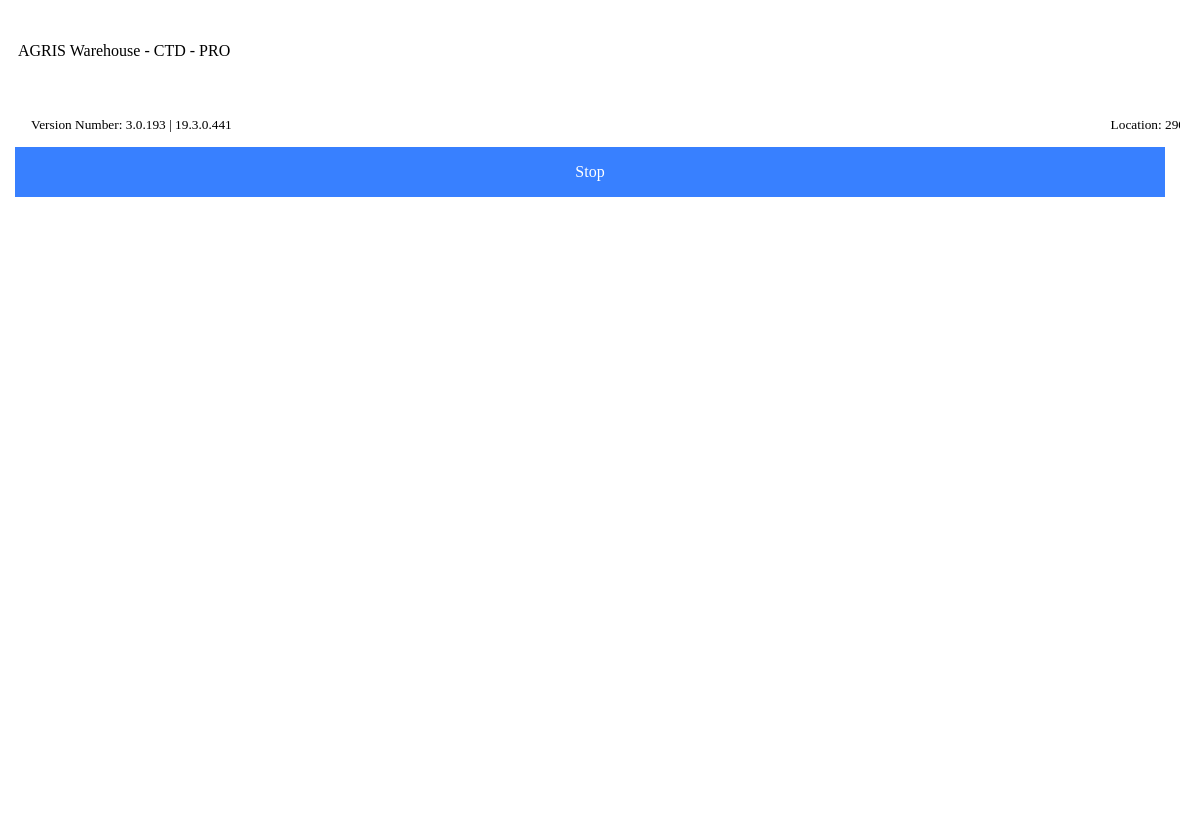 type on "y" 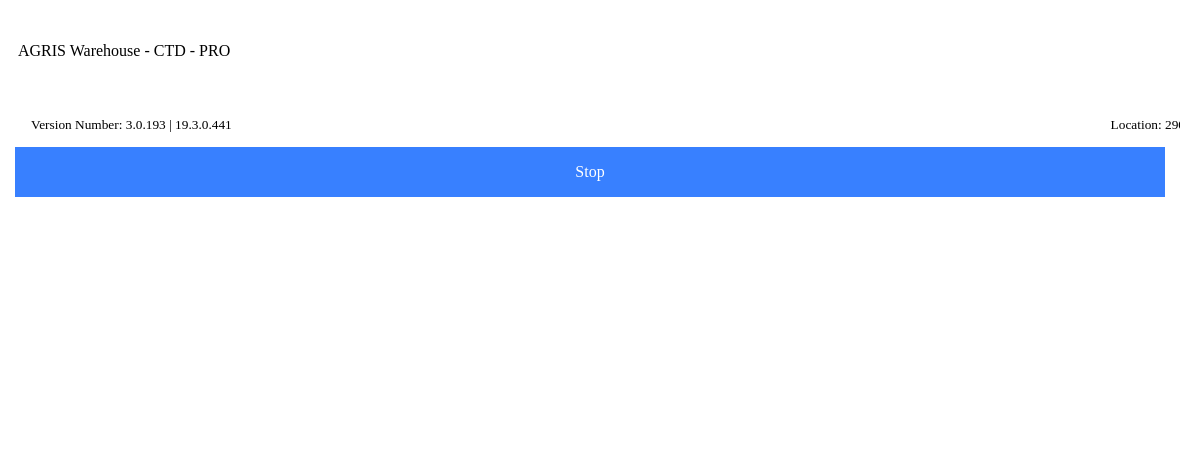 click on "Name Id" at bounding box center (575, 276) 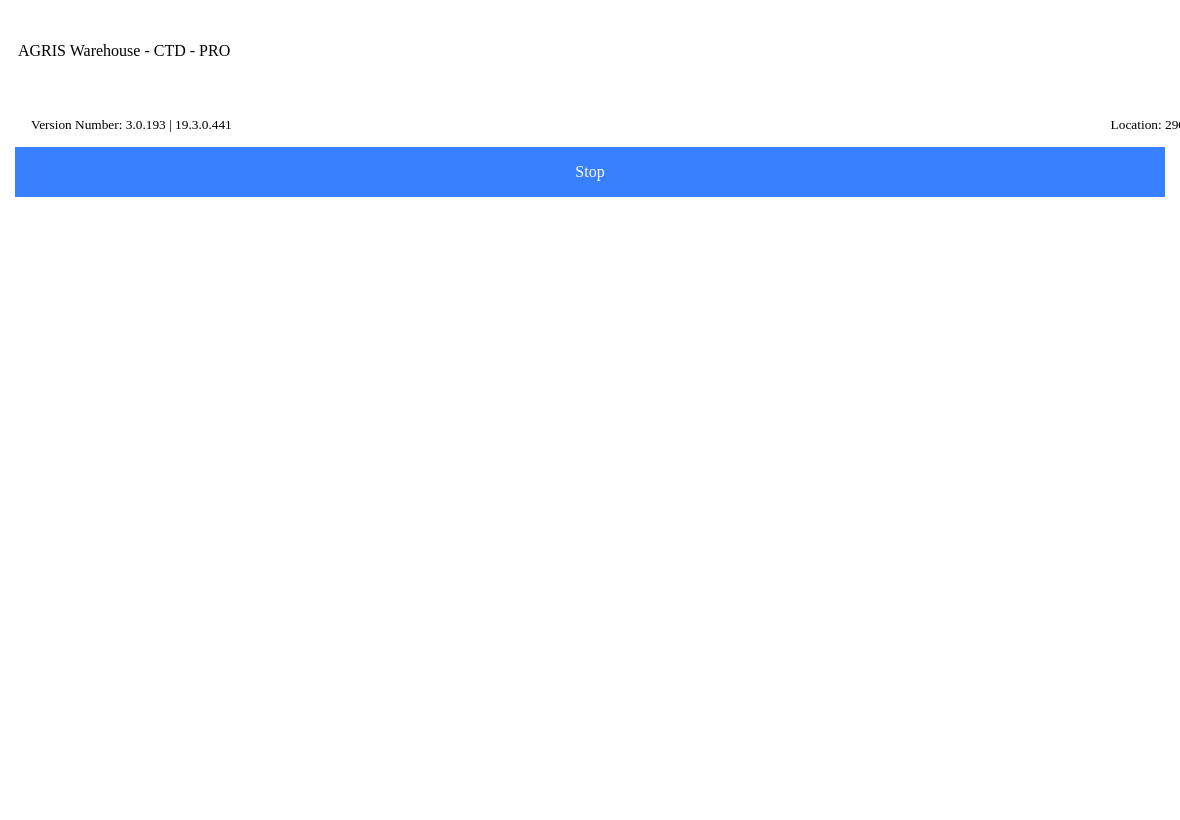 click on "Name Id" at bounding box center [575, 276] 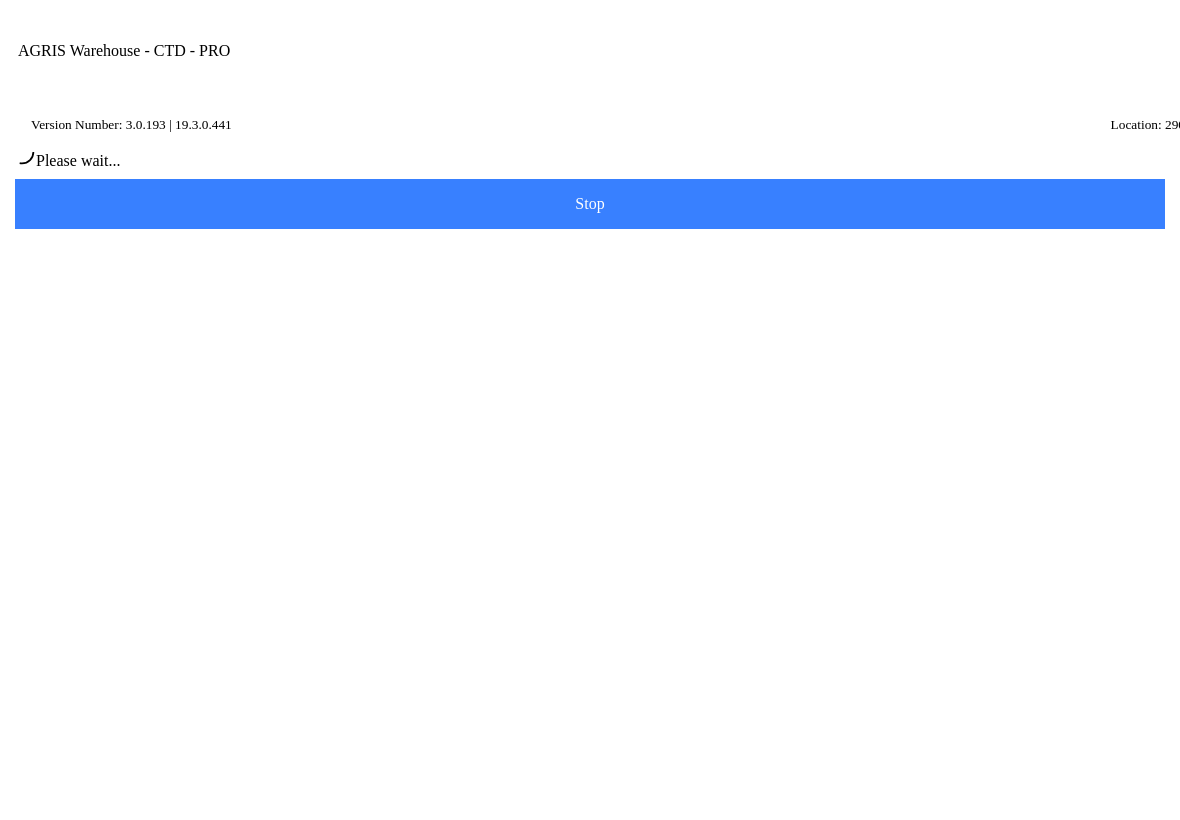 type on "[PERSON_NAME]" 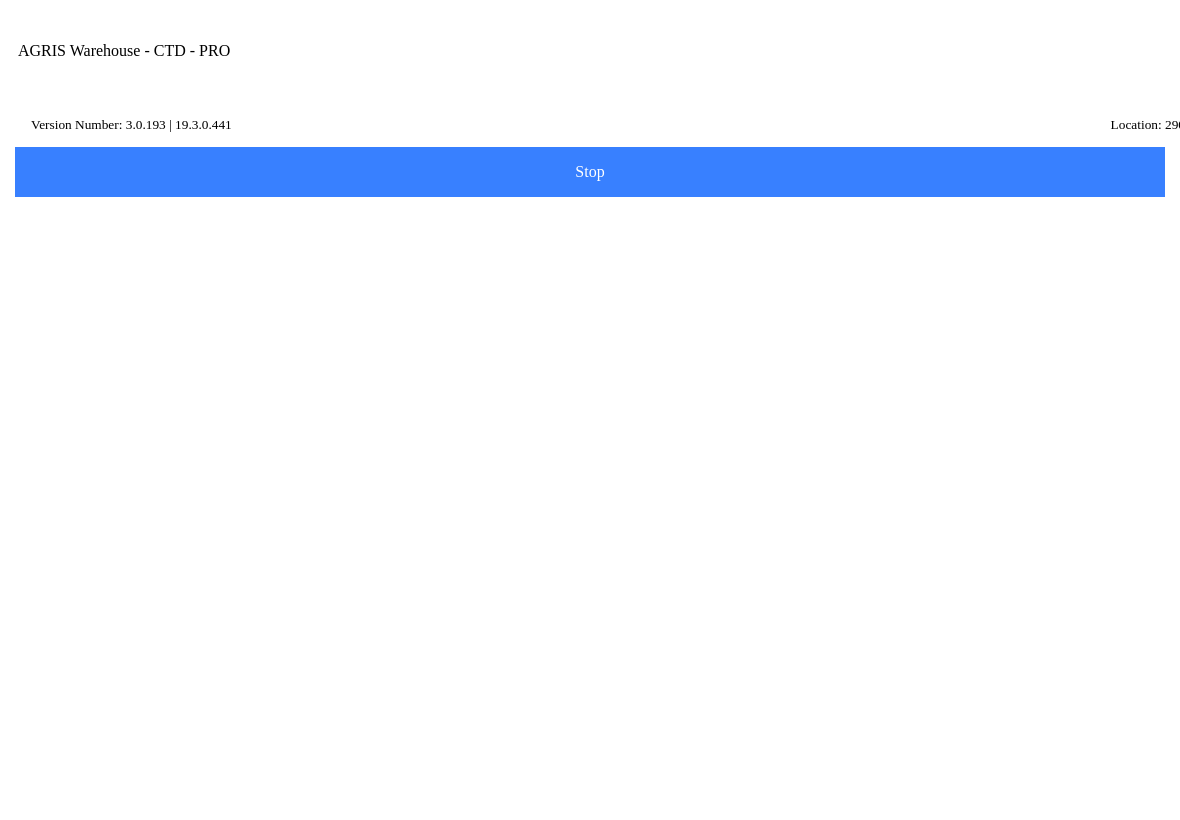 scroll, scrollTop: 86, scrollLeft: 0, axis: vertical 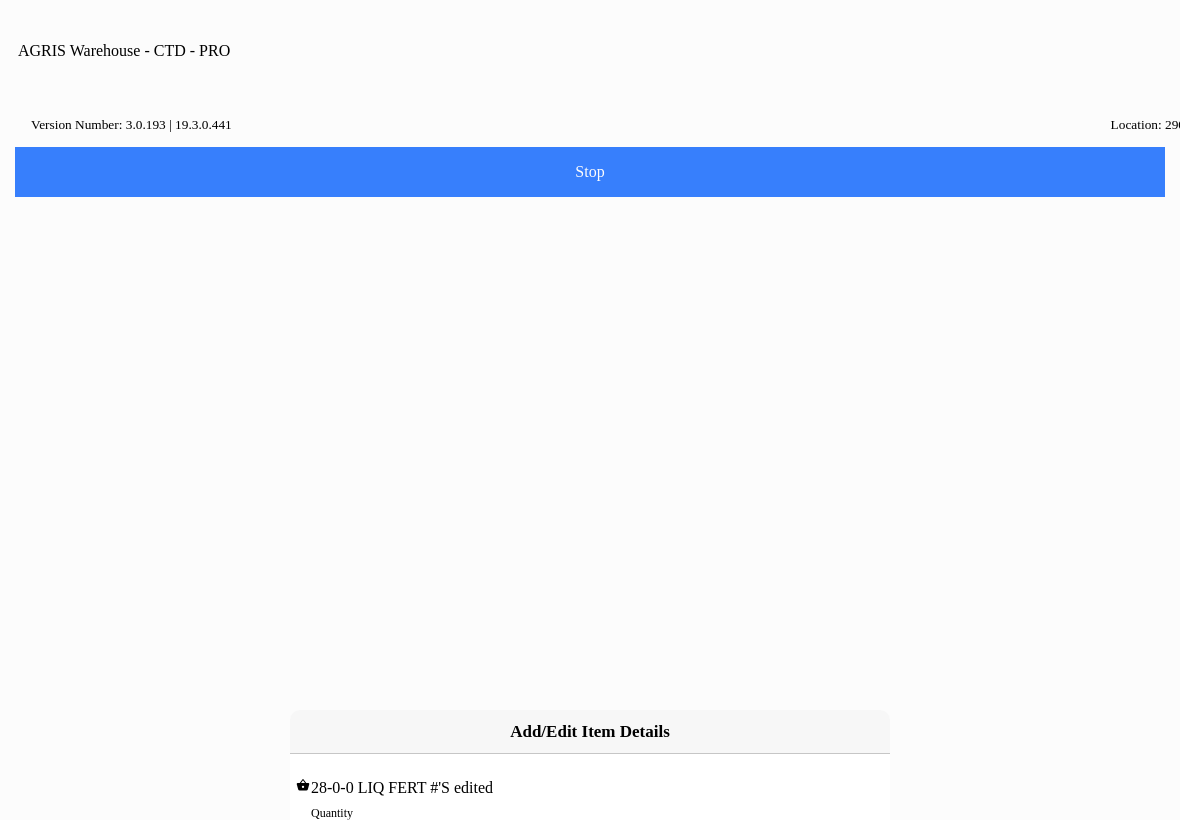 click on "0" at bounding box center [590, 834] 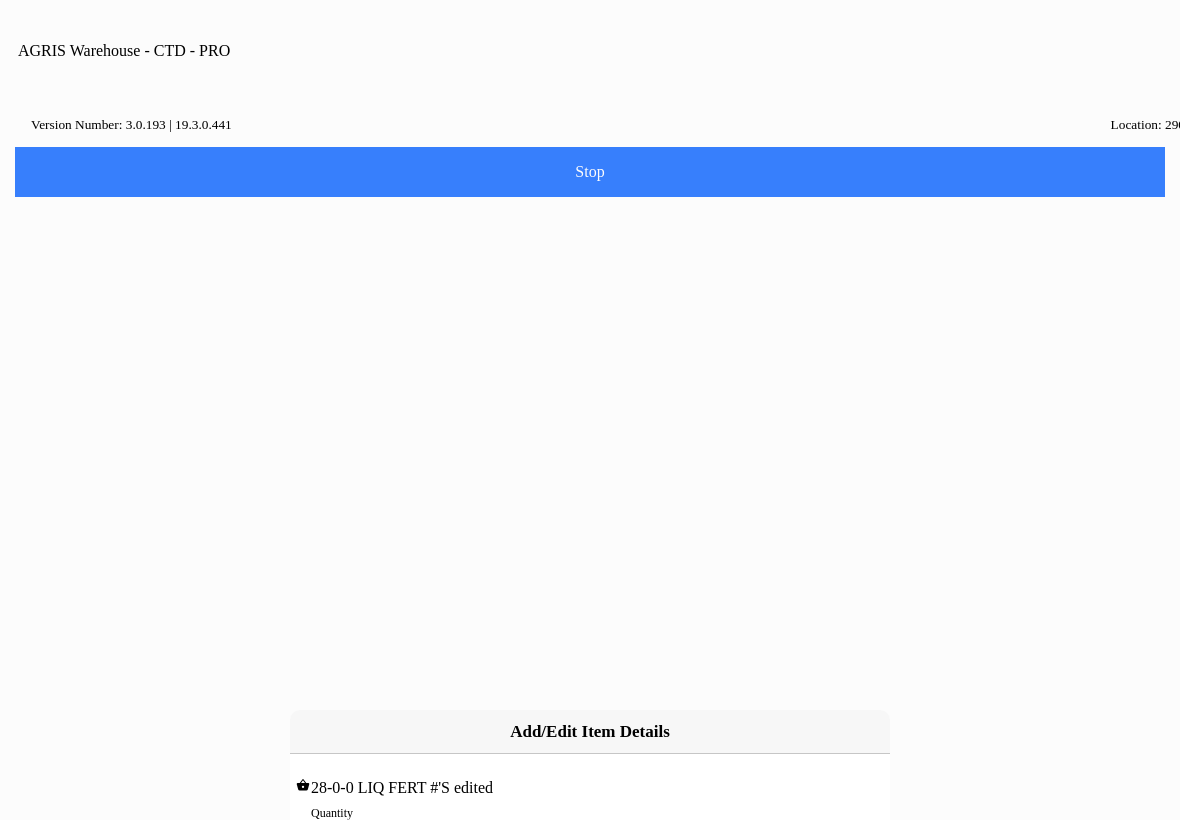 type on "2" 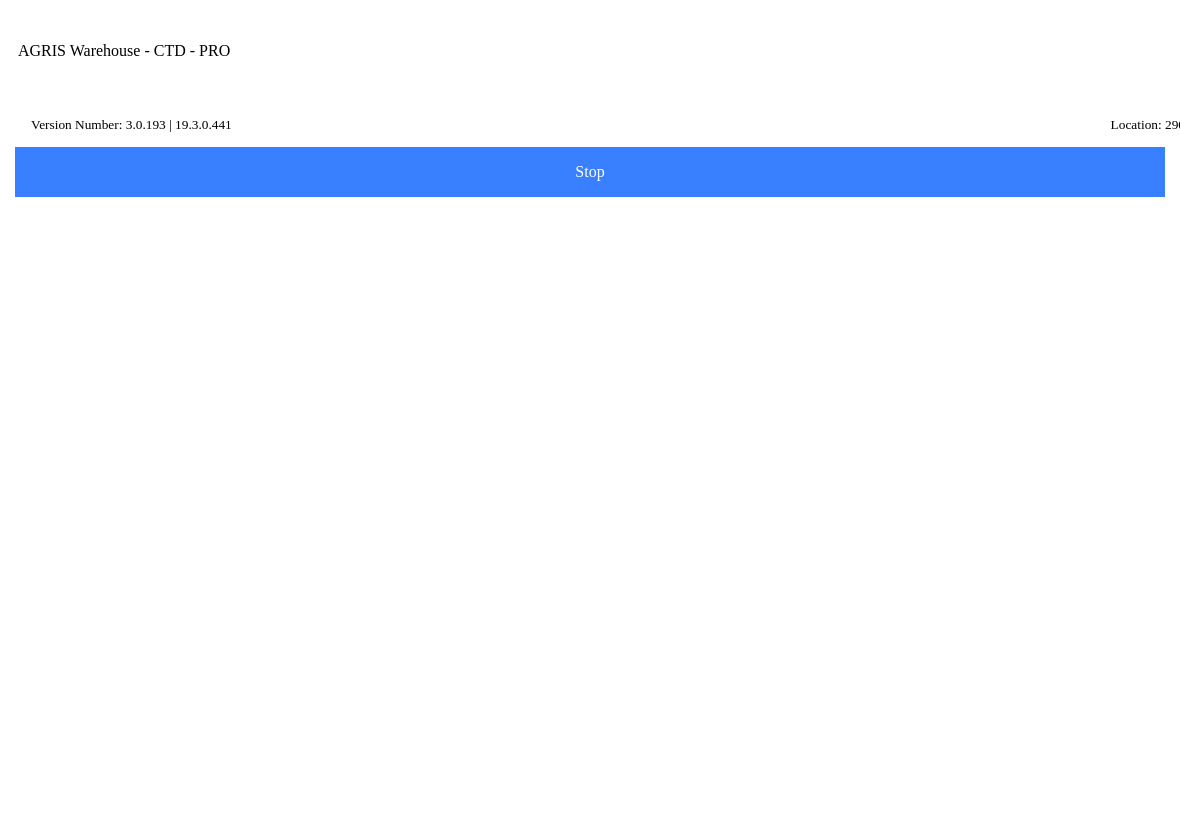 click on "NEXT" at bounding box center (590, 525) 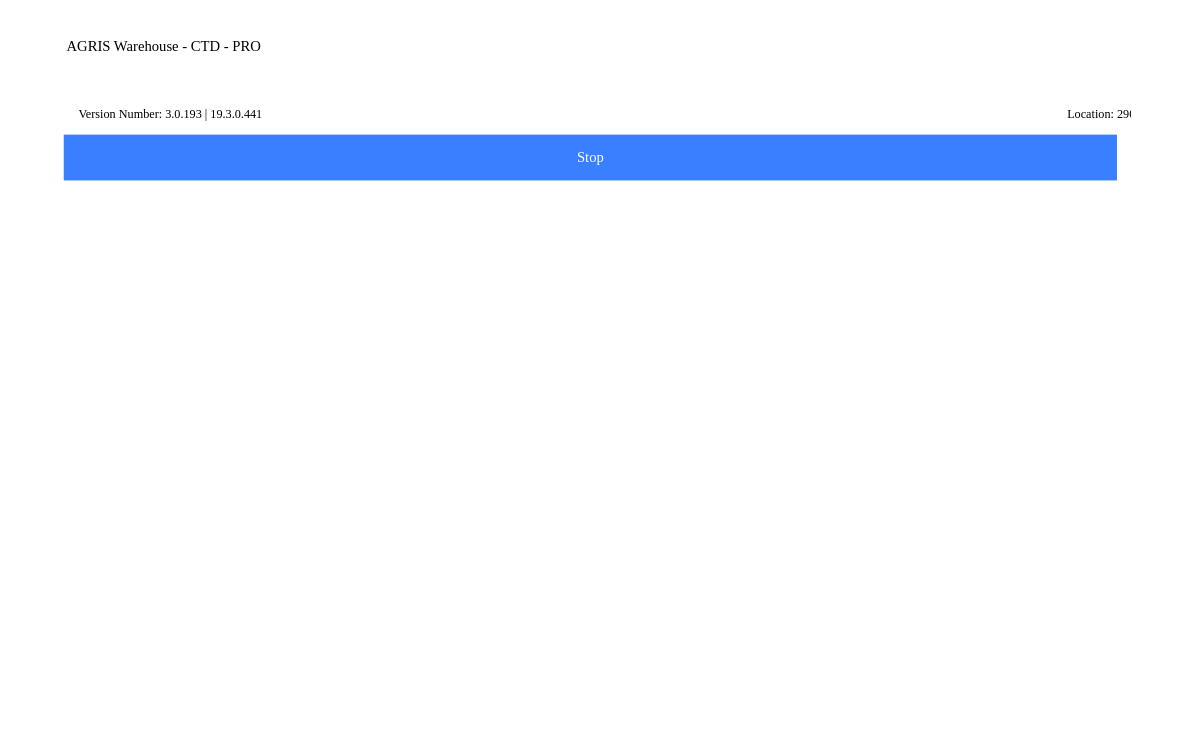 scroll, scrollTop: 95, scrollLeft: 0, axis: vertical 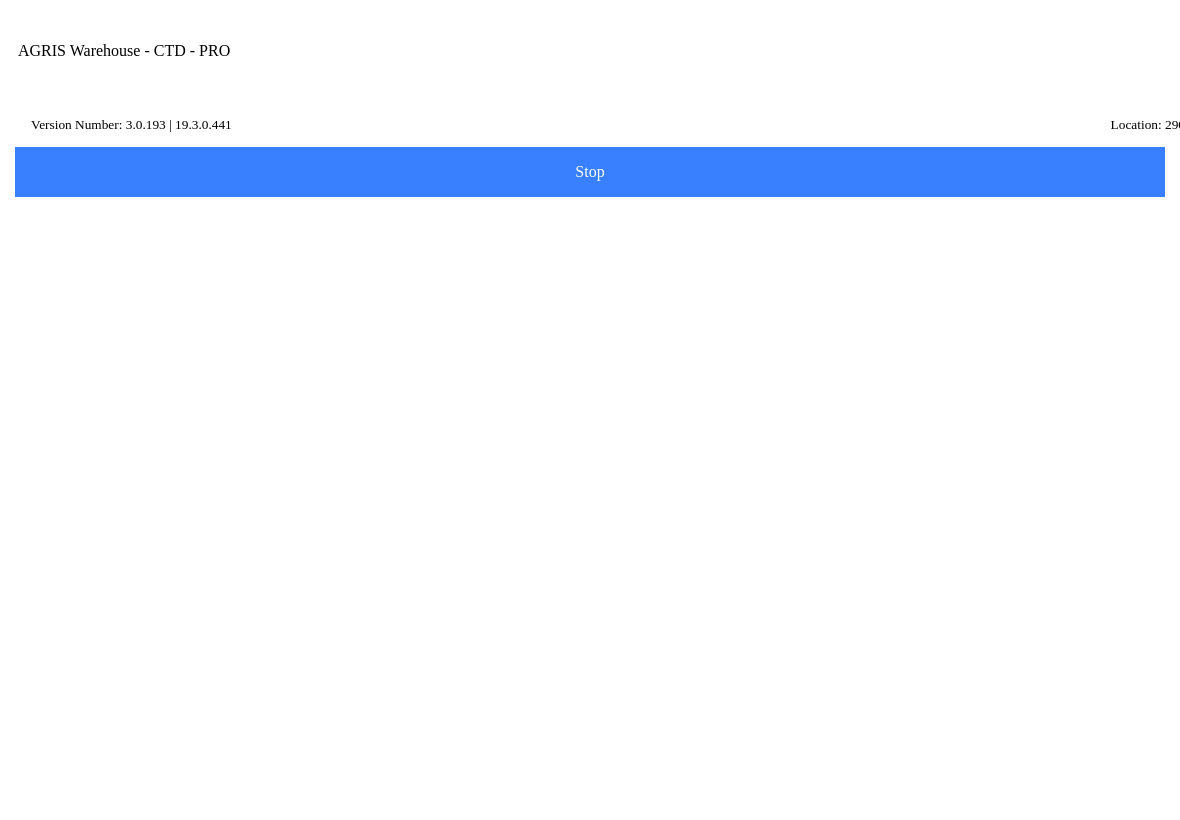 click 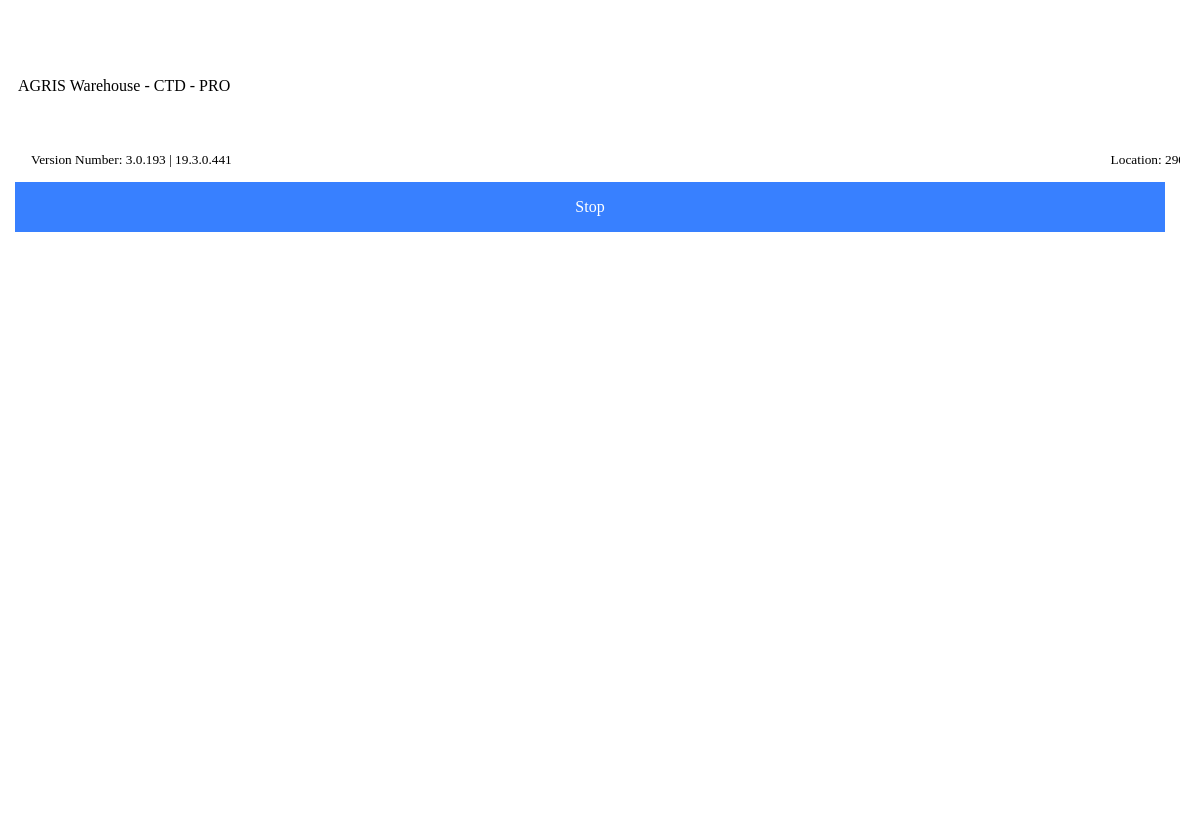 scroll, scrollTop: 164, scrollLeft: 0, axis: vertical 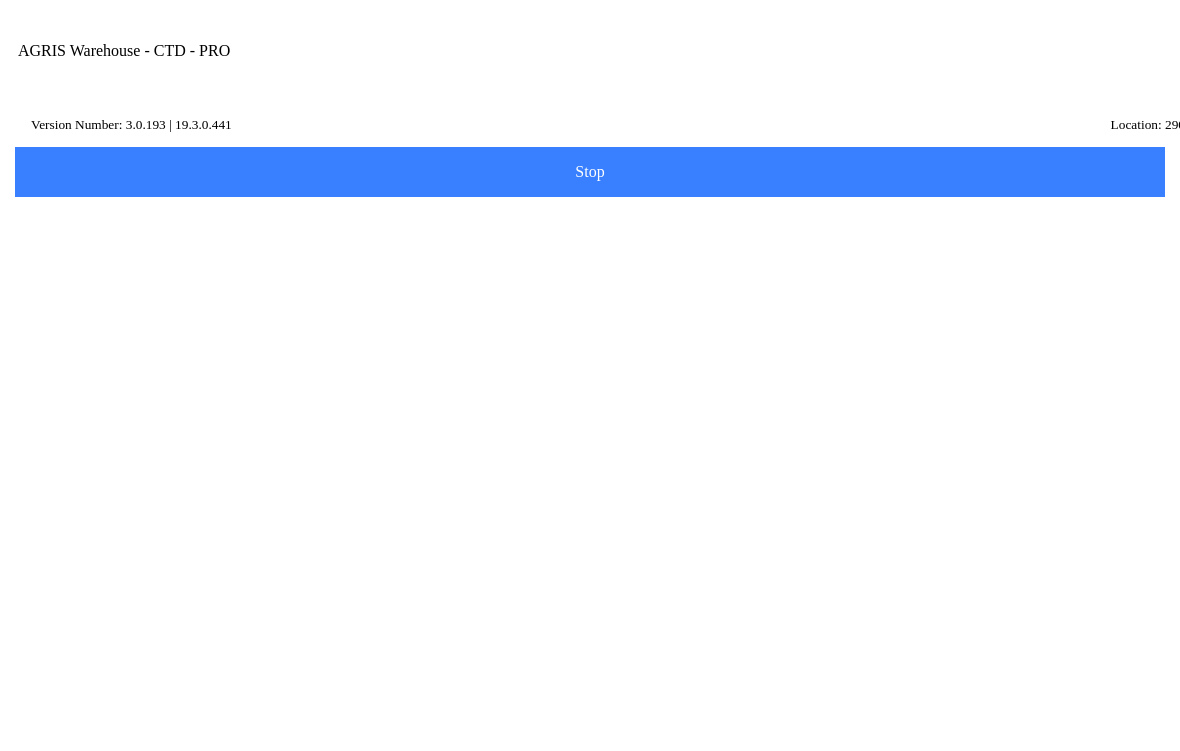 type on "tesst" 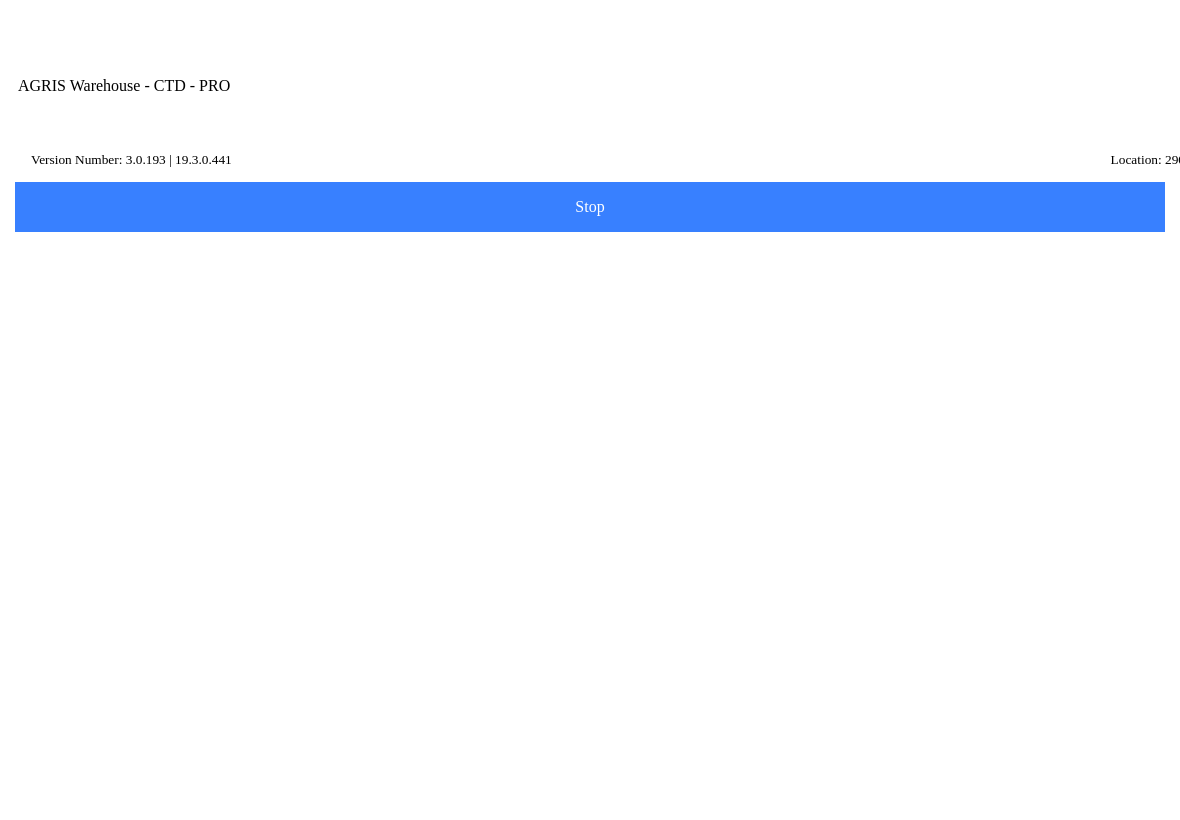scroll, scrollTop: 95, scrollLeft: 0, axis: vertical 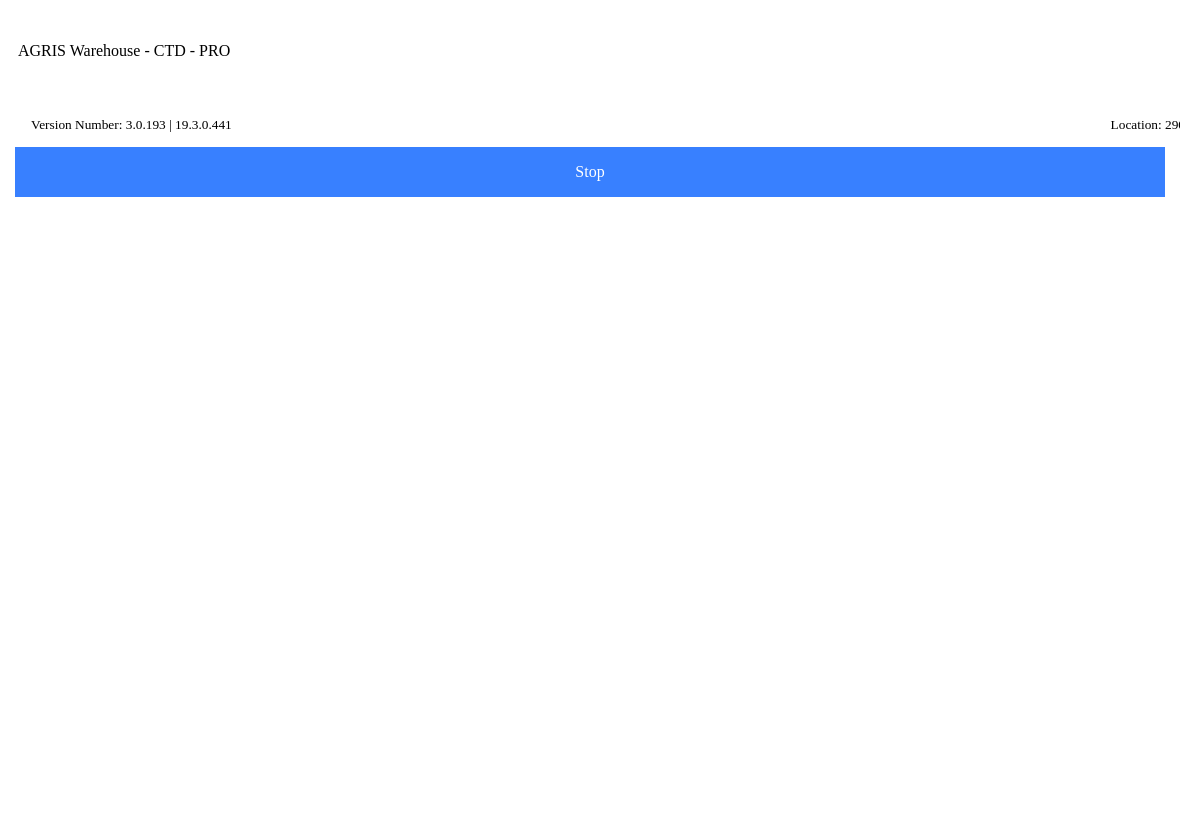 click on "Sign" at bounding box center [590, 558] 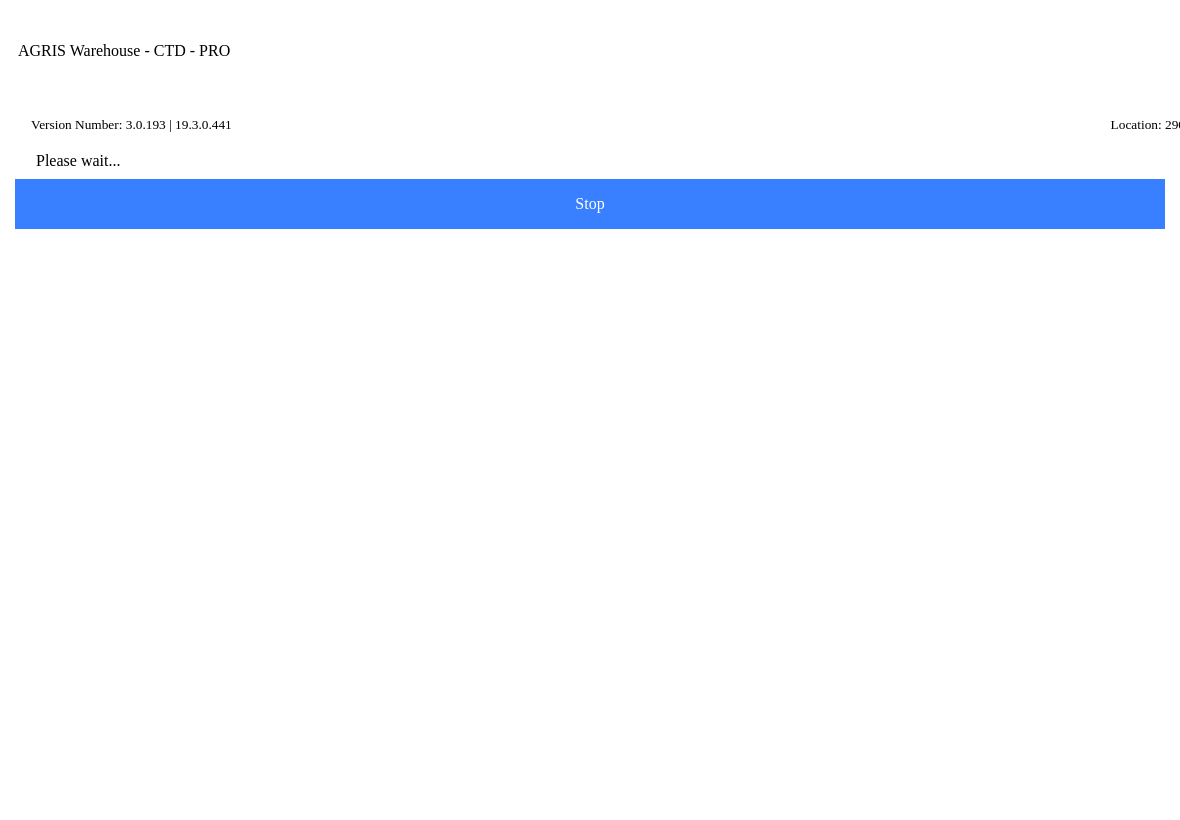 scroll, scrollTop: 84, scrollLeft: 0, axis: vertical 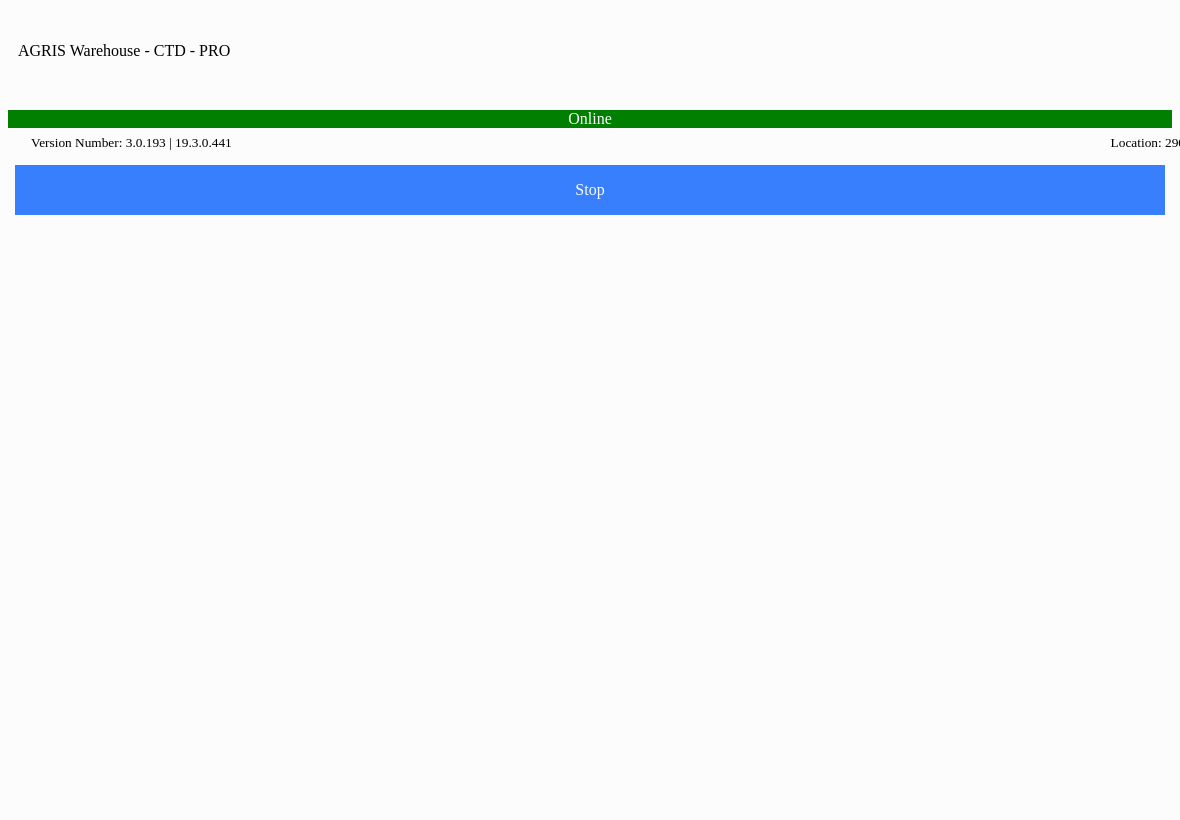 click on "Ok" at bounding box center [590, 452] 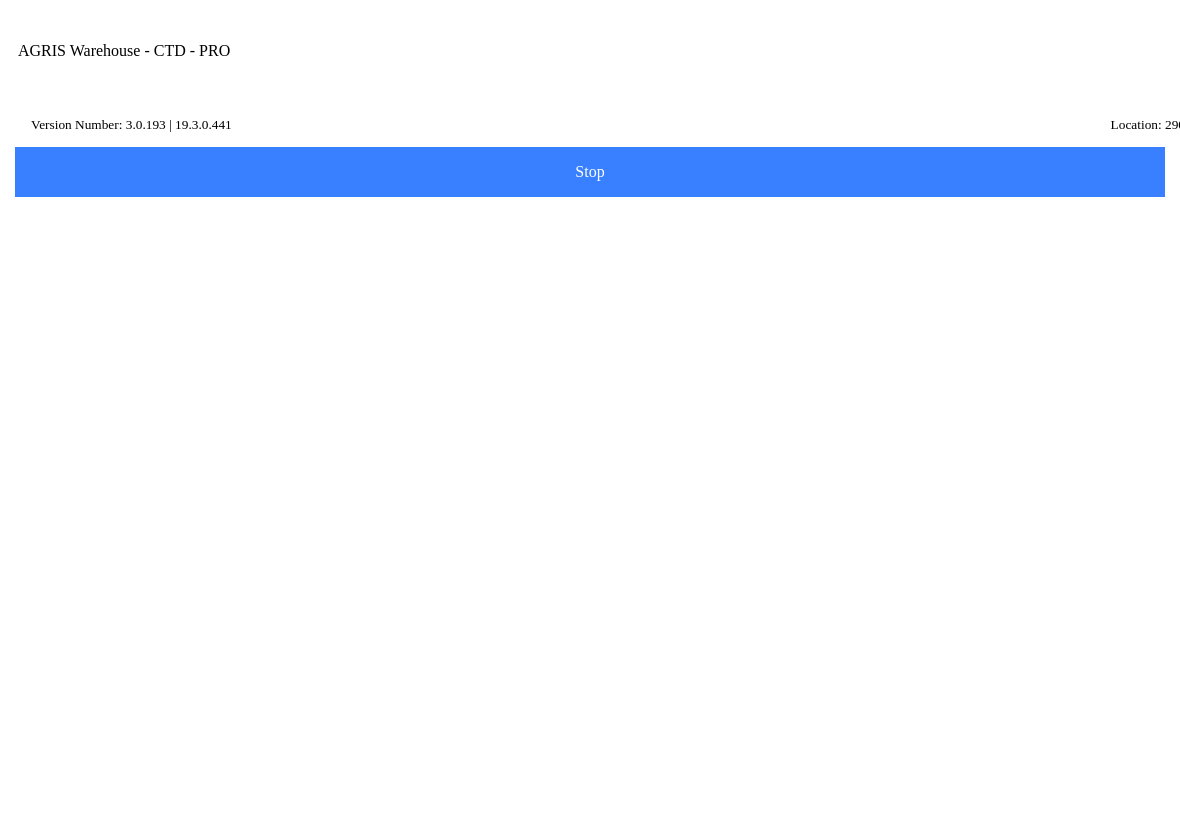 scroll, scrollTop: 326, scrollLeft: 0, axis: vertical 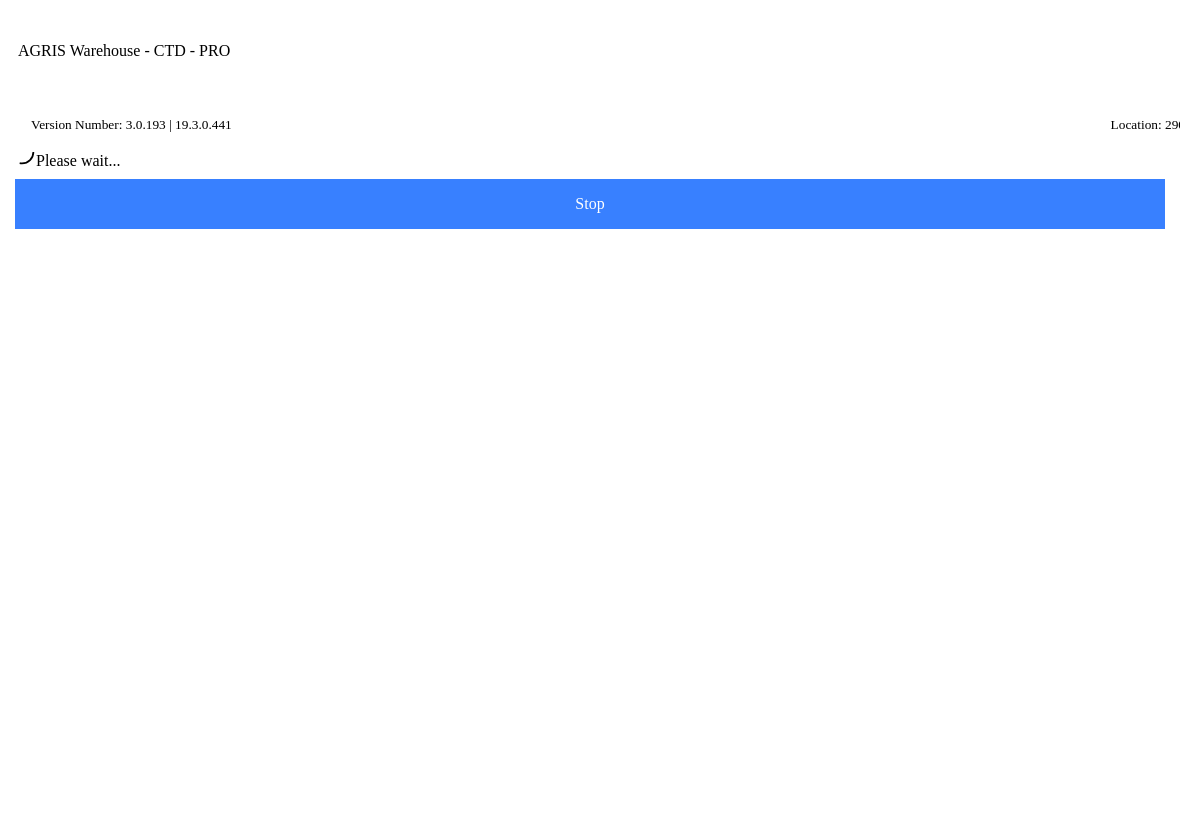 type on "[PERSON_NAME]" 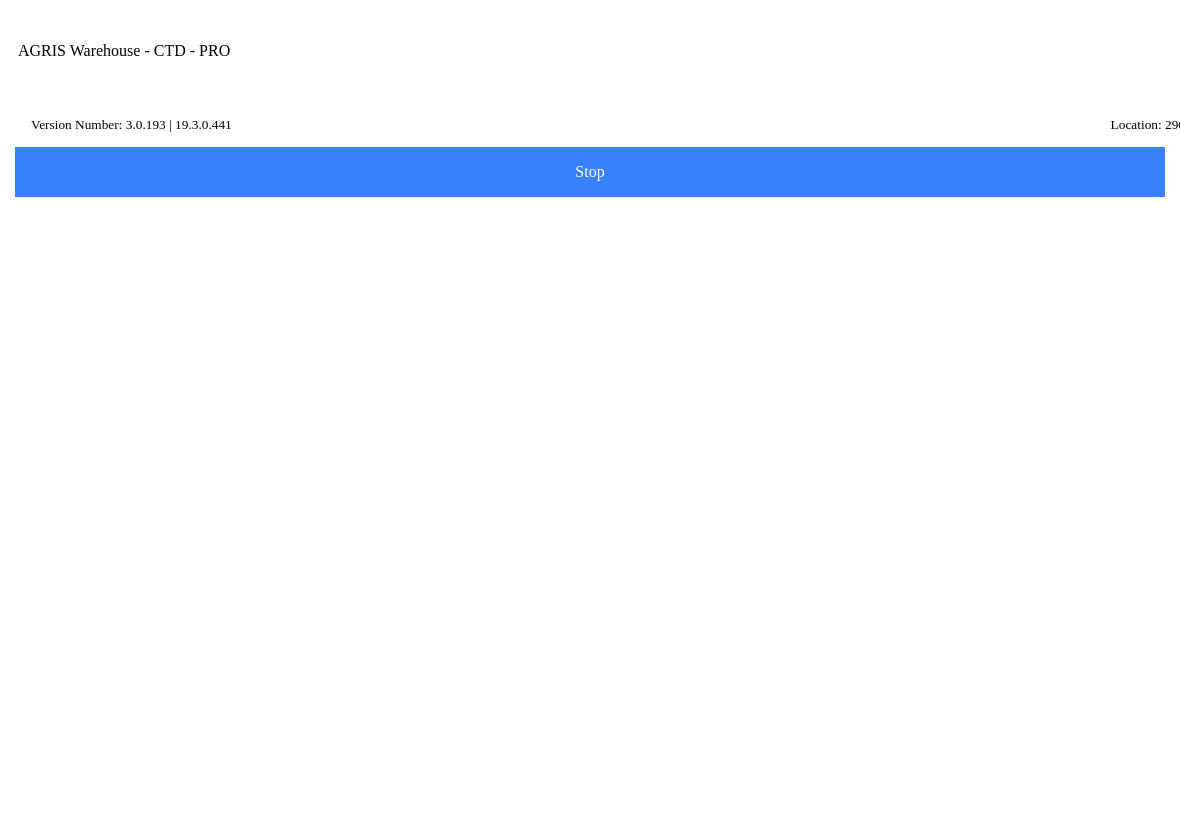 click on "Next" at bounding box center [877, 688] 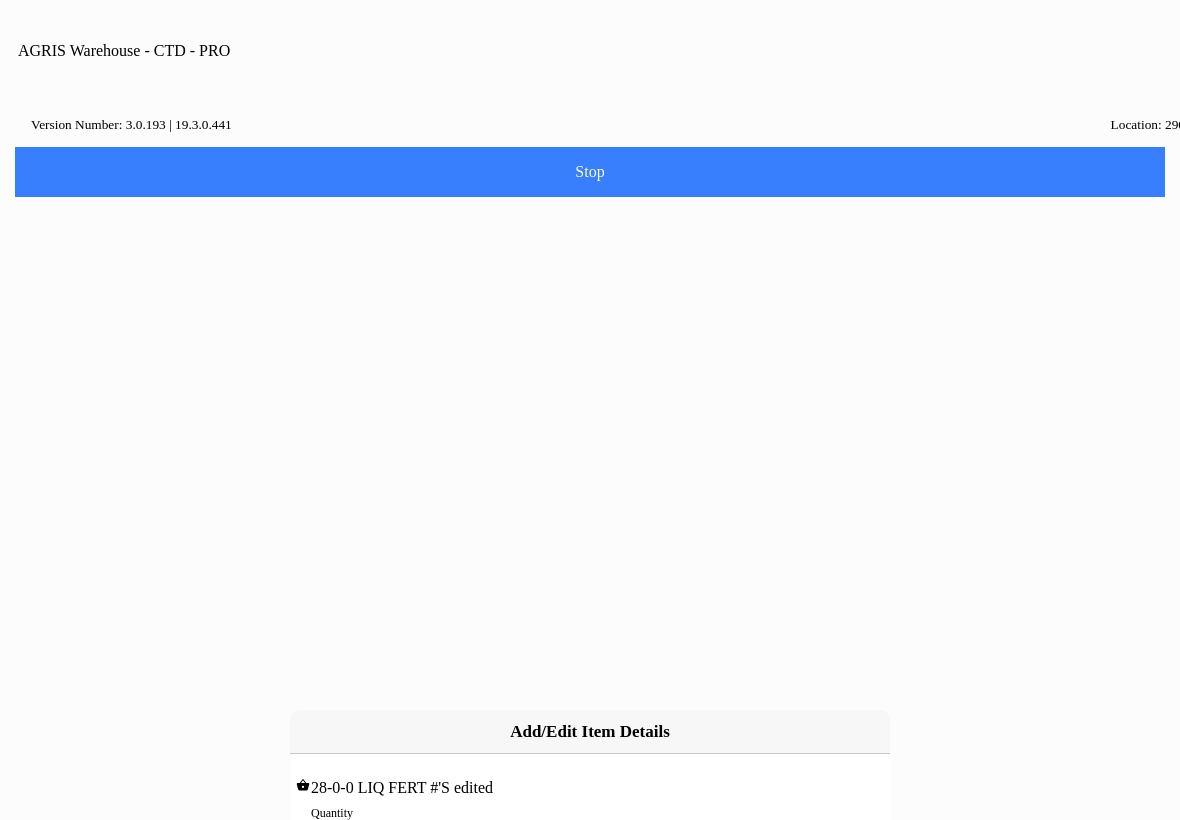 click on "0" at bounding box center [590, 834] 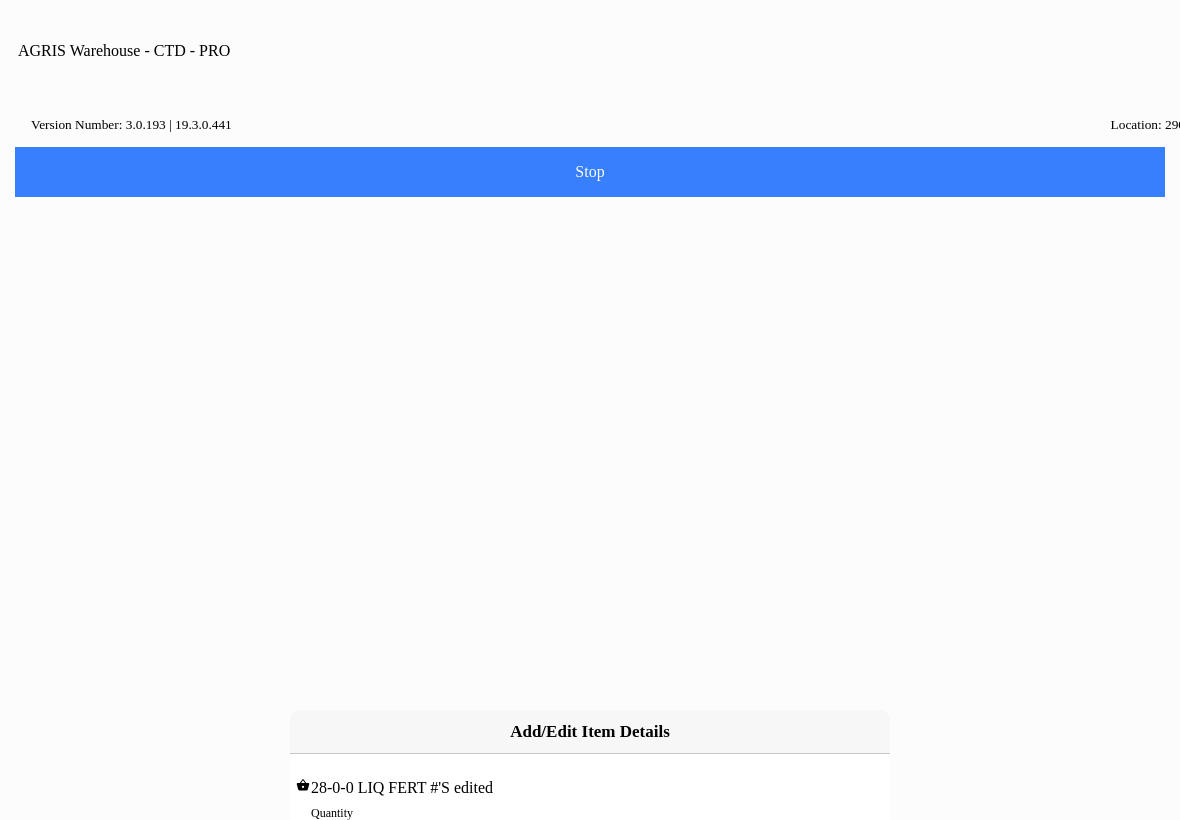 type on "1" 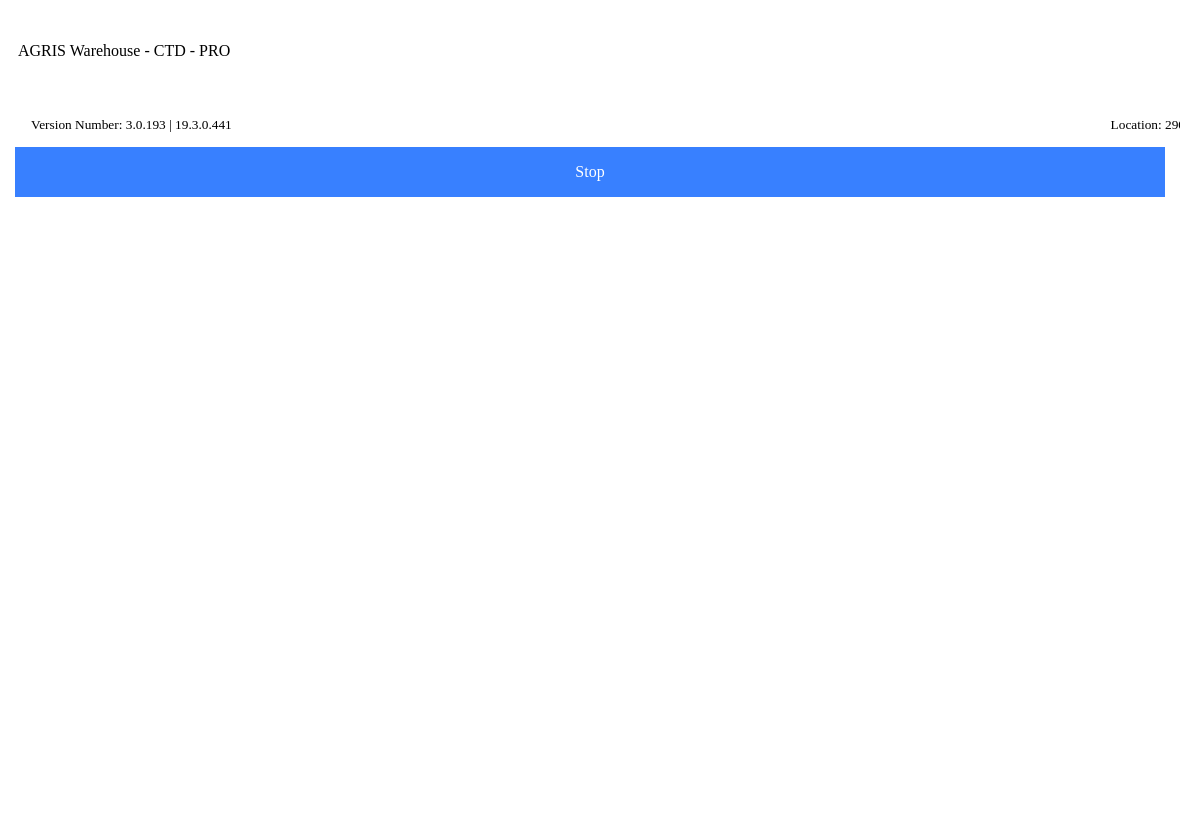 click on "NEXT" at bounding box center [590, 525] 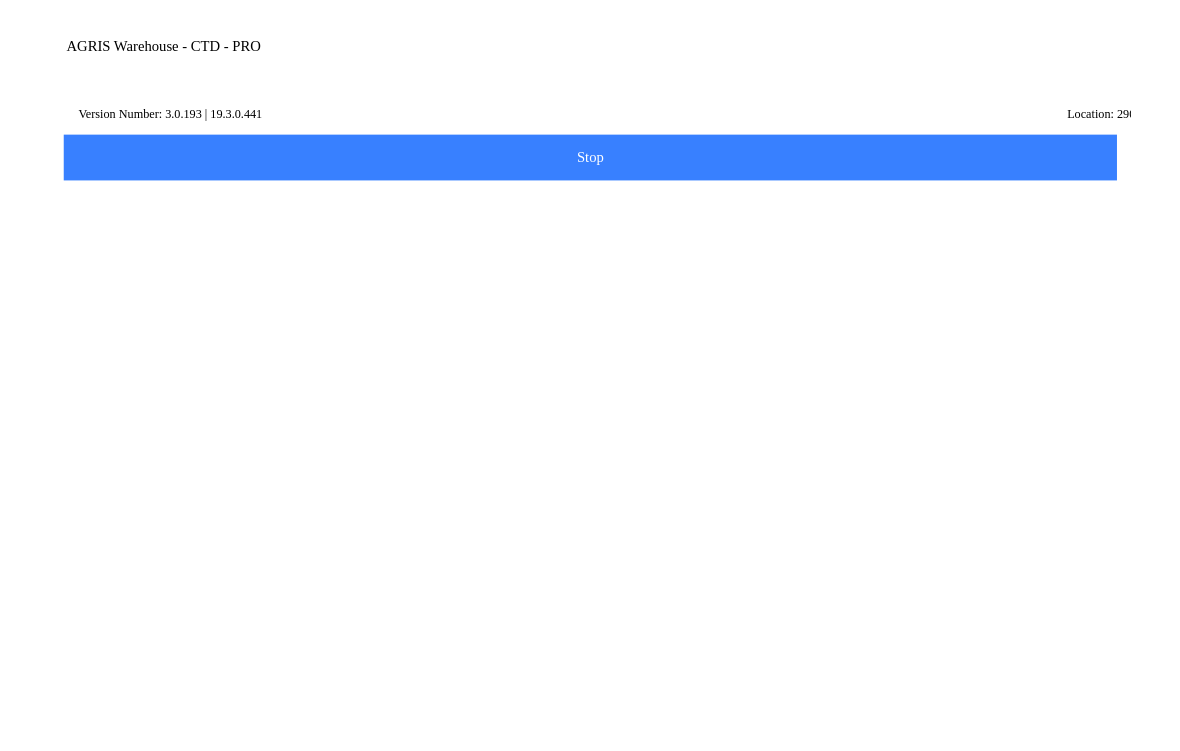 scroll, scrollTop: 95, scrollLeft: 0, axis: vertical 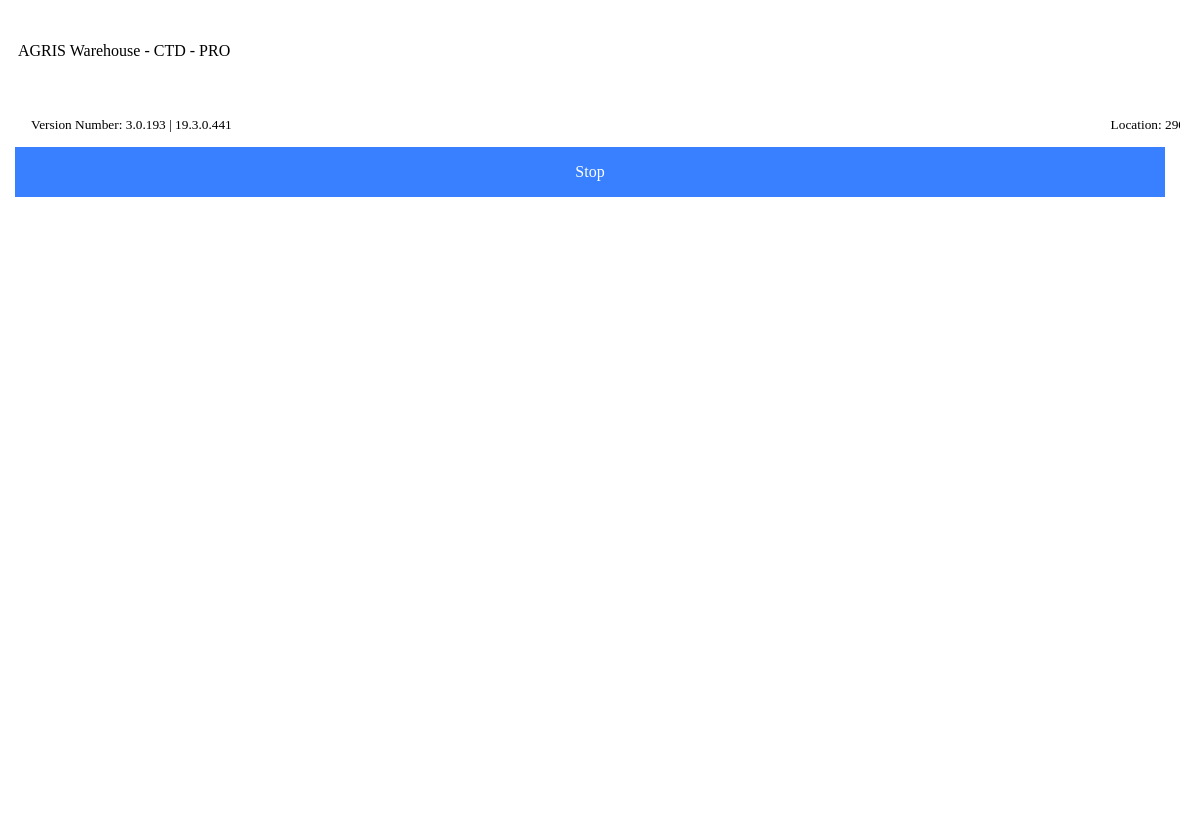 click 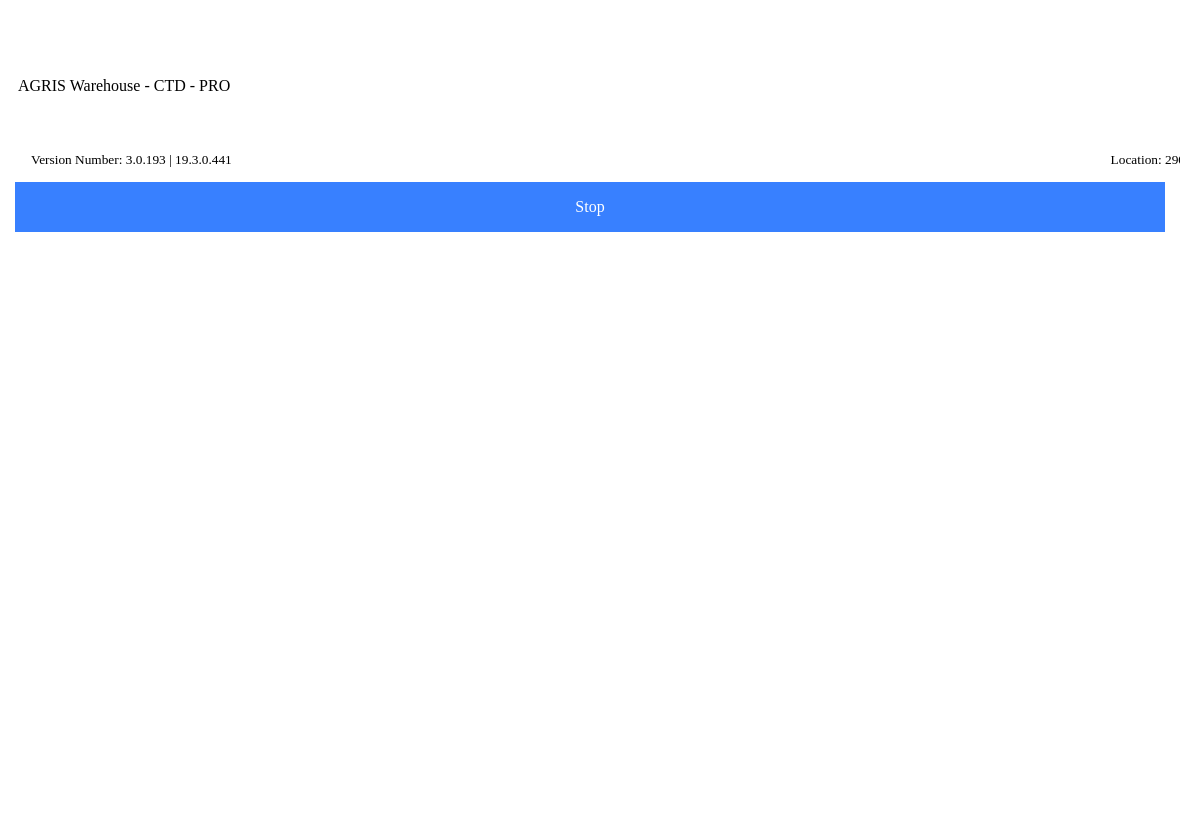 scroll, scrollTop: 164, scrollLeft: 0, axis: vertical 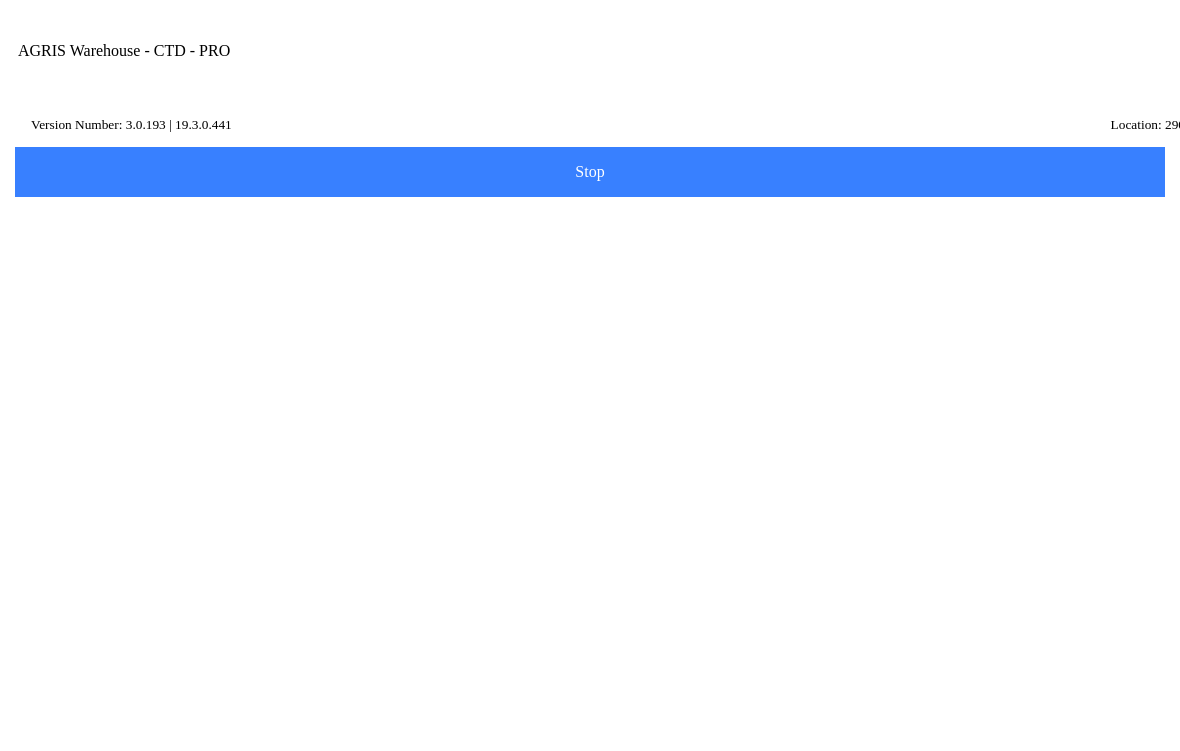 type on "ssdasdsa" 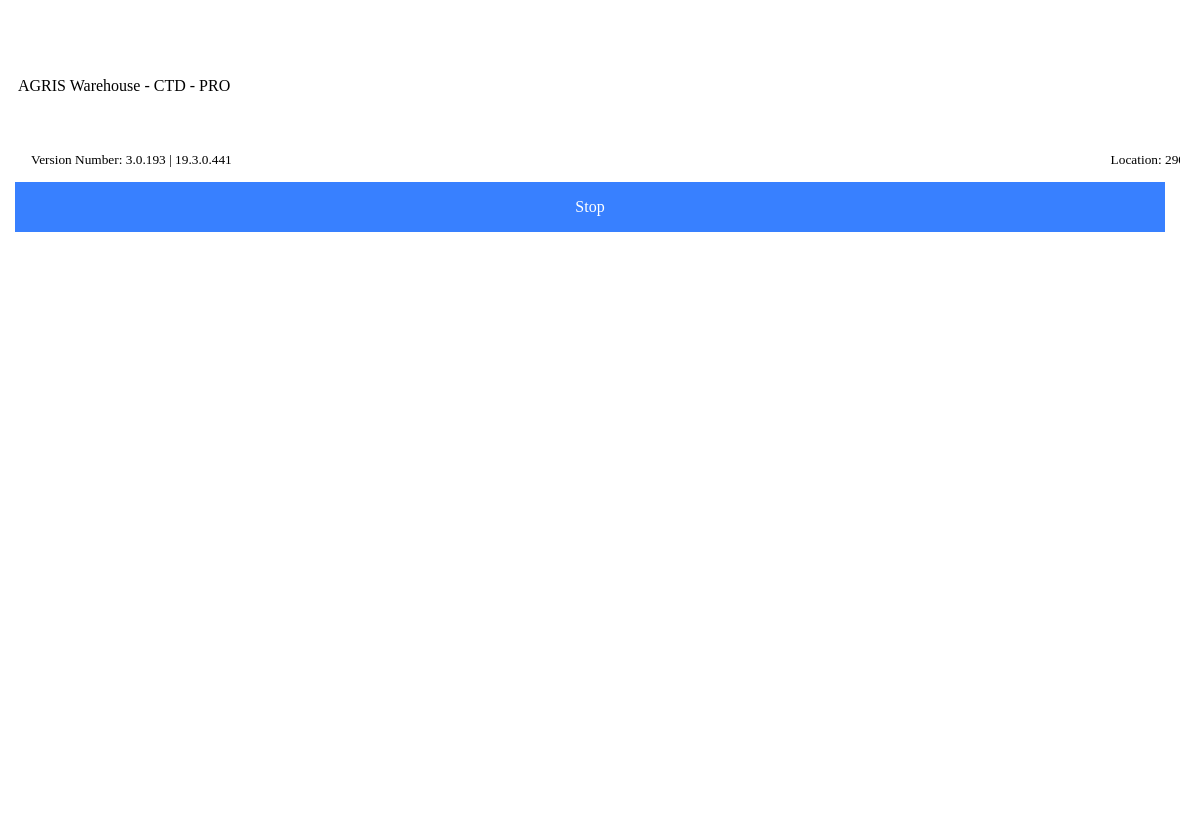 scroll, scrollTop: 95, scrollLeft: 0, axis: vertical 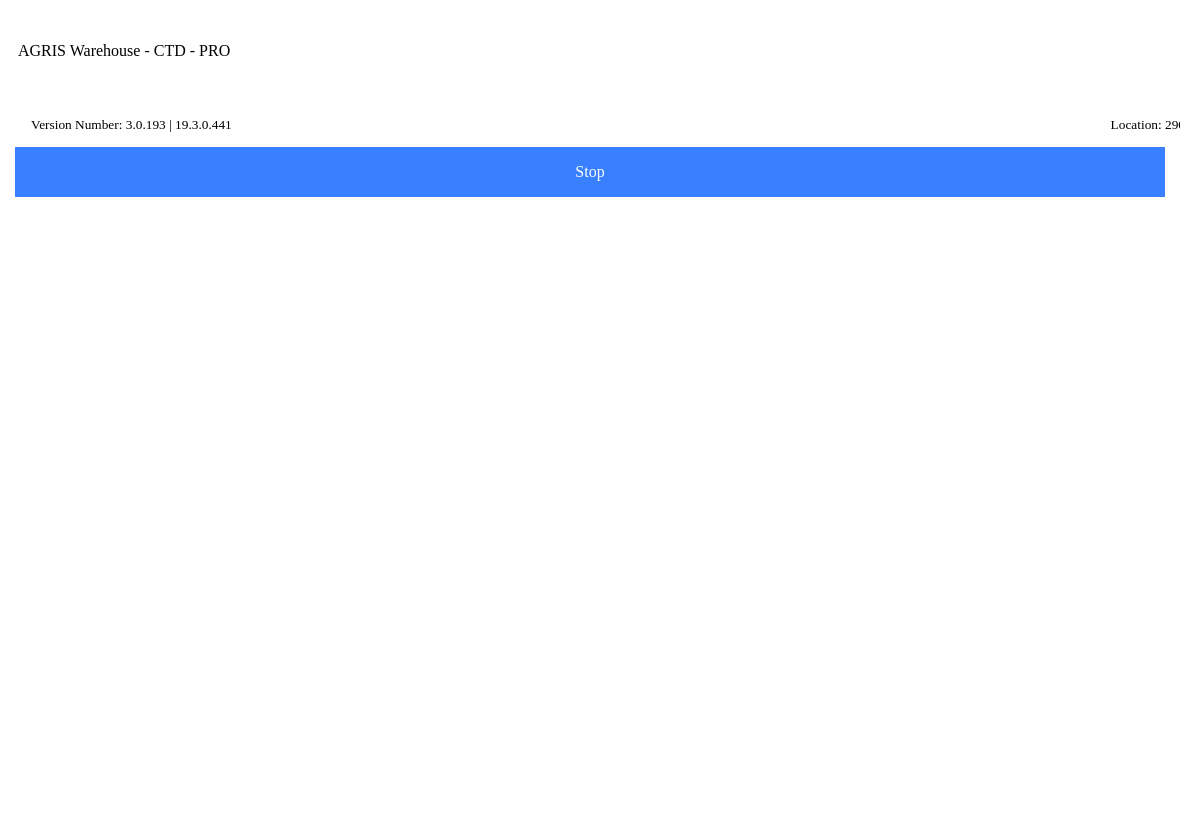 click on "ssdasdsa 8  of  150    characters" 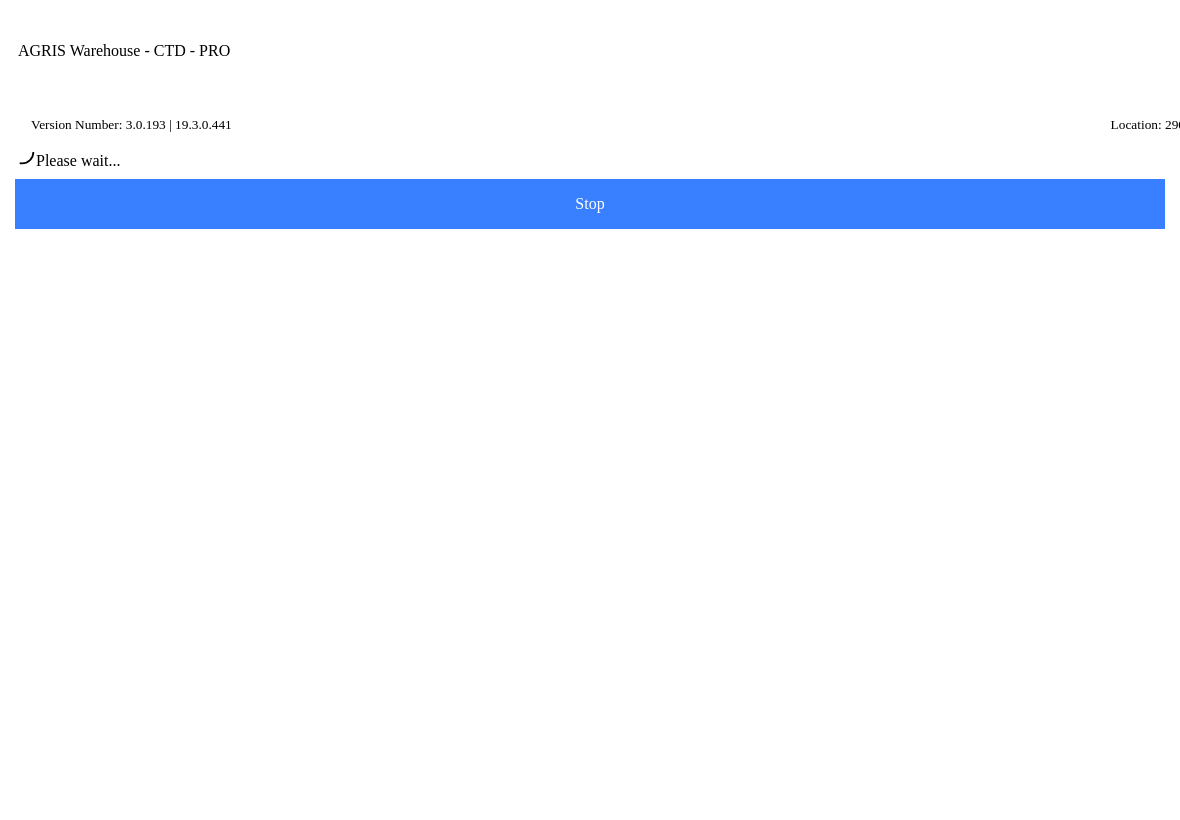 scroll, scrollTop: 84, scrollLeft: 0, axis: vertical 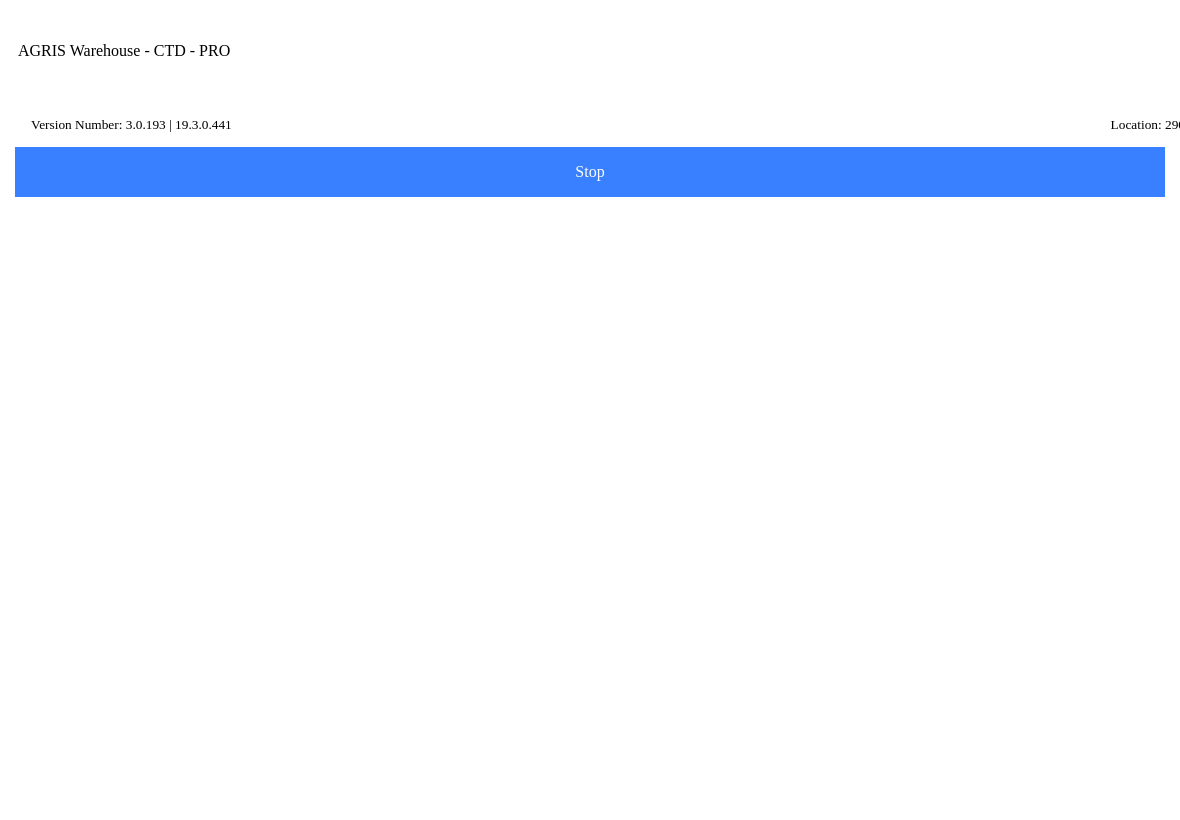 click on "( 1 ) Pending Tickets" 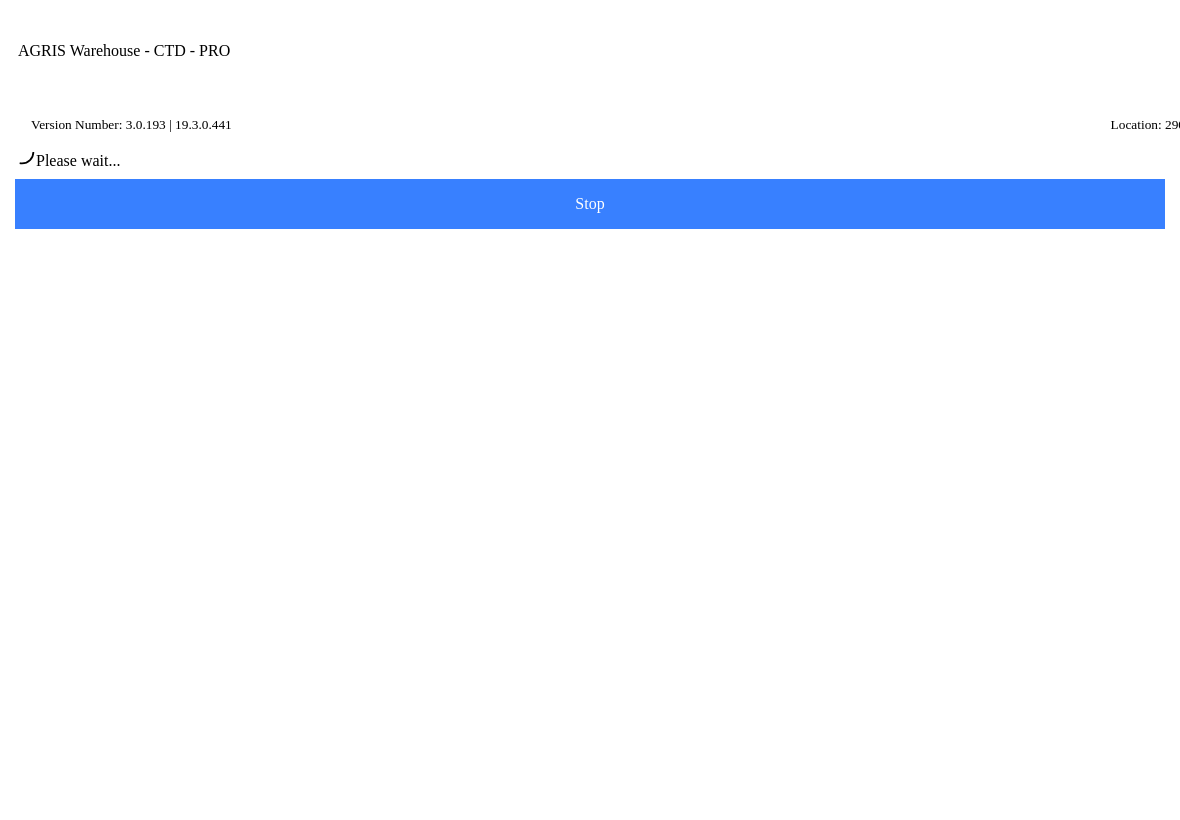 type on "[PERSON_NAME]" 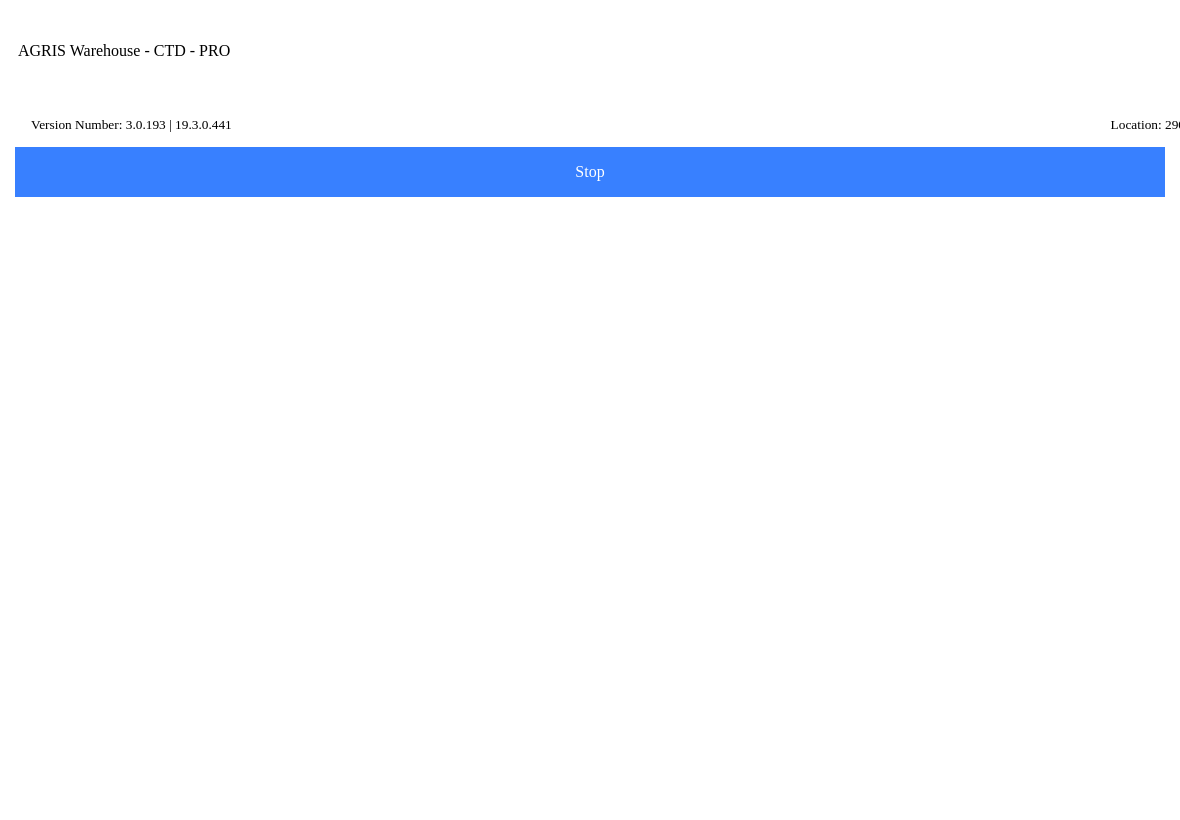 scroll, scrollTop: 86, scrollLeft: 0, axis: vertical 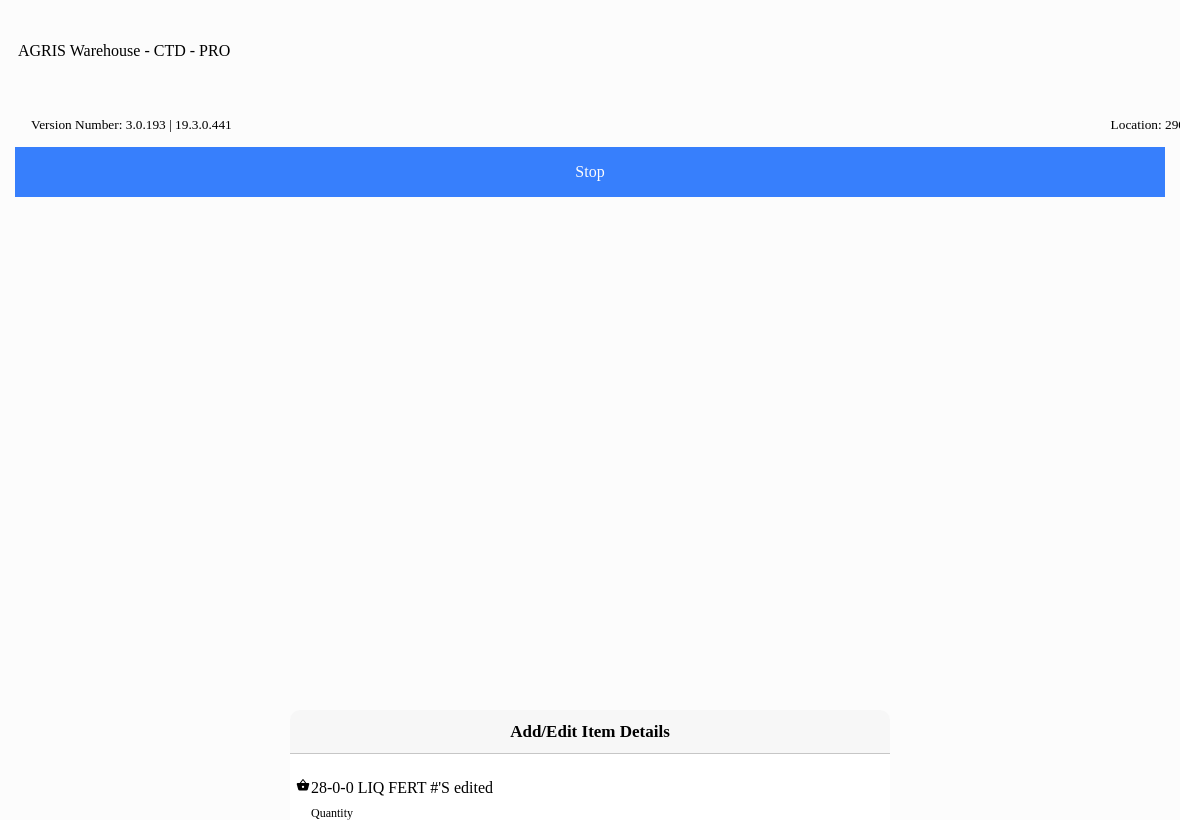 click on "0" at bounding box center [590, 834] 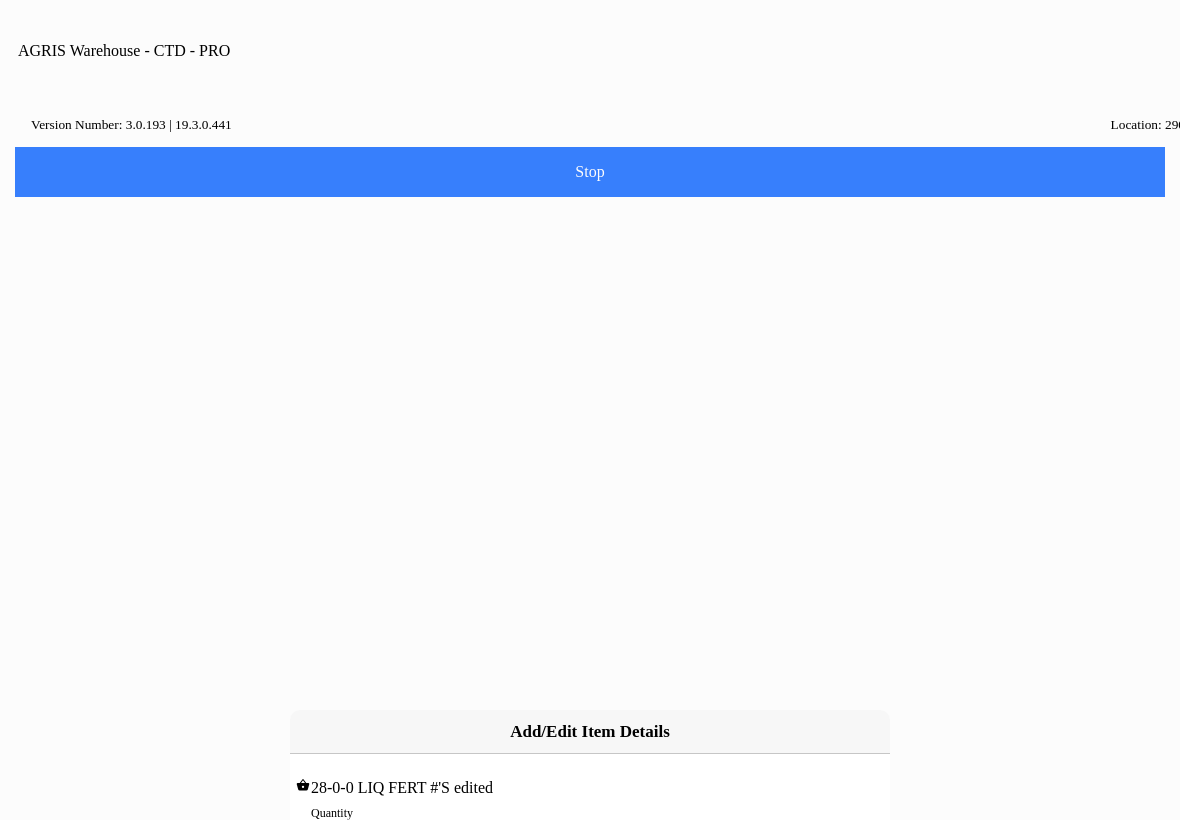 click on "Add" at bounding box center [0, 0] 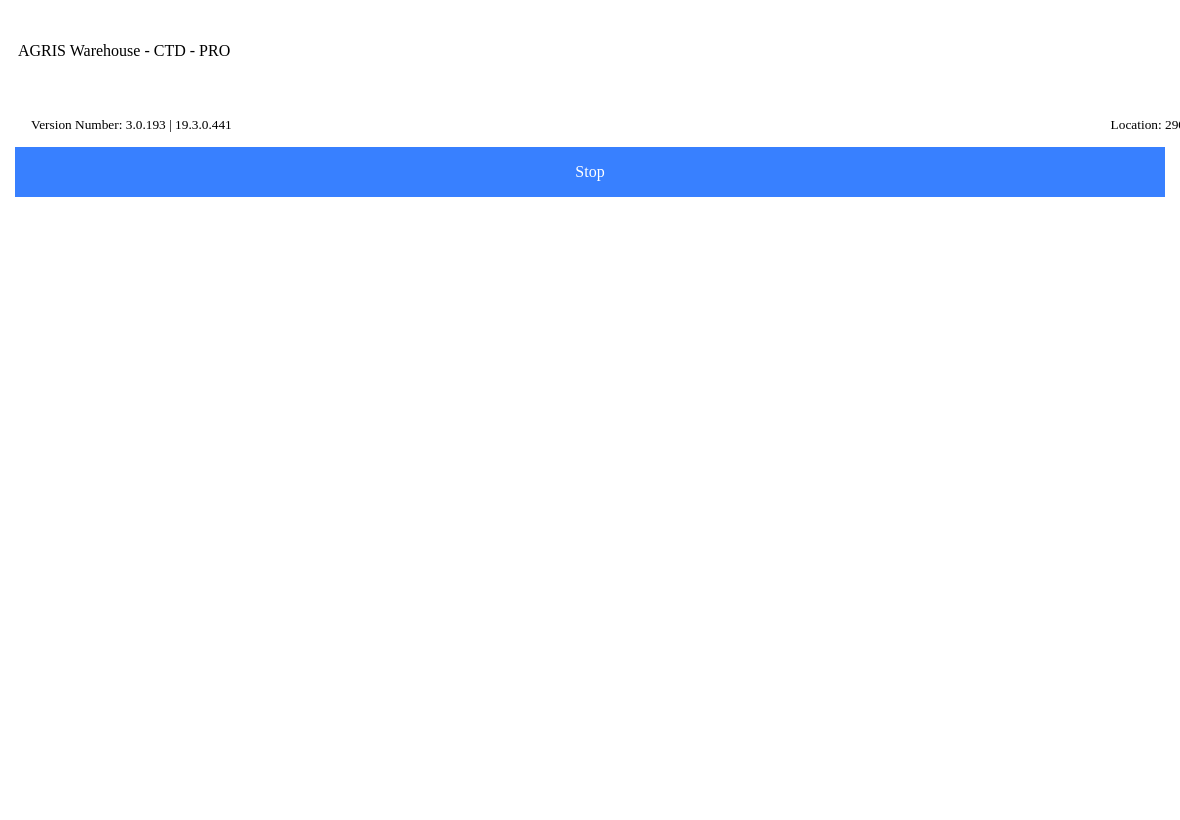 click on "NEXT" at bounding box center (590, 525) 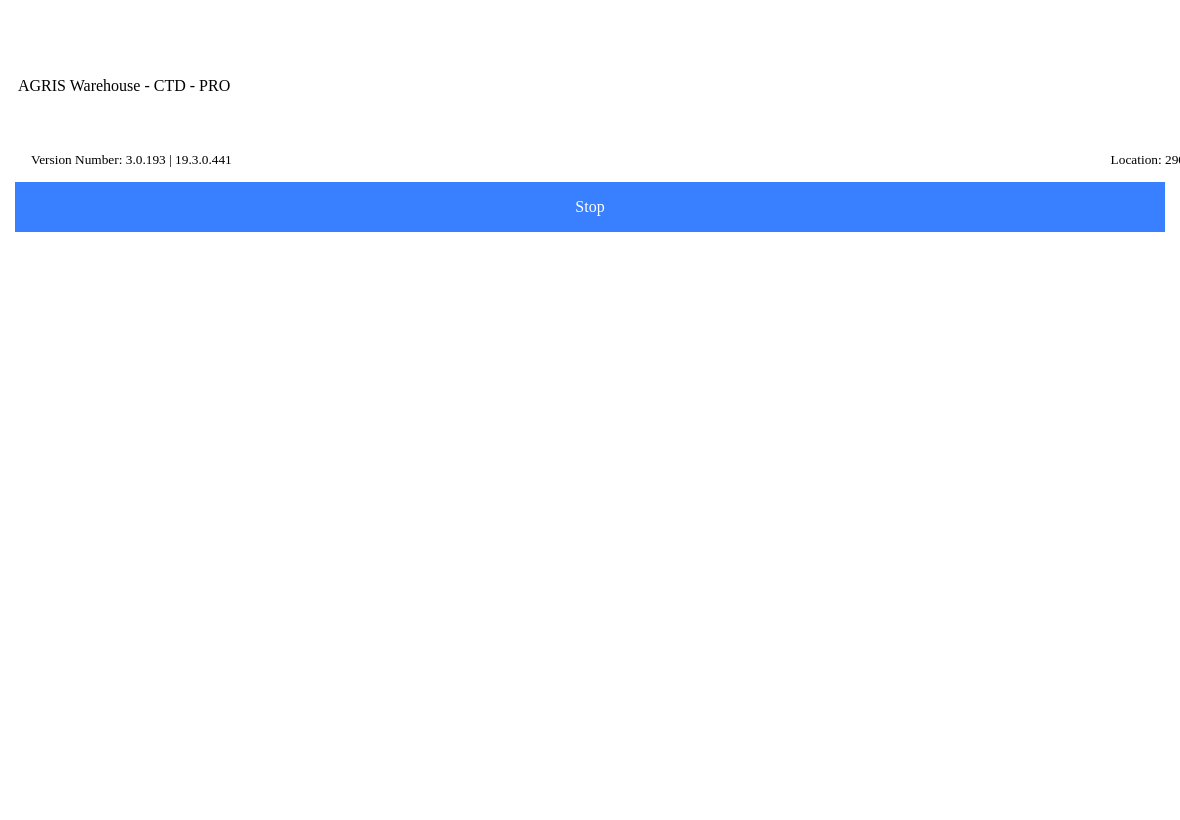 scroll, scrollTop: 164, scrollLeft: 0, axis: vertical 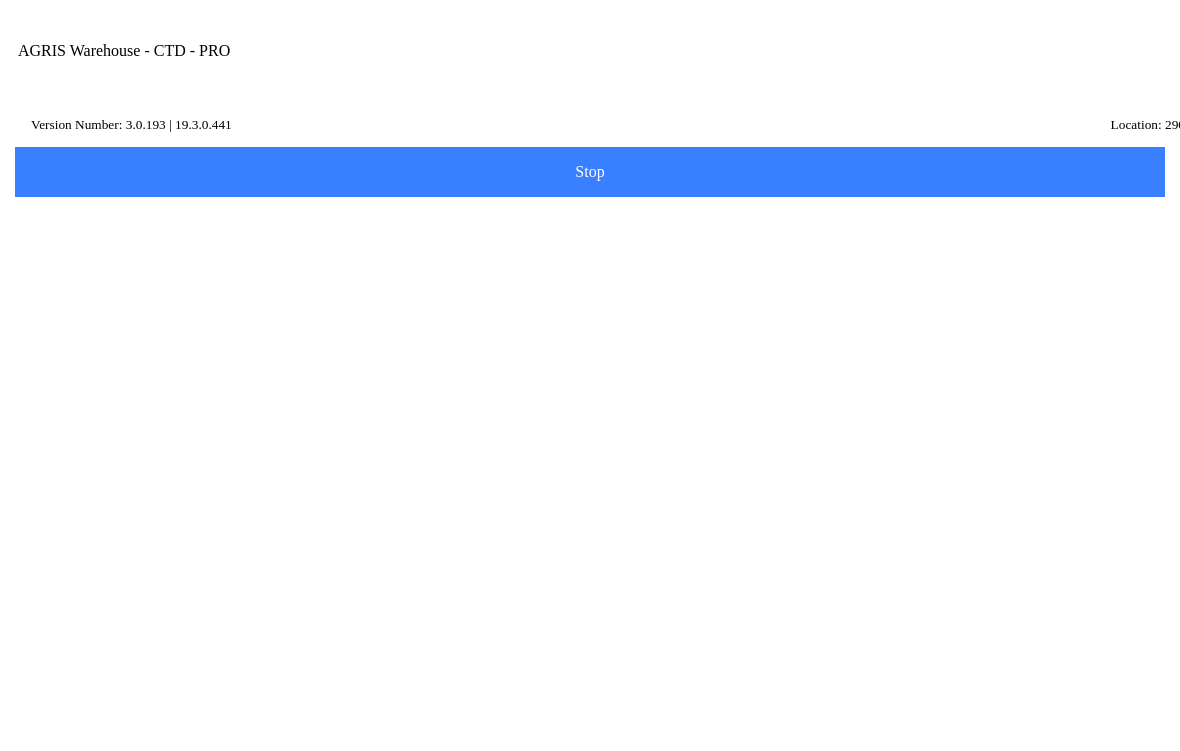 type on "dad" 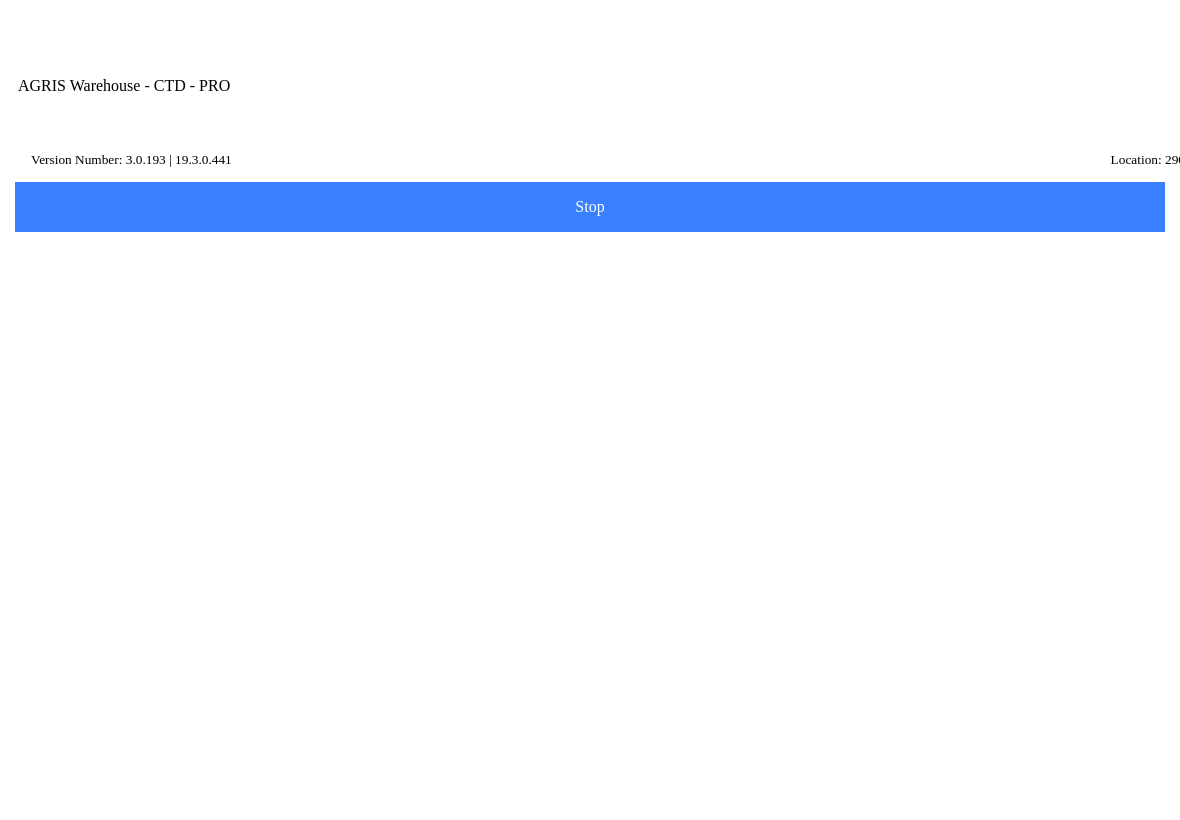 scroll, scrollTop: 95, scrollLeft: 0, axis: vertical 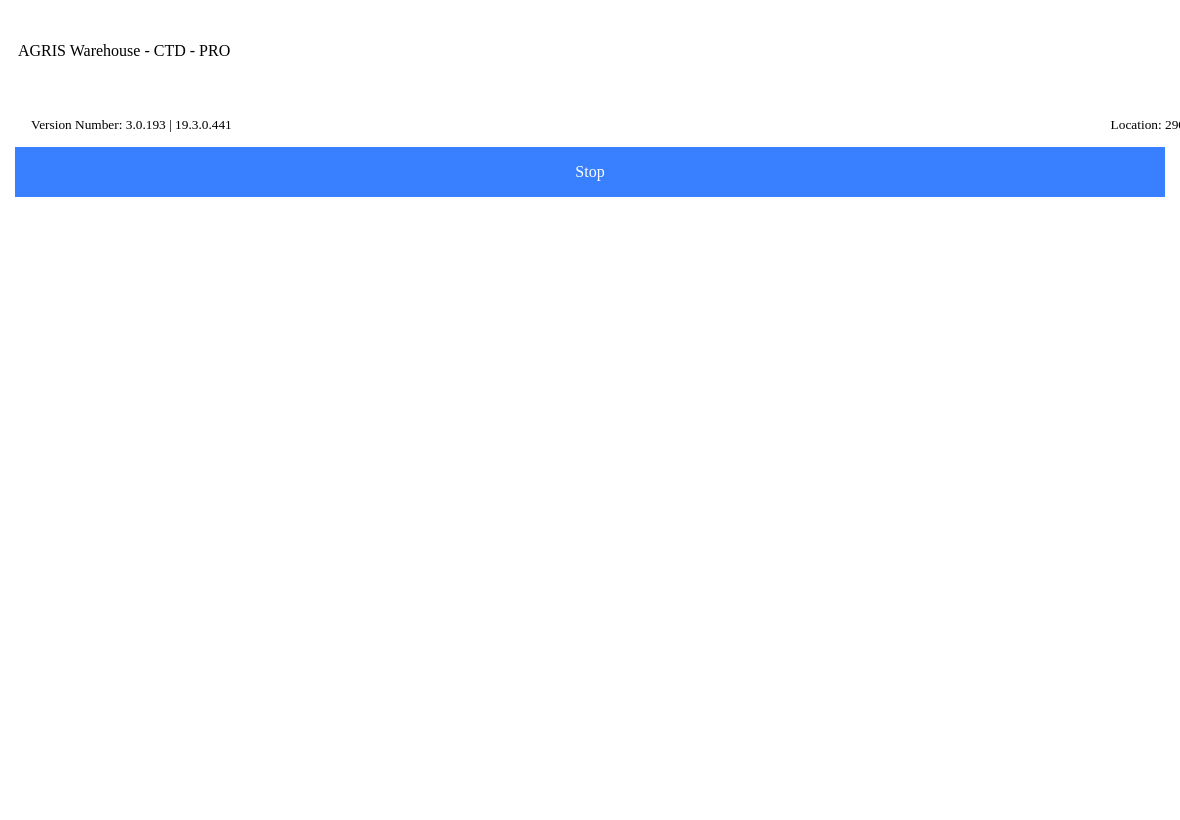click on "Sign" at bounding box center [590, 558] 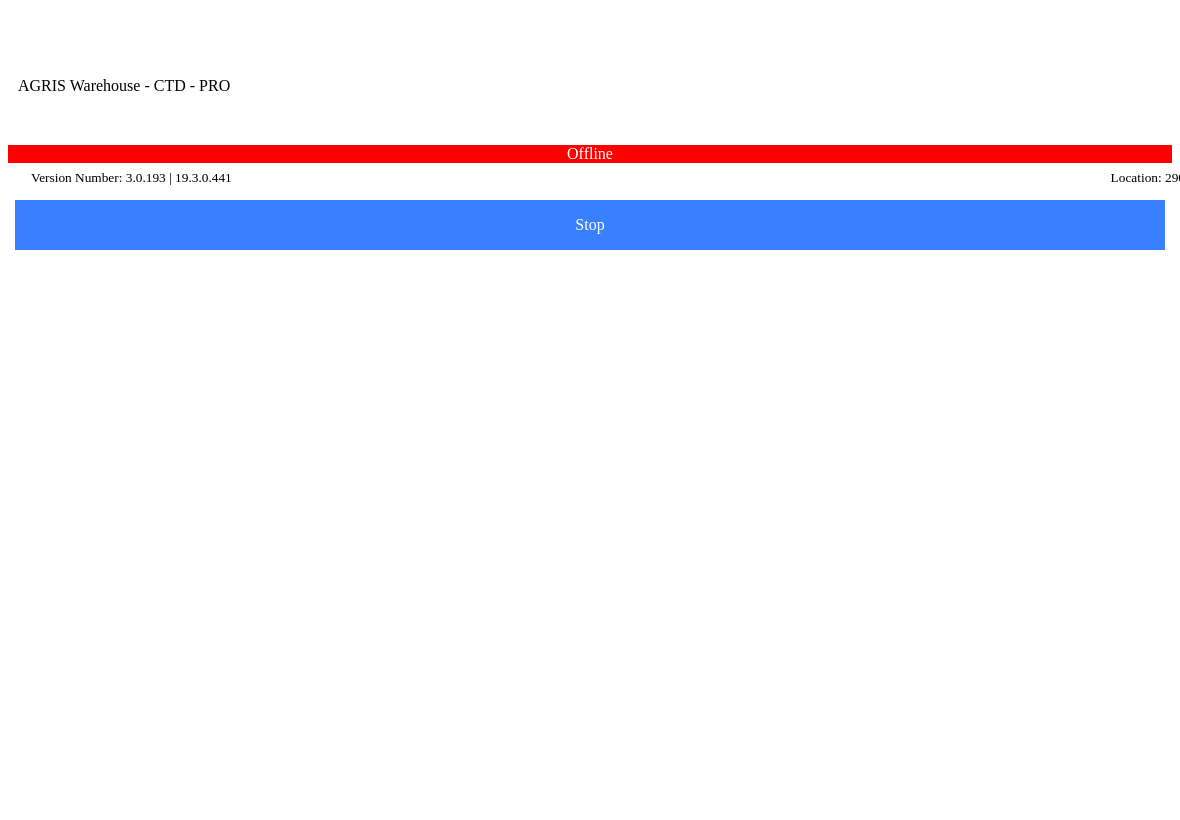 scroll, scrollTop: 440, scrollLeft: 0, axis: vertical 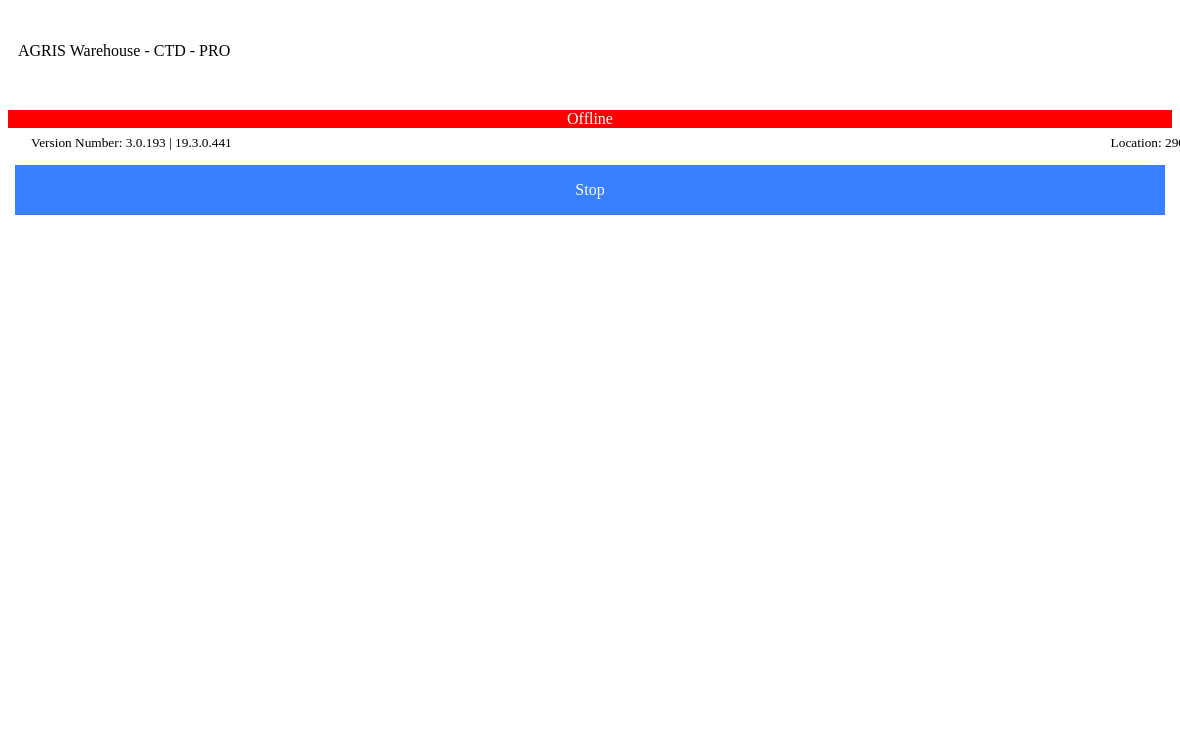 type on "sdssda" 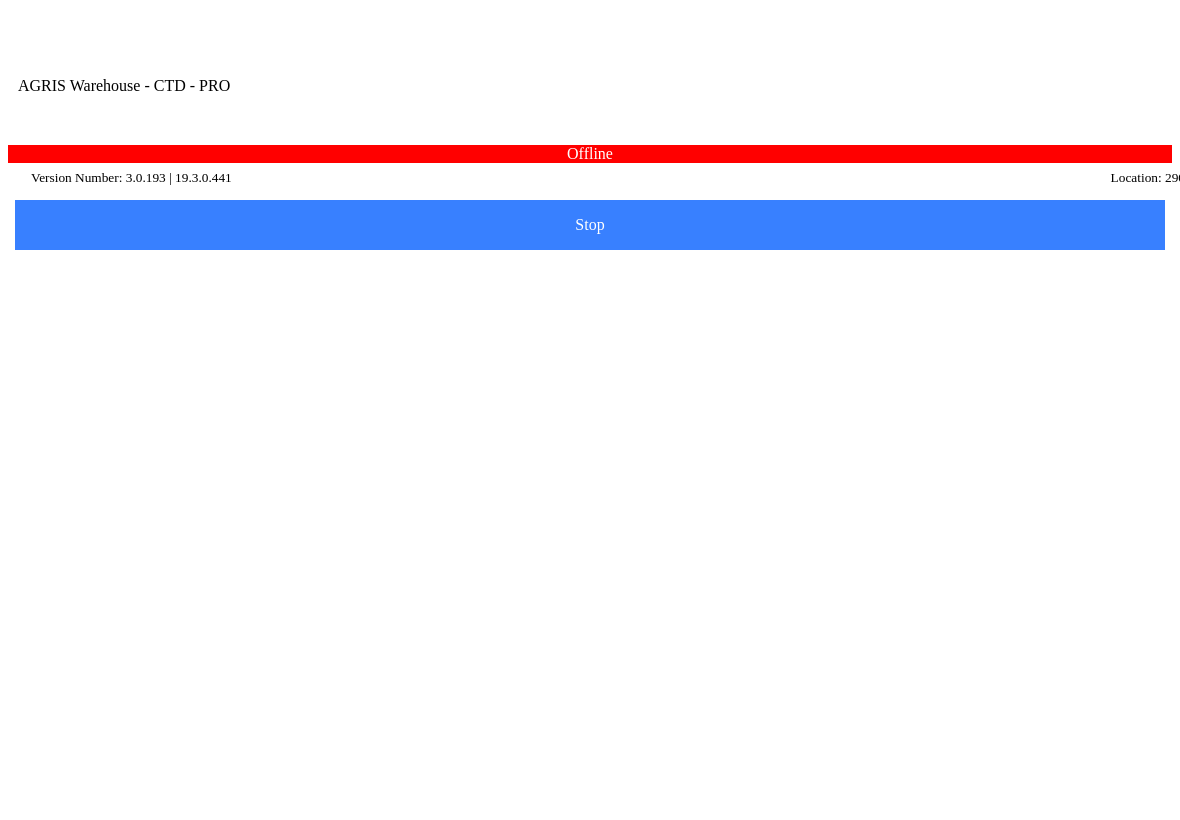 scroll, scrollTop: 371, scrollLeft: 0, axis: vertical 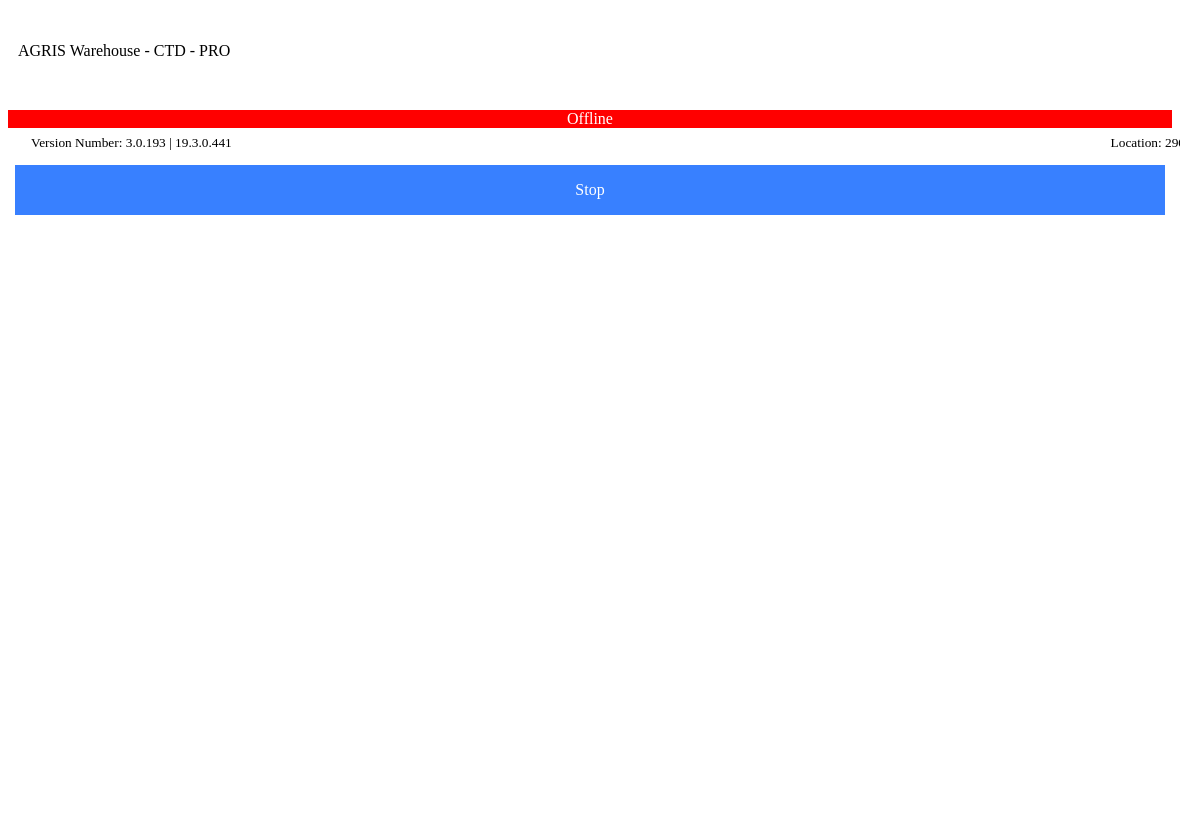click on "Complete" at bounding box center (0, 0) 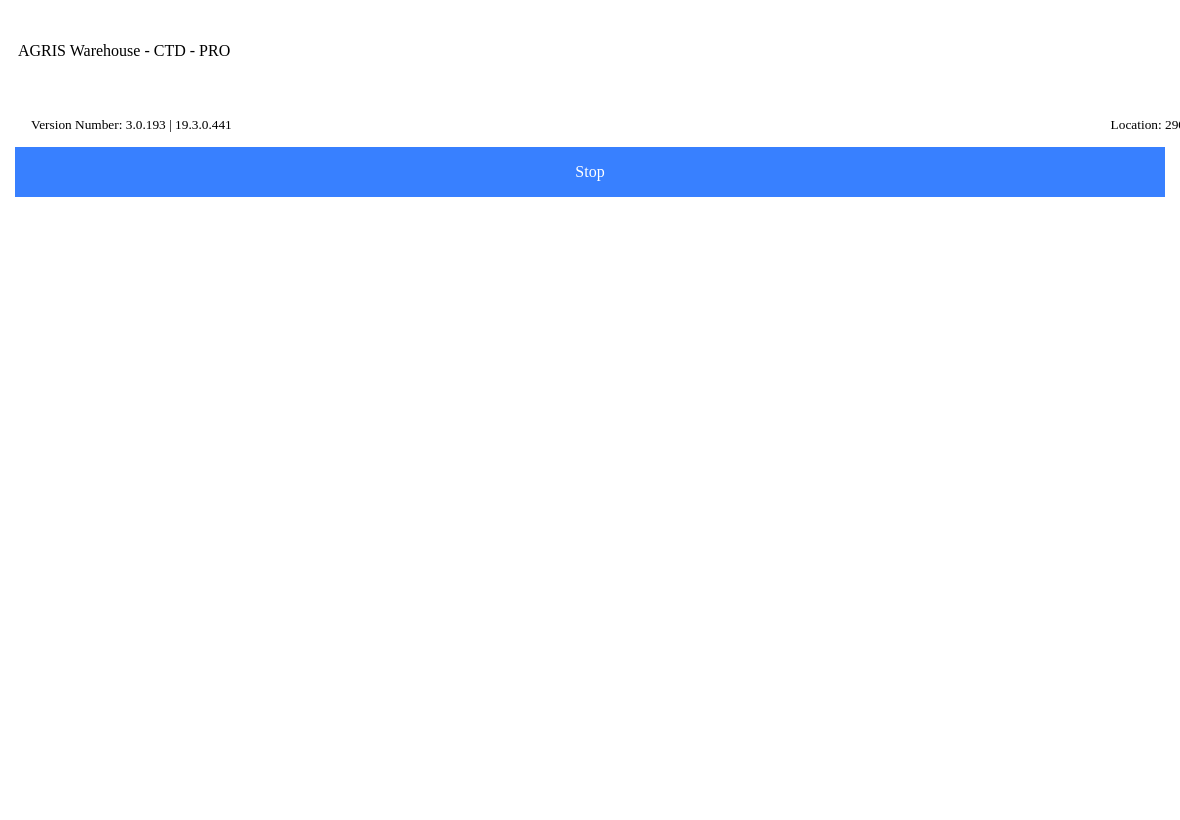 click on "Post to AGRIS" at bounding box center (877, 284) 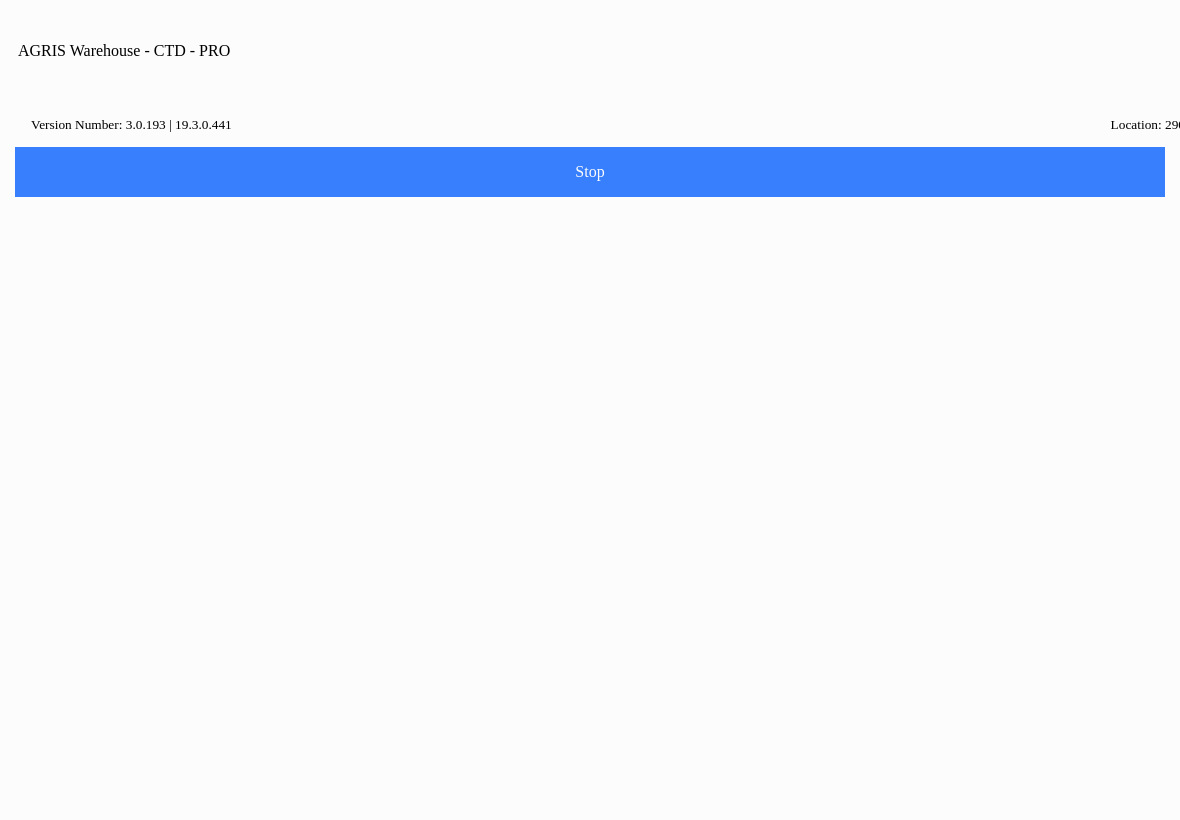 click at bounding box center [590, 410] 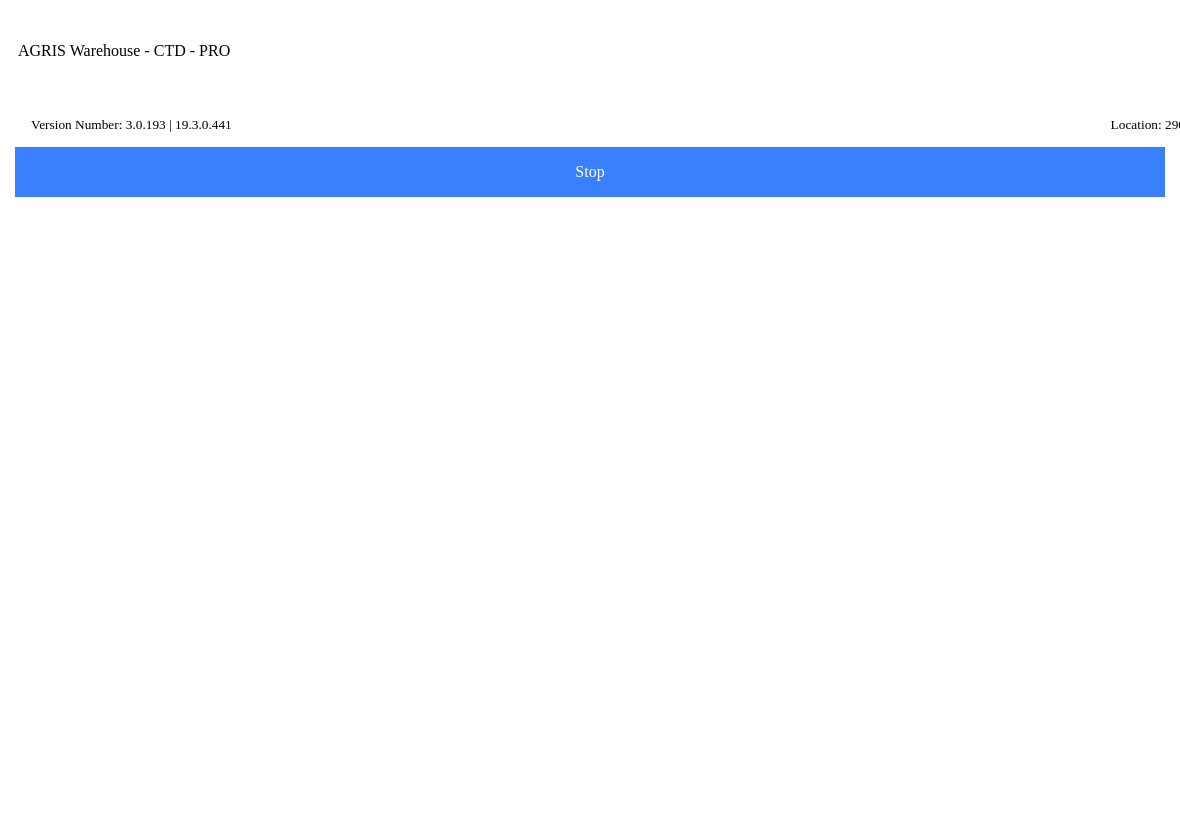 click 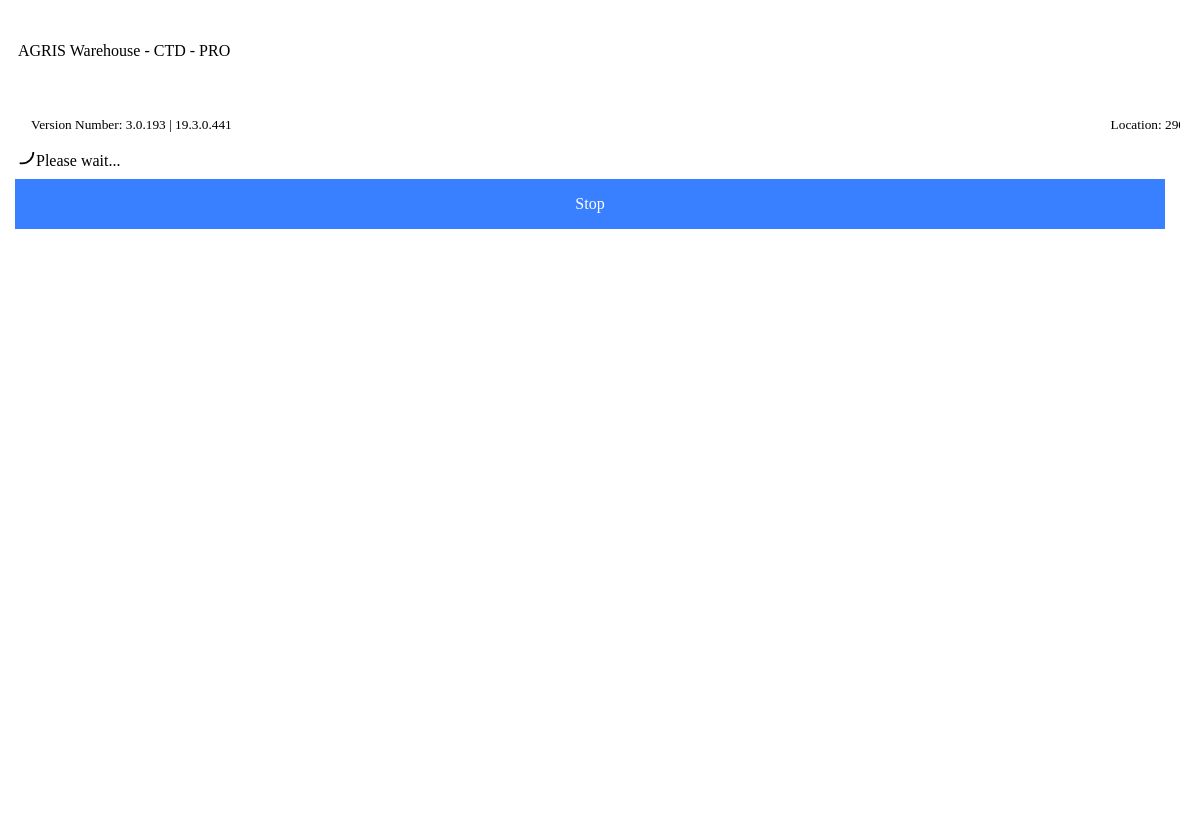 type on "[PERSON_NAME]" 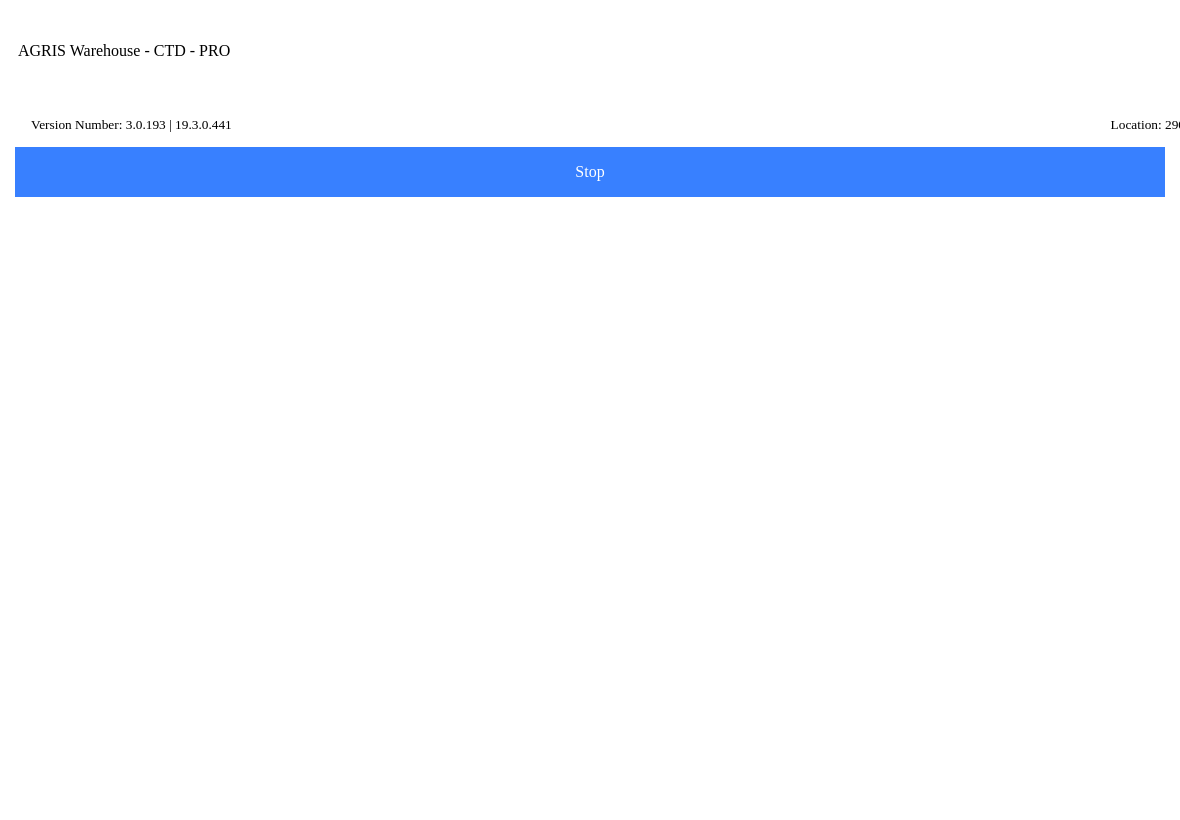 scroll, scrollTop: 86, scrollLeft: 0, axis: vertical 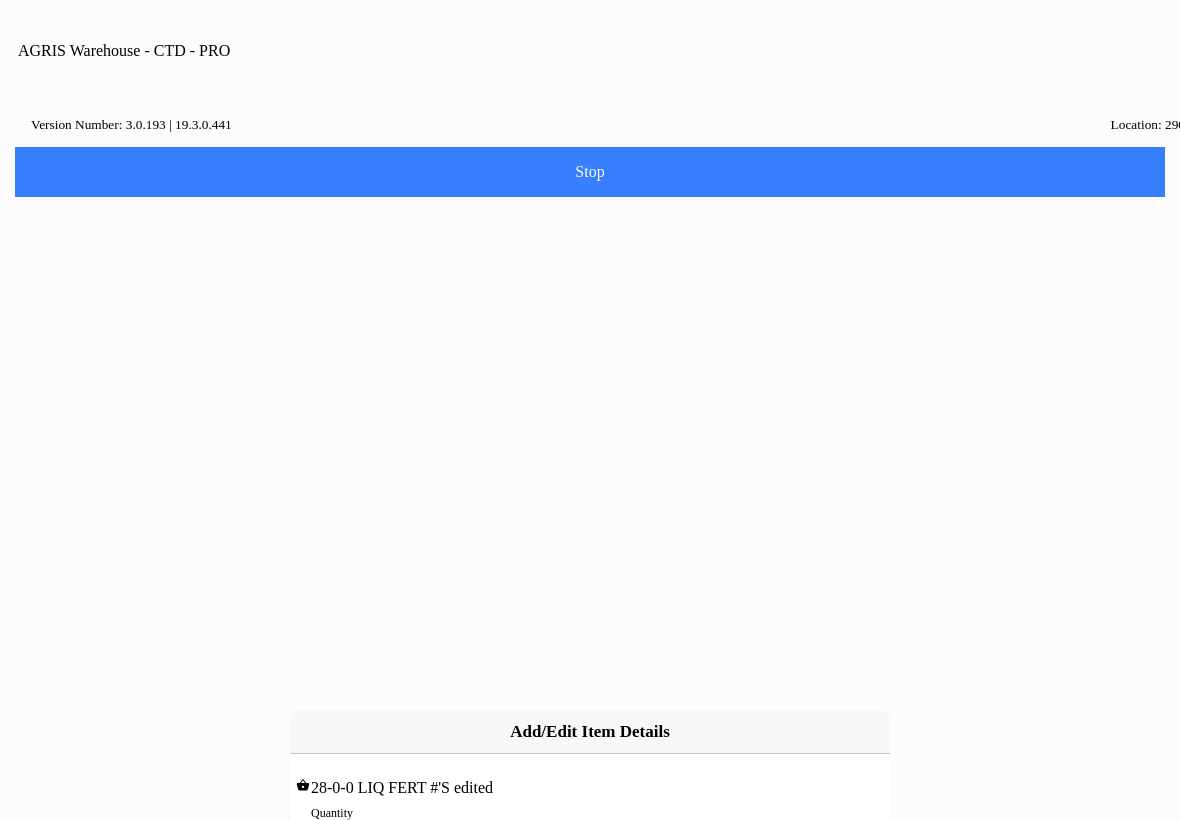 click on "0" at bounding box center [590, 834] 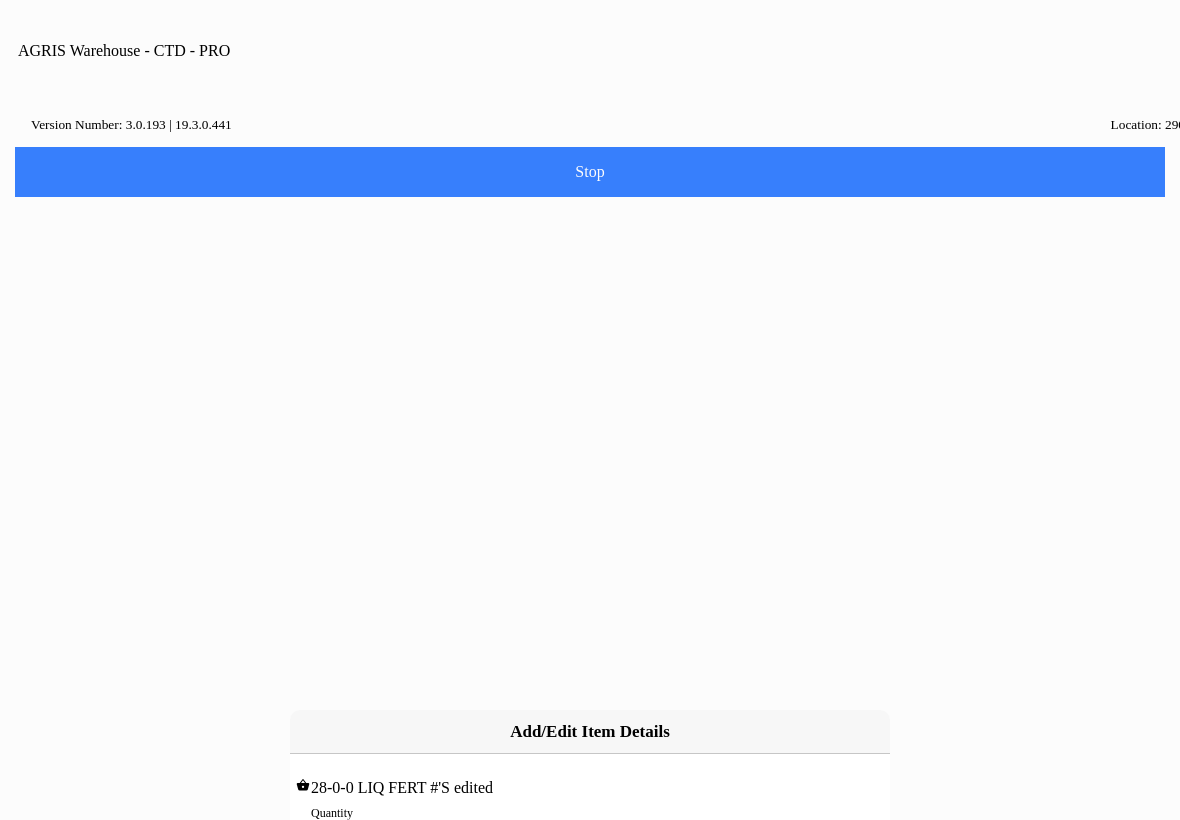 type on "2" 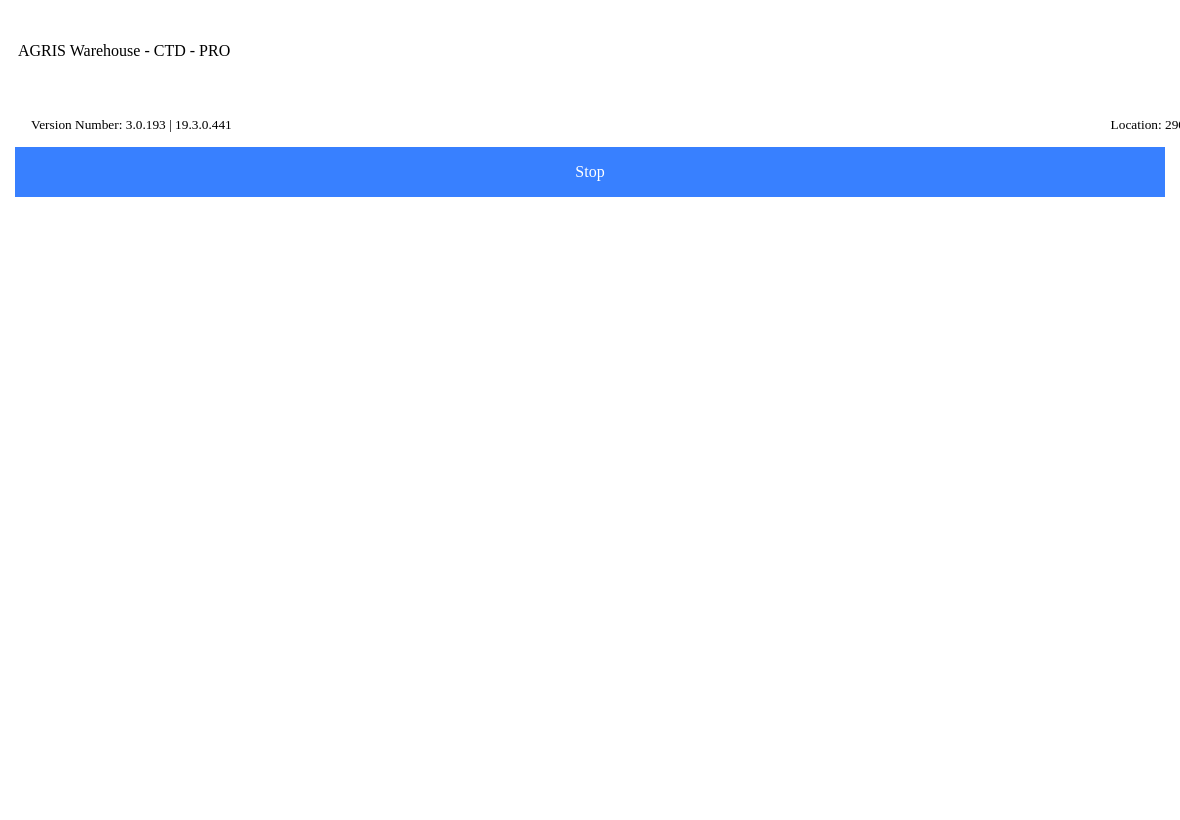 click on "NEXT" at bounding box center [590, 525] 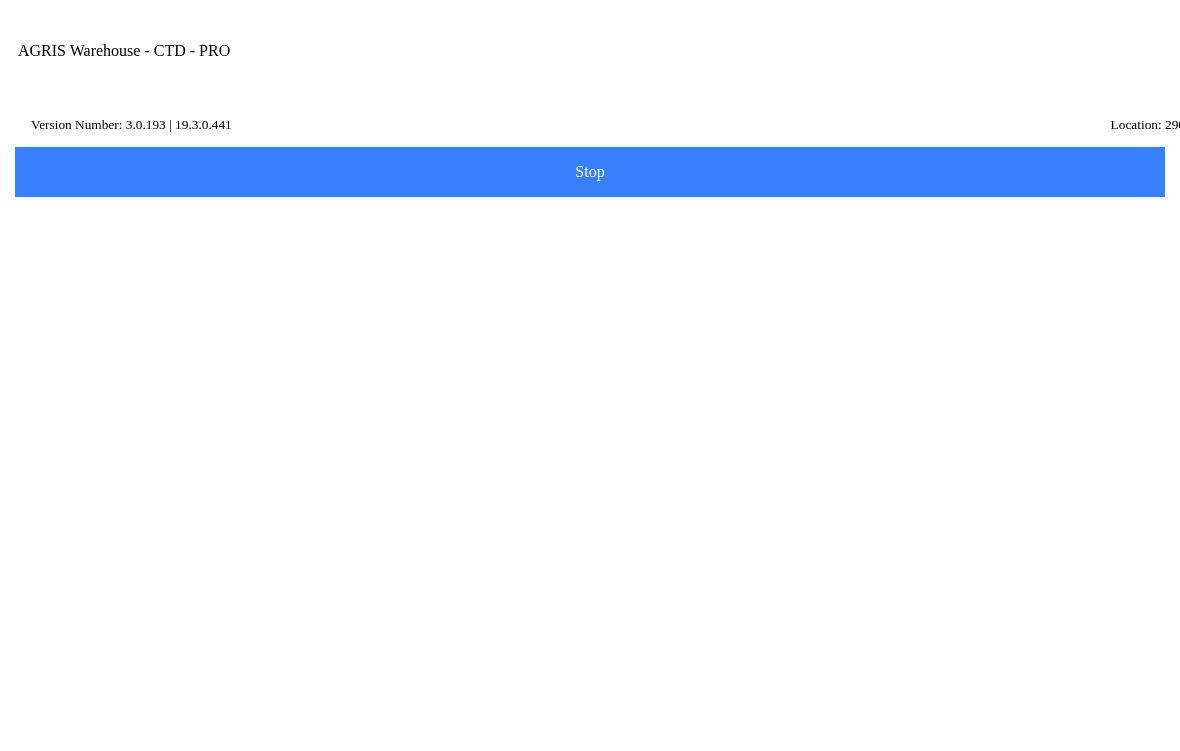 scroll, scrollTop: 164, scrollLeft: 0, axis: vertical 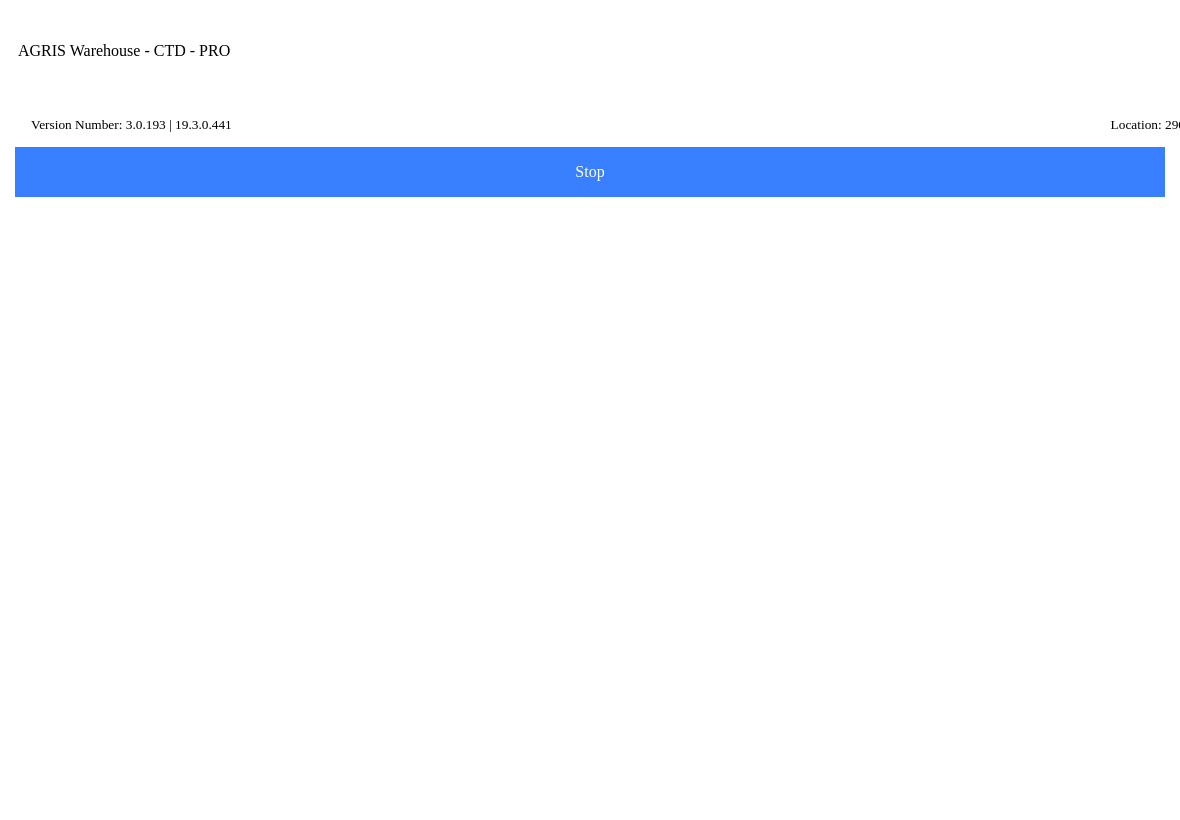 click on "Sign" at bounding box center [590, 558] 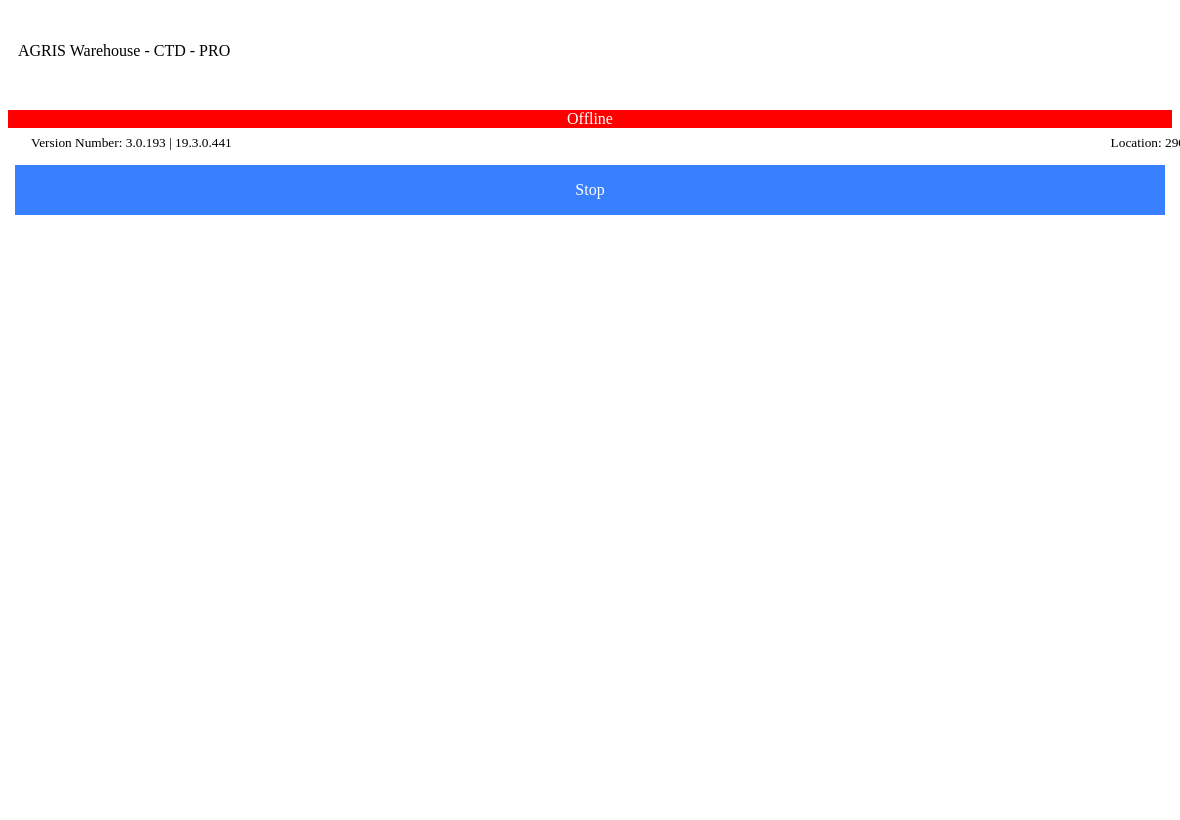 click on "Complete" at bounding box center [0, 0] 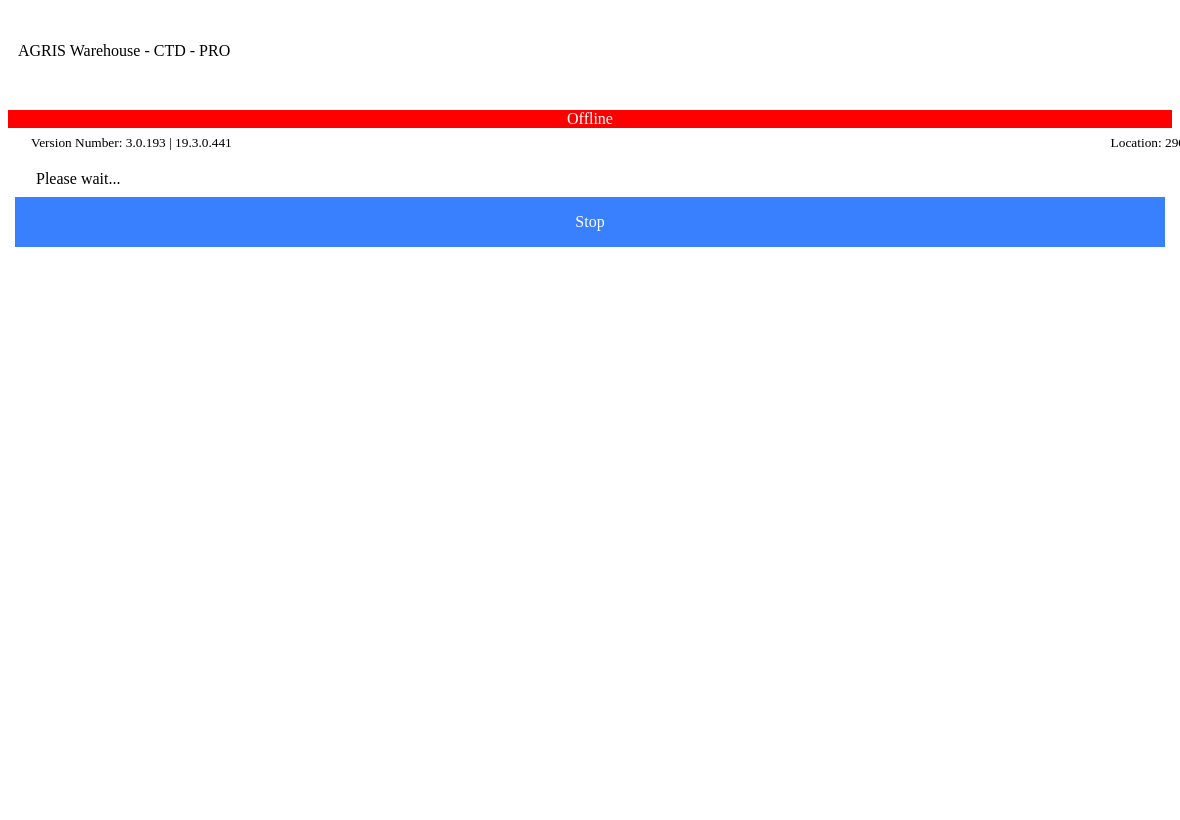 scroll, scrollTop: 0, scrollLeft: 0, axis: both 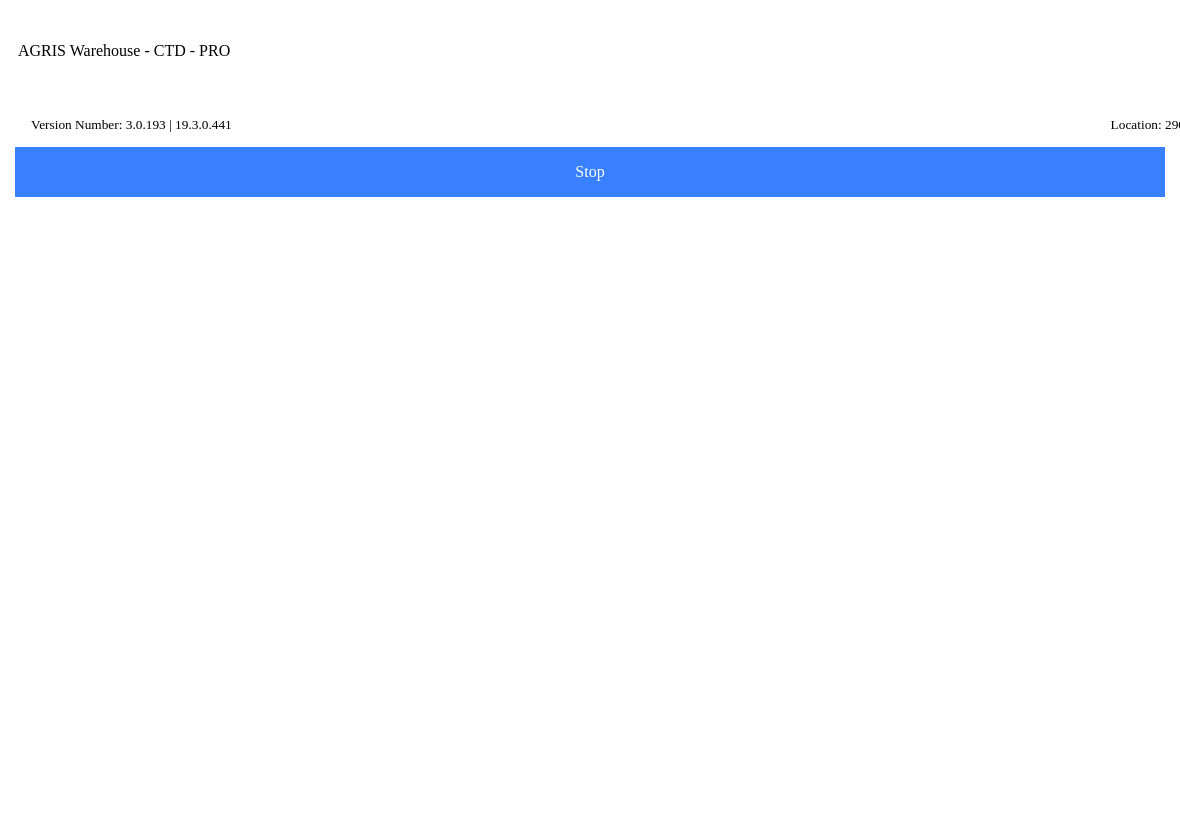 click at bounding box center (1009, 71) 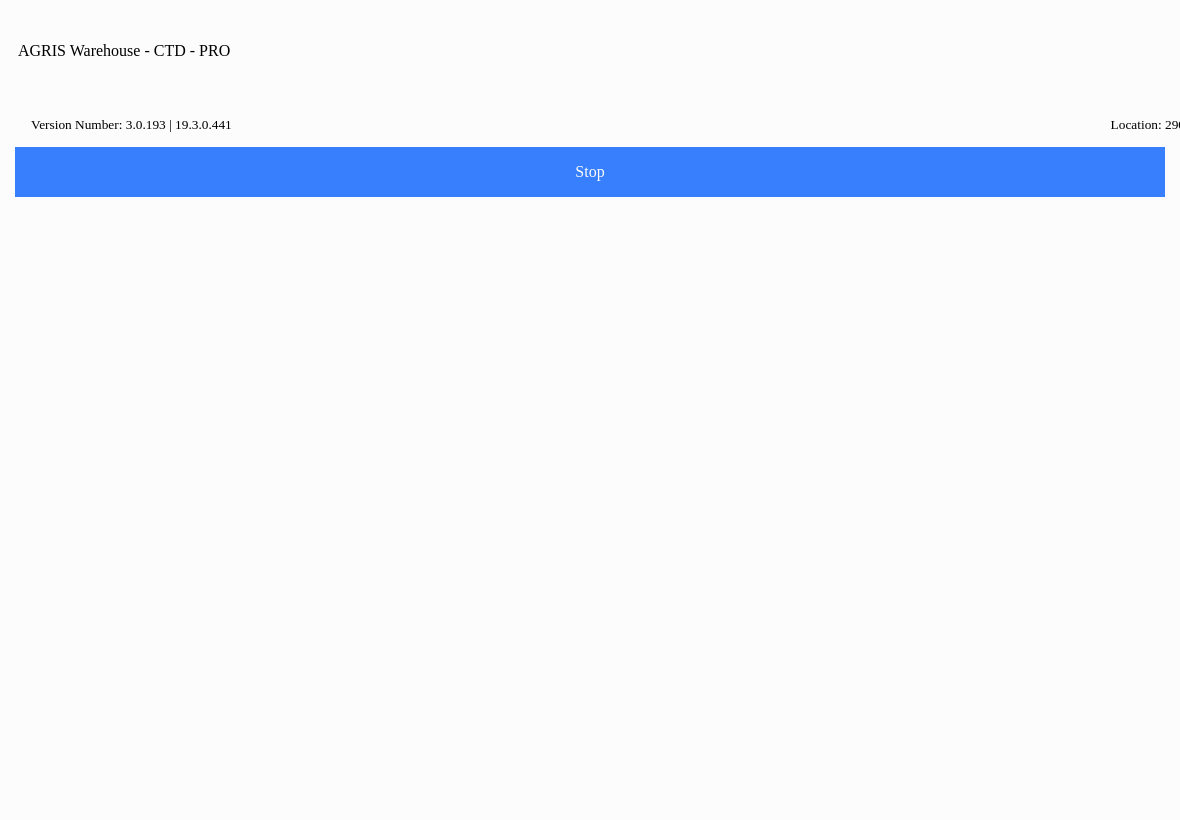 click on "Home" at bounding box center [590, 901] 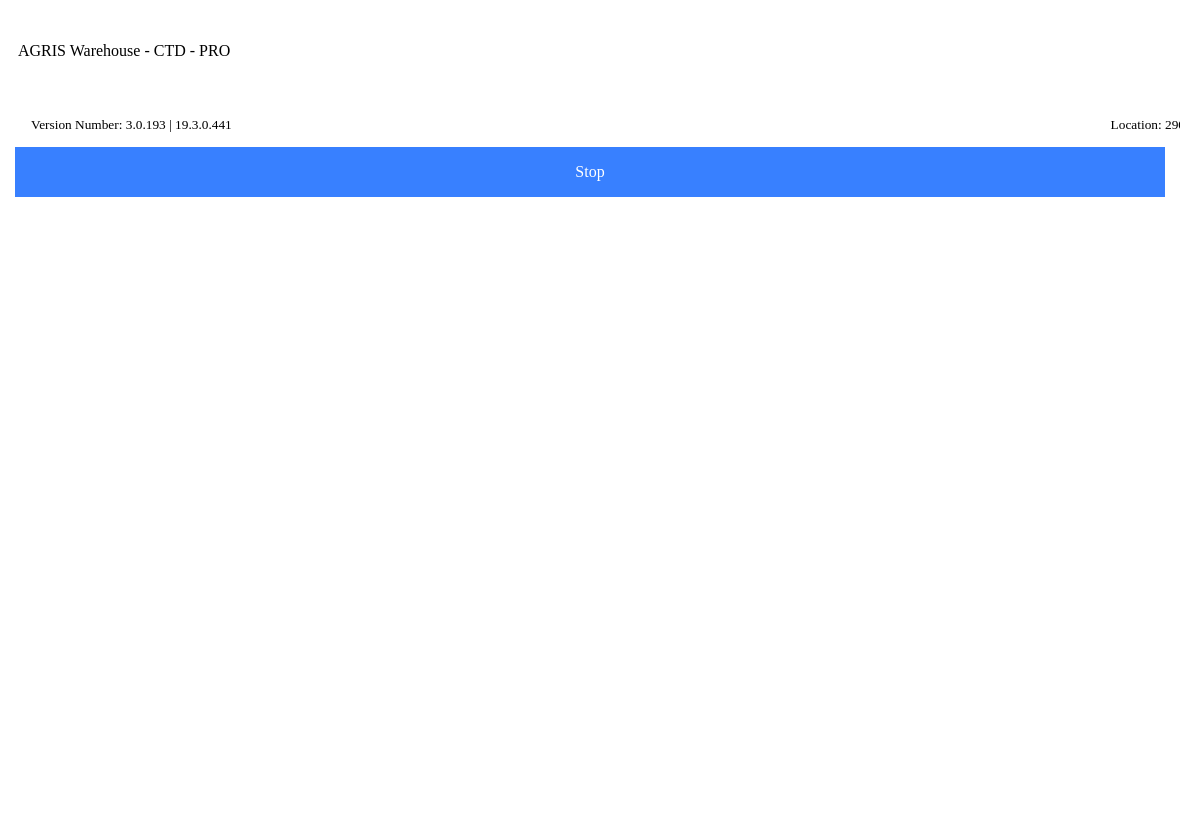 click on "SHIP" at bounding box center (590, 197) 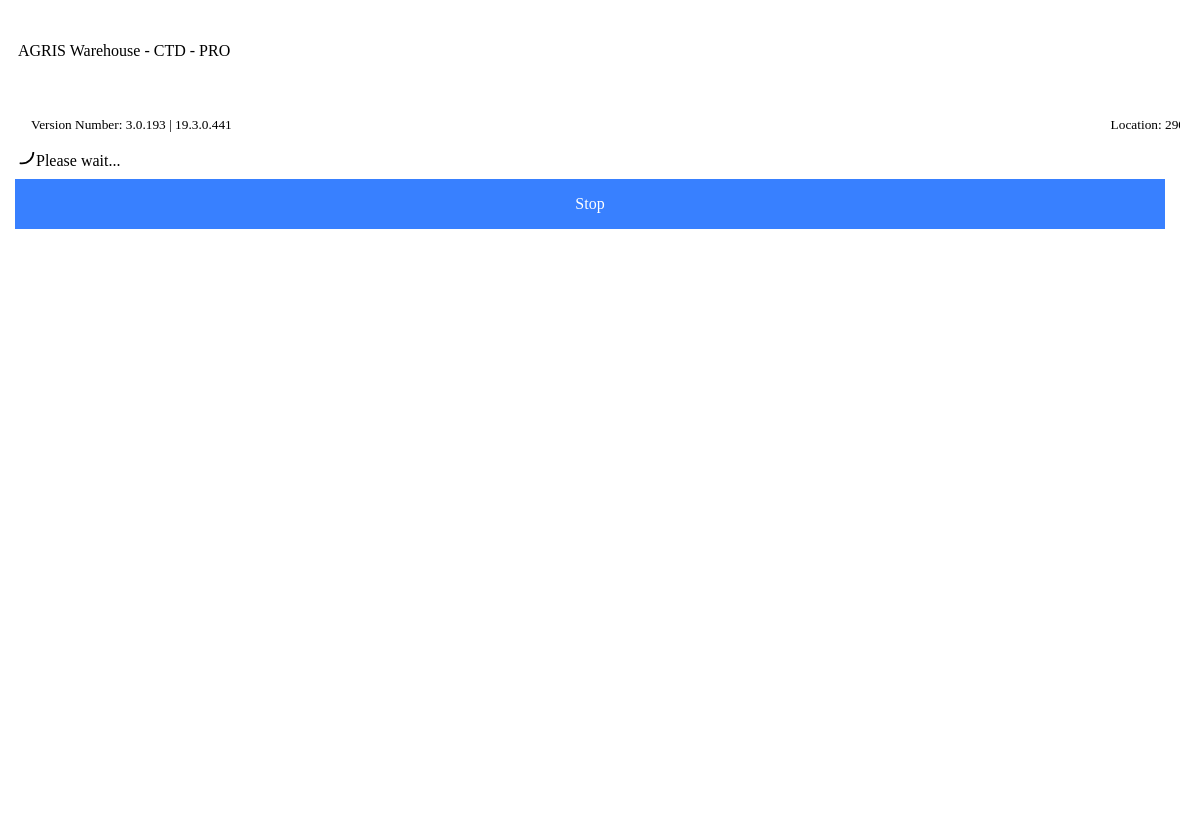 type on "[PERSON_NAME]" 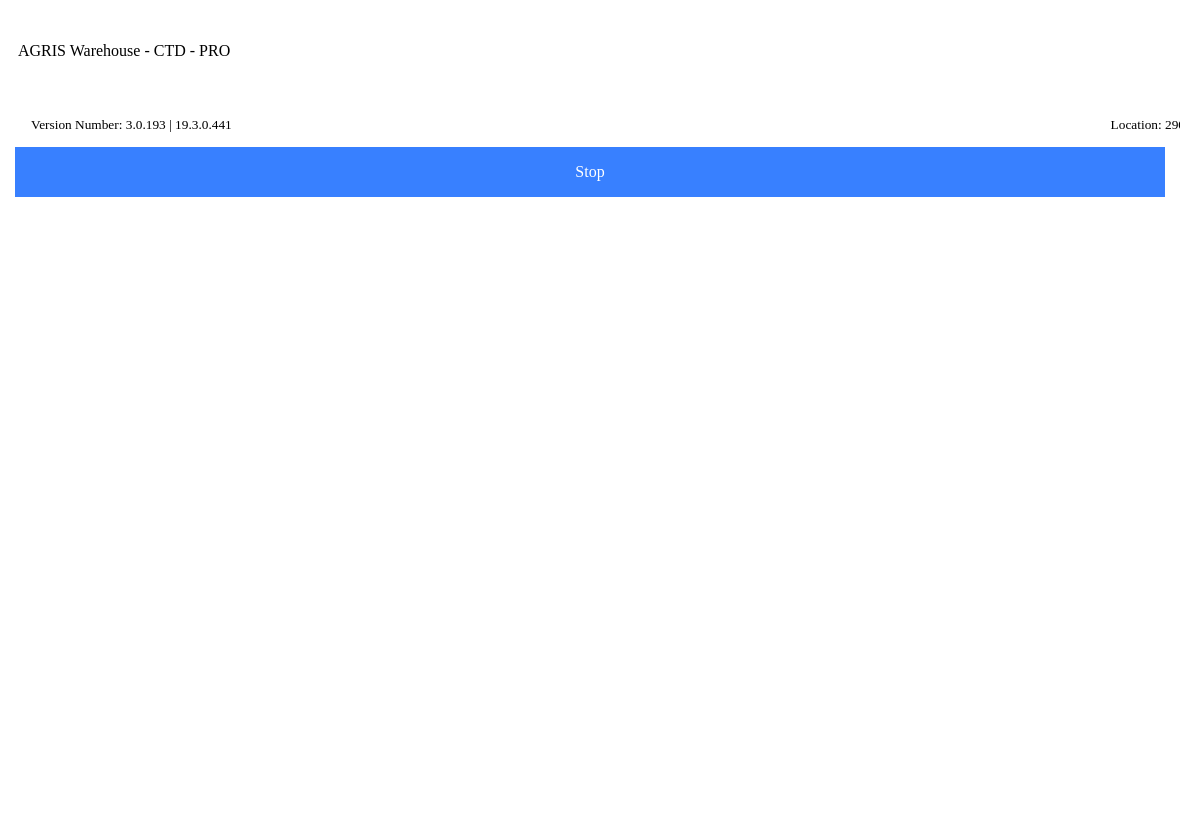 click on "Next" at bounding box center [877, 688] 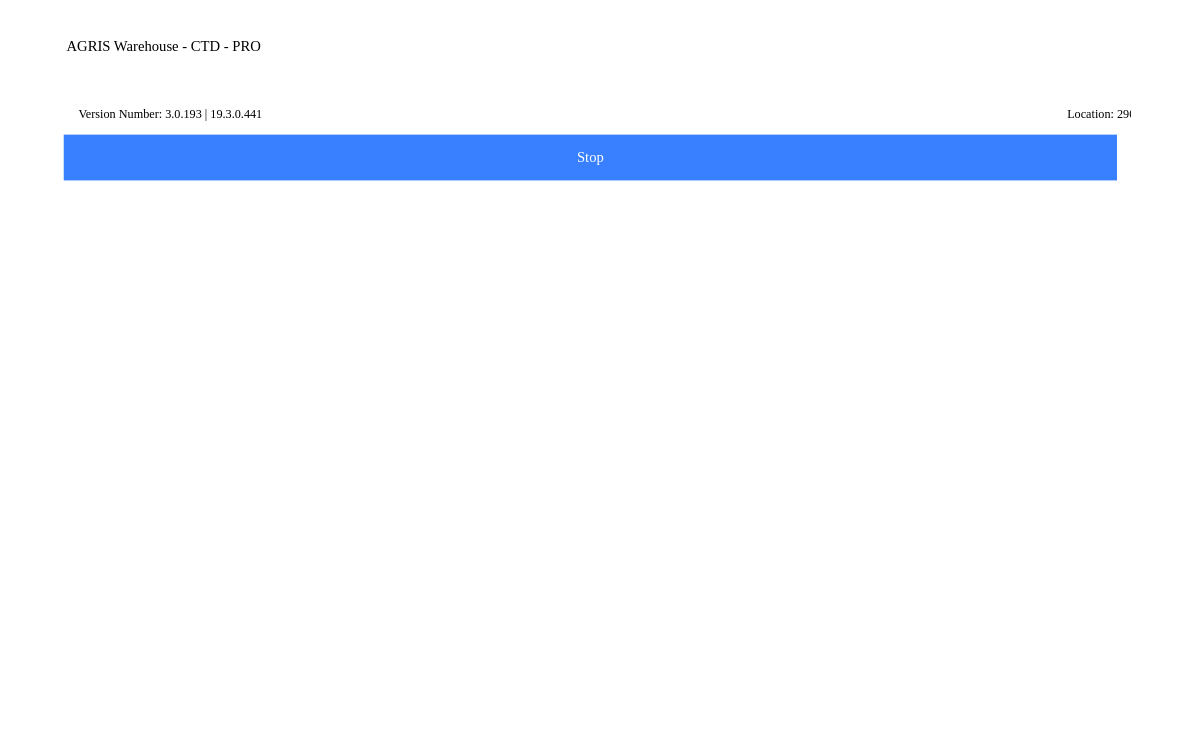 scroll, scrollTop: 1, scrollLeft: 0, axis: vertical 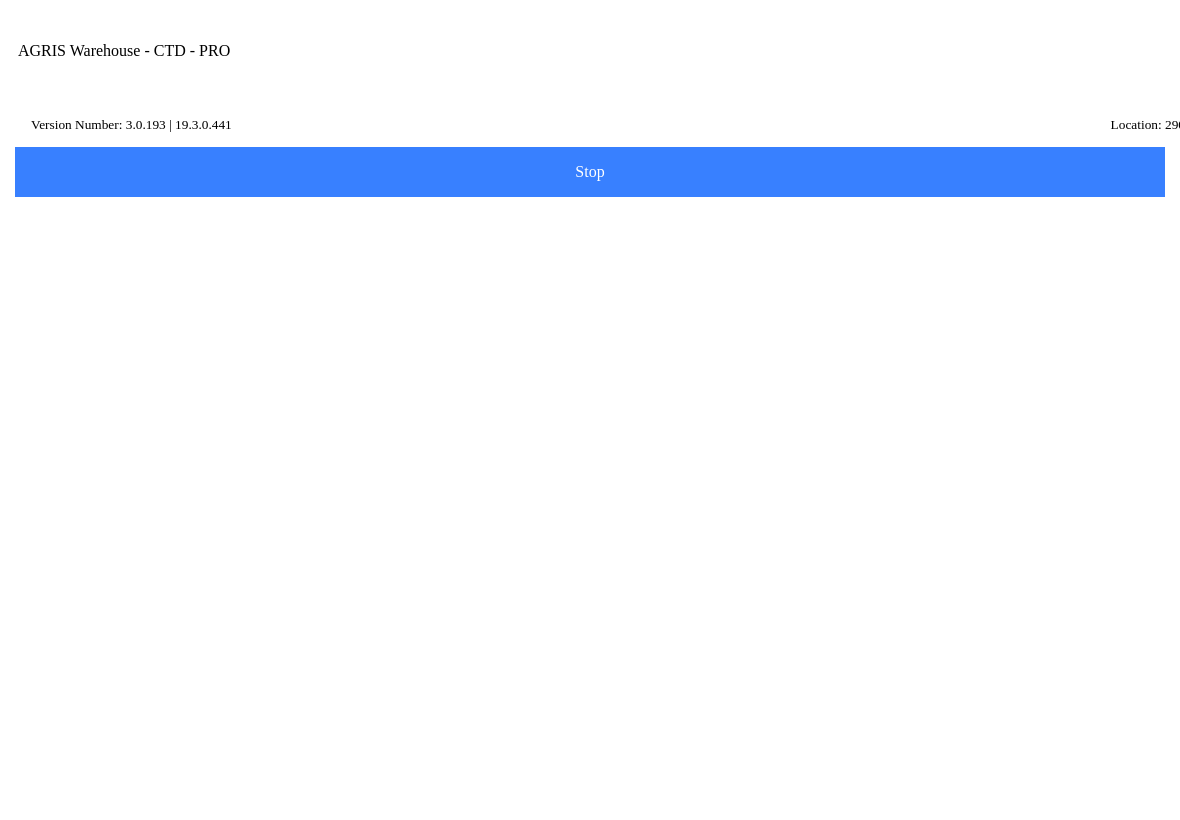 click on "Item Number" at bounding box center (575, 351) 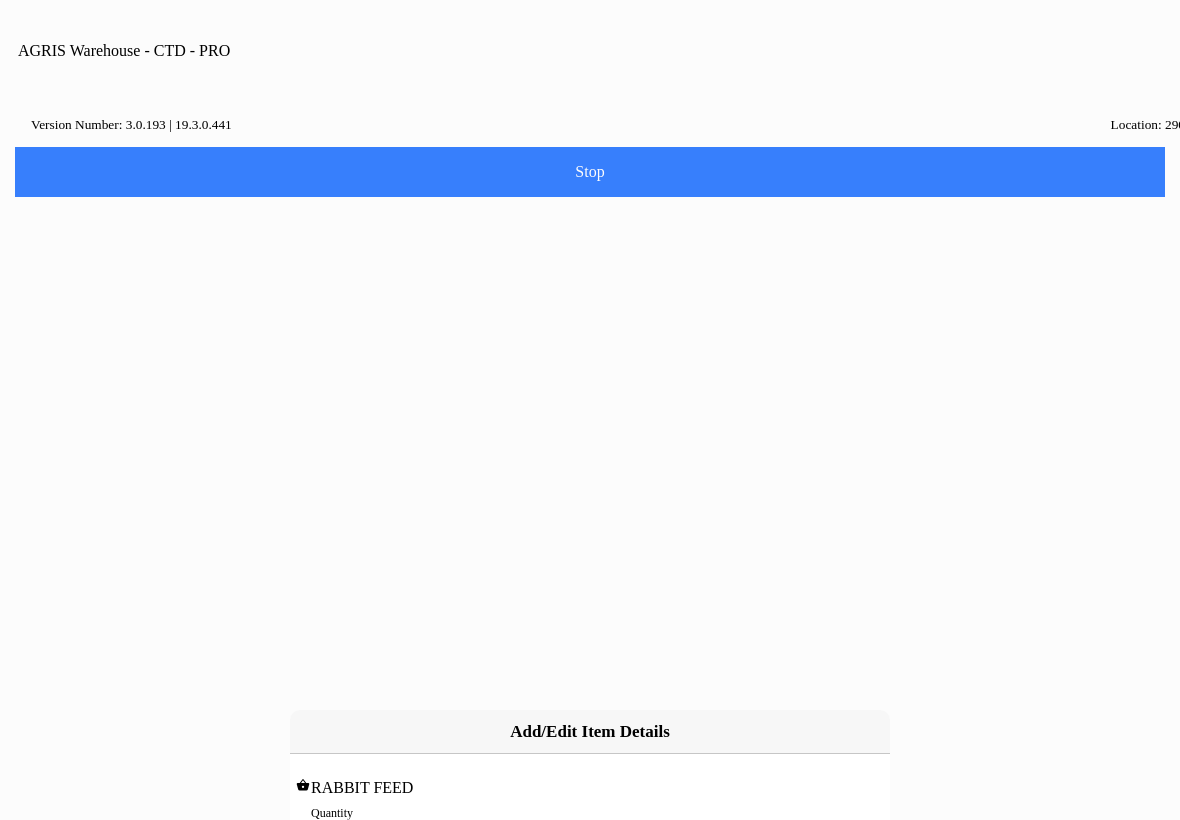 click on "0" at bounding box center [590, 834] 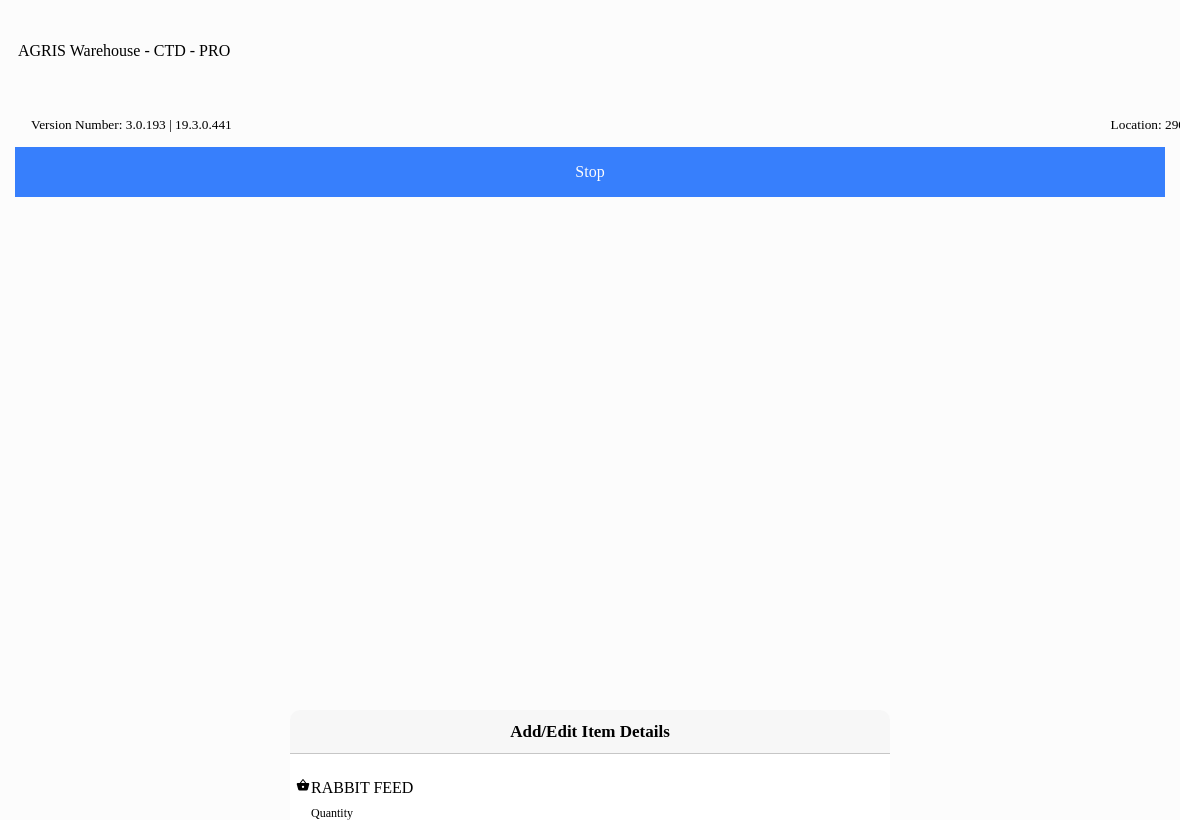 type on "2" 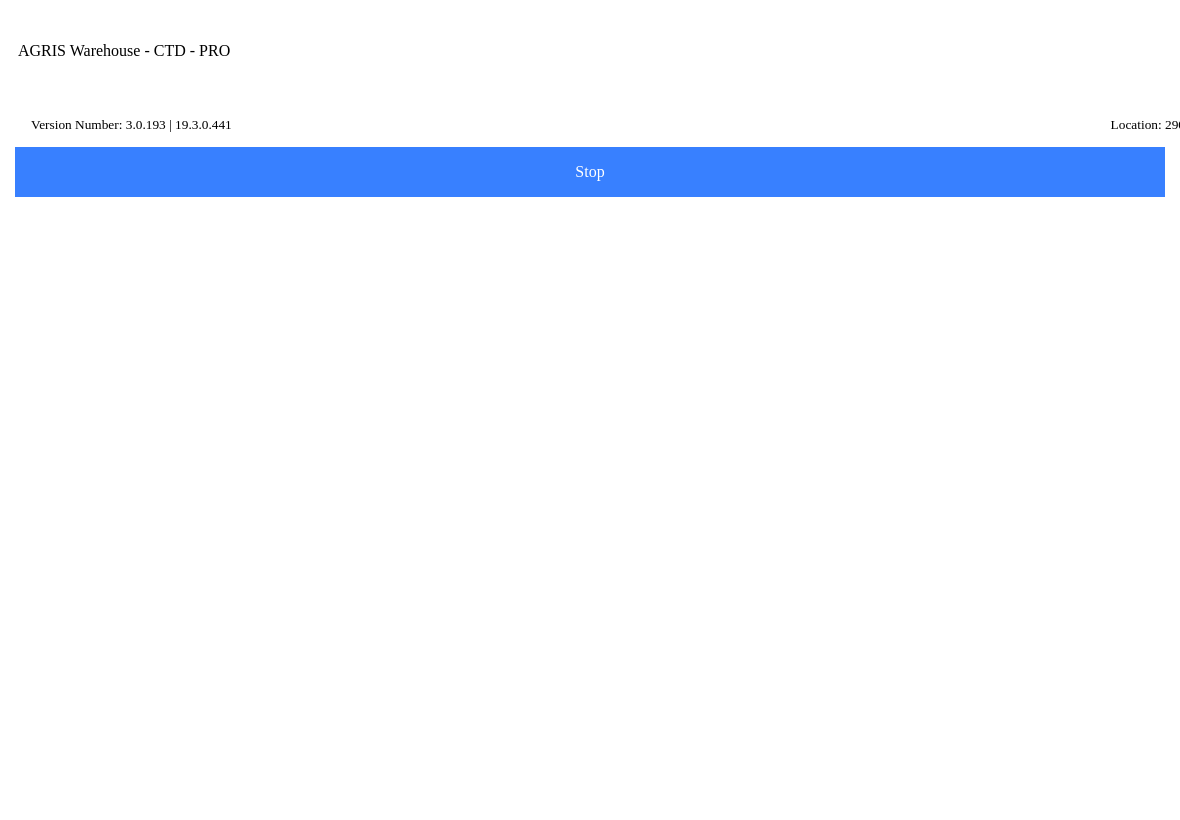 click on "NEXT" at bounding box center [590, 525] 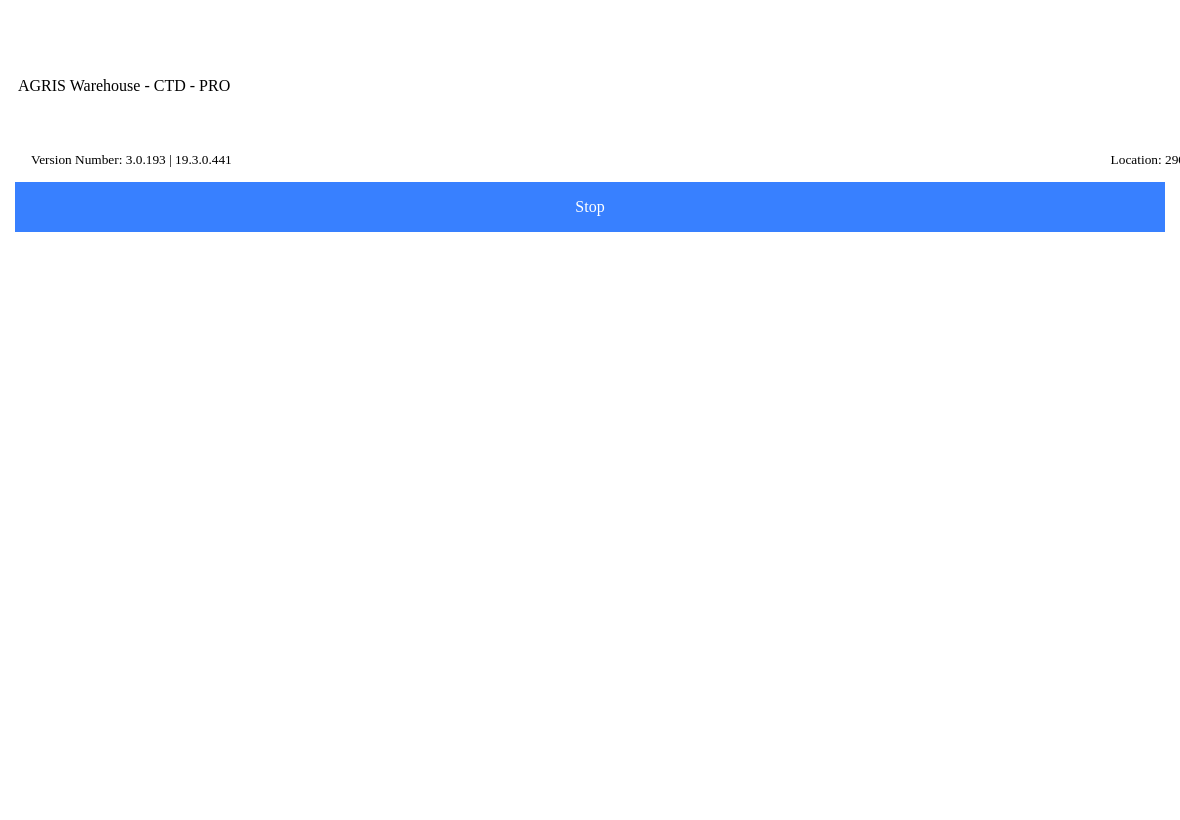 scroll, scrollTop: 164, scrollLeft: 0, axis: vertical 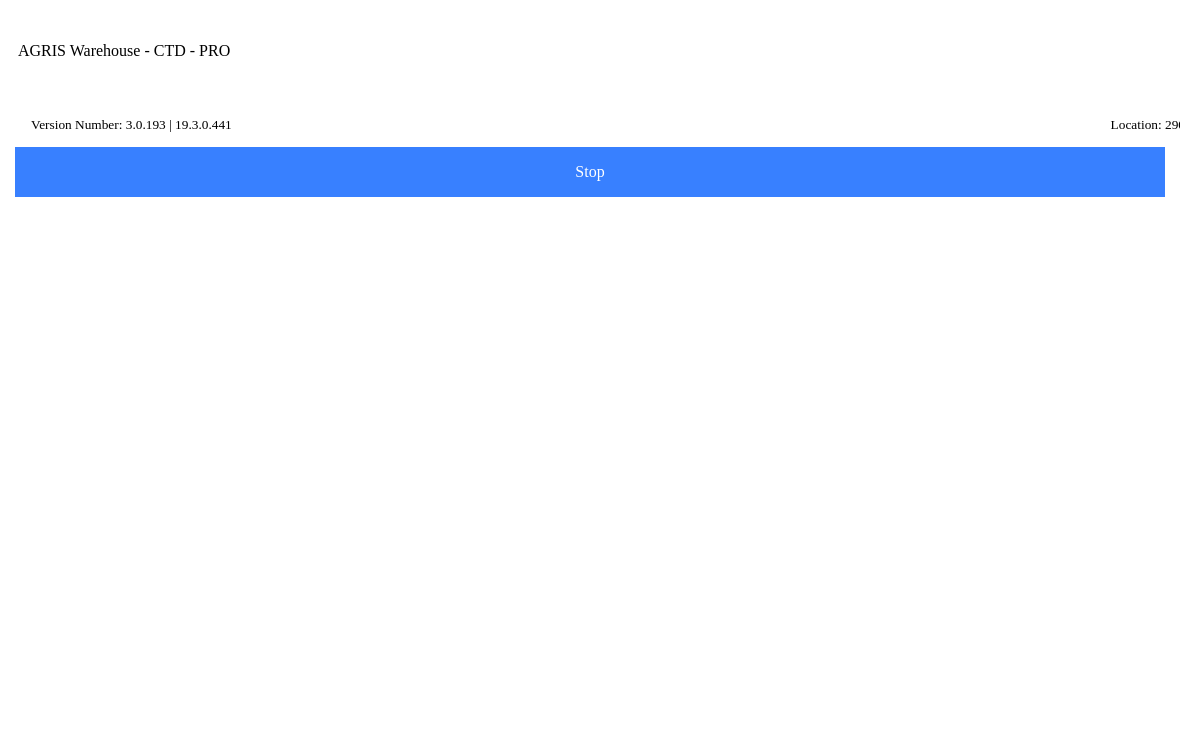 type on "rewr2ewerwer" 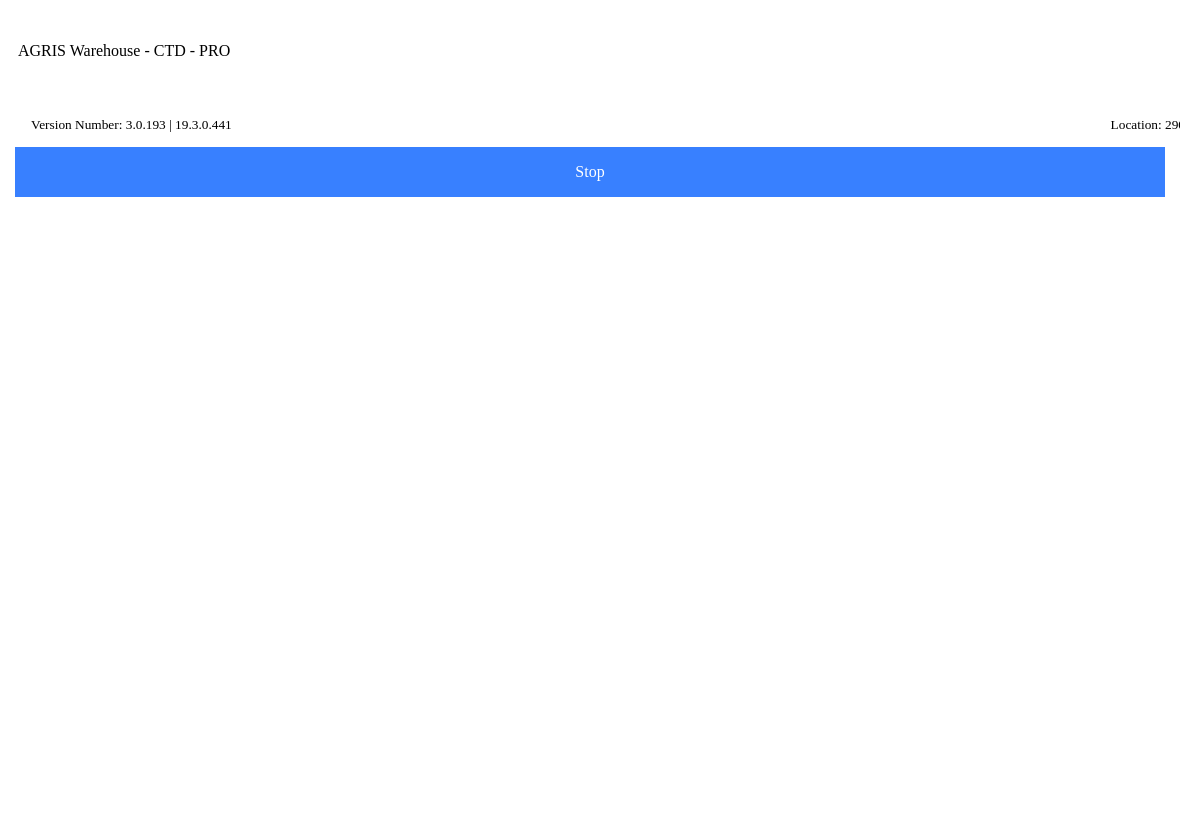 scroll, scrollTop: 95, scrollLeft: 0, axis: vertical 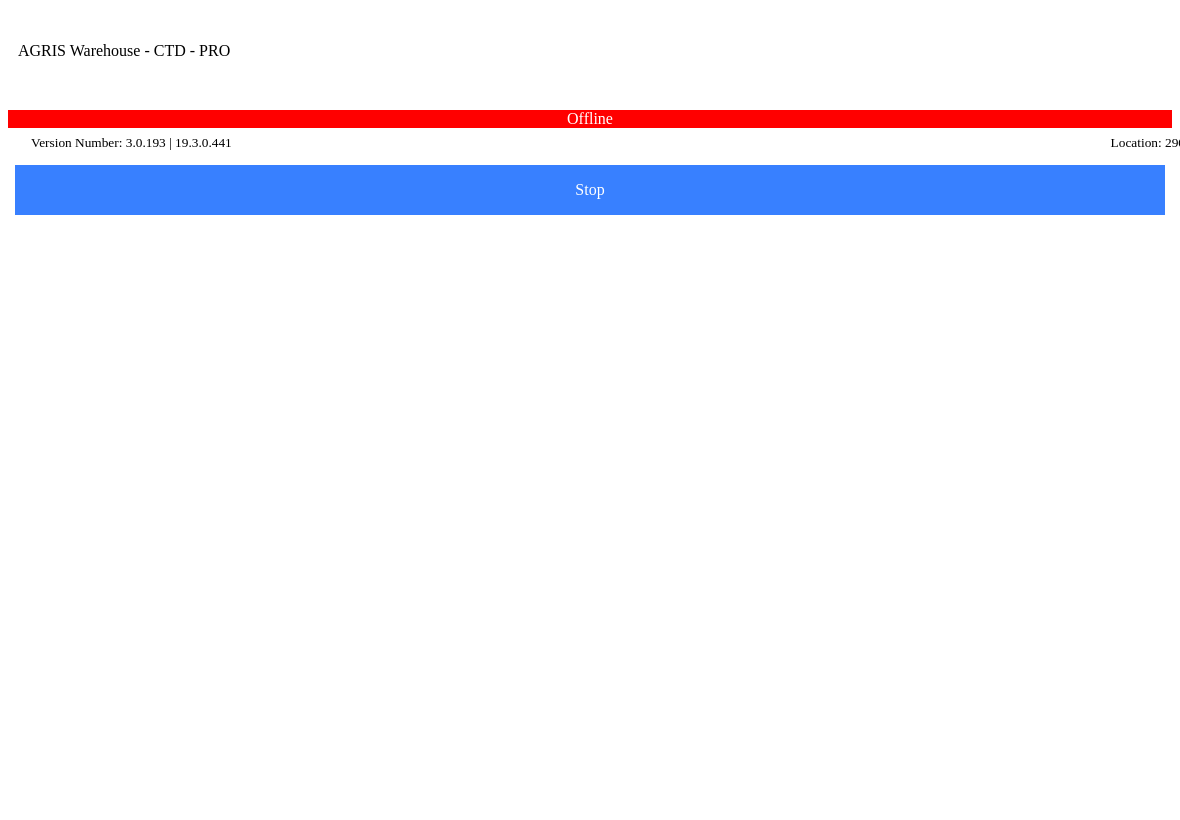 click on "Complete" at bounding box center [0, 0] 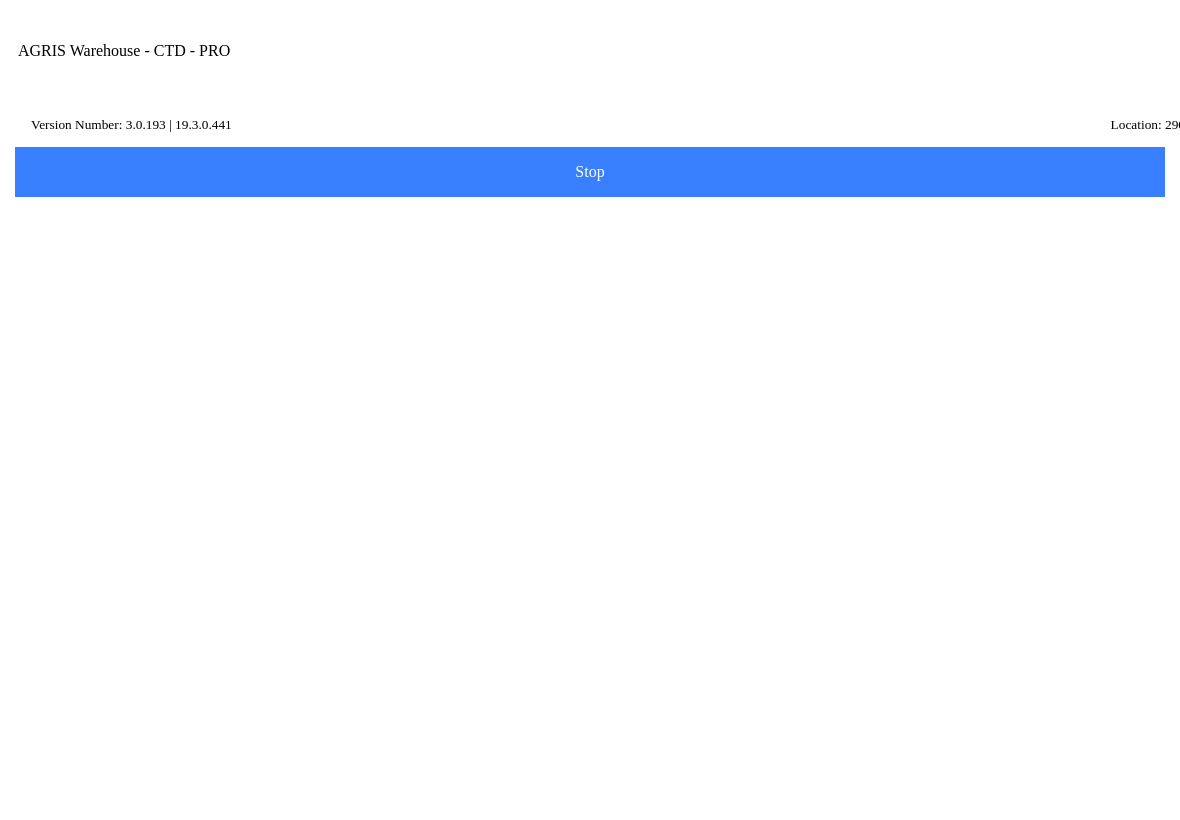 scroll, scrollTop: 137, scrollLeft: 0, axis: vertical 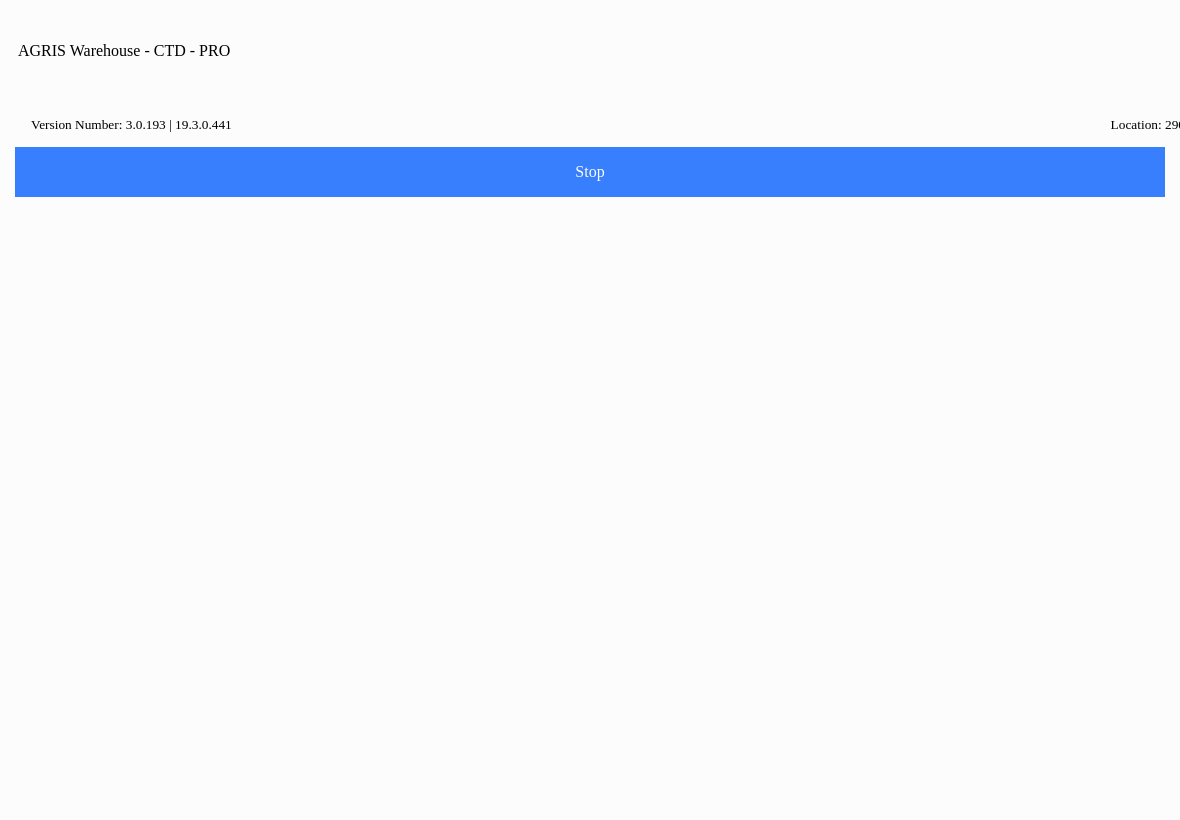 click on "Home" at bounding box center [590, 901] 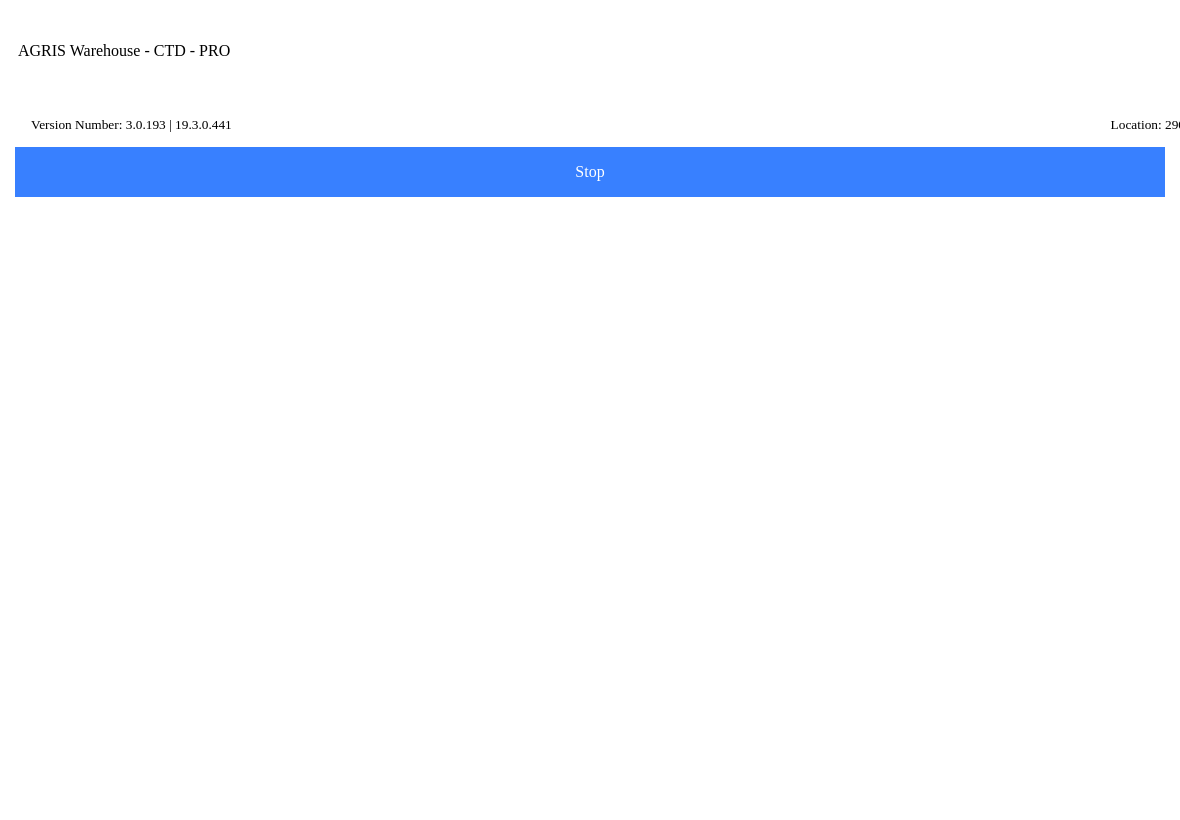 click 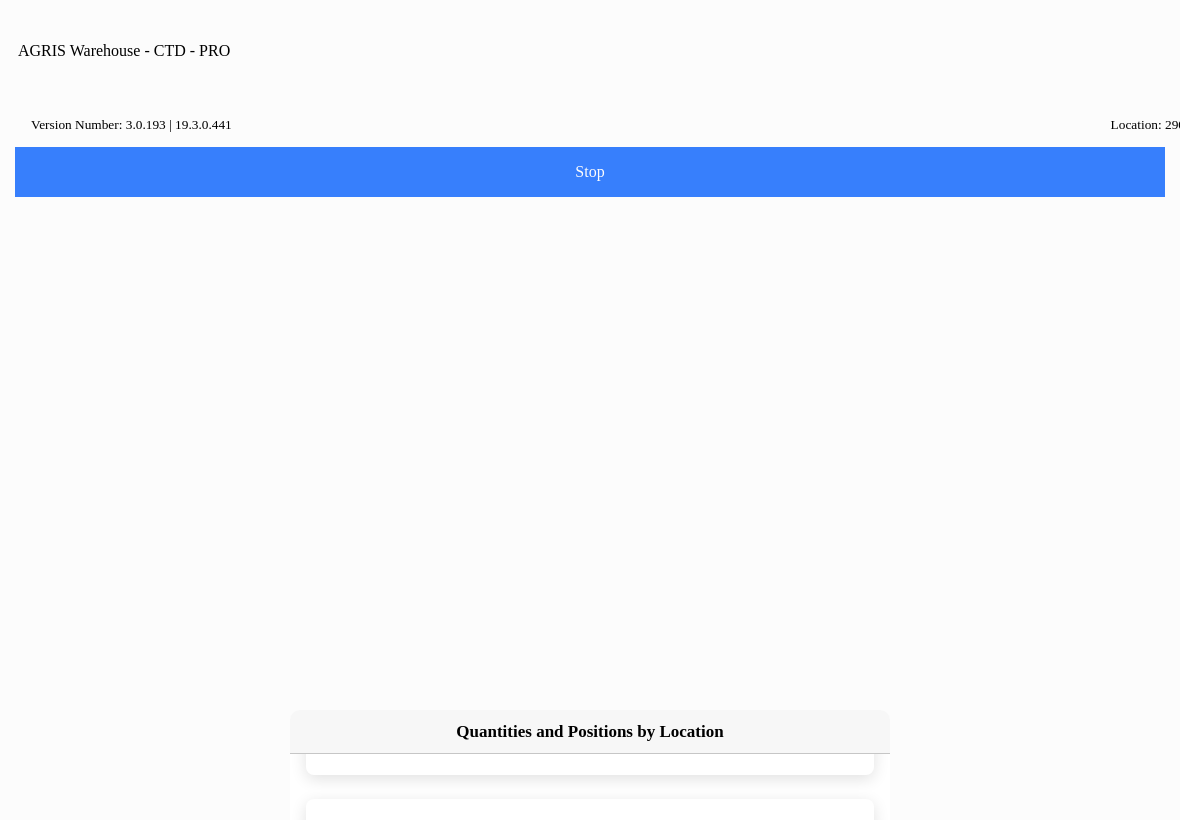 scroll, scrollTop: 2250, scrollLeft: 0, axis: vertical 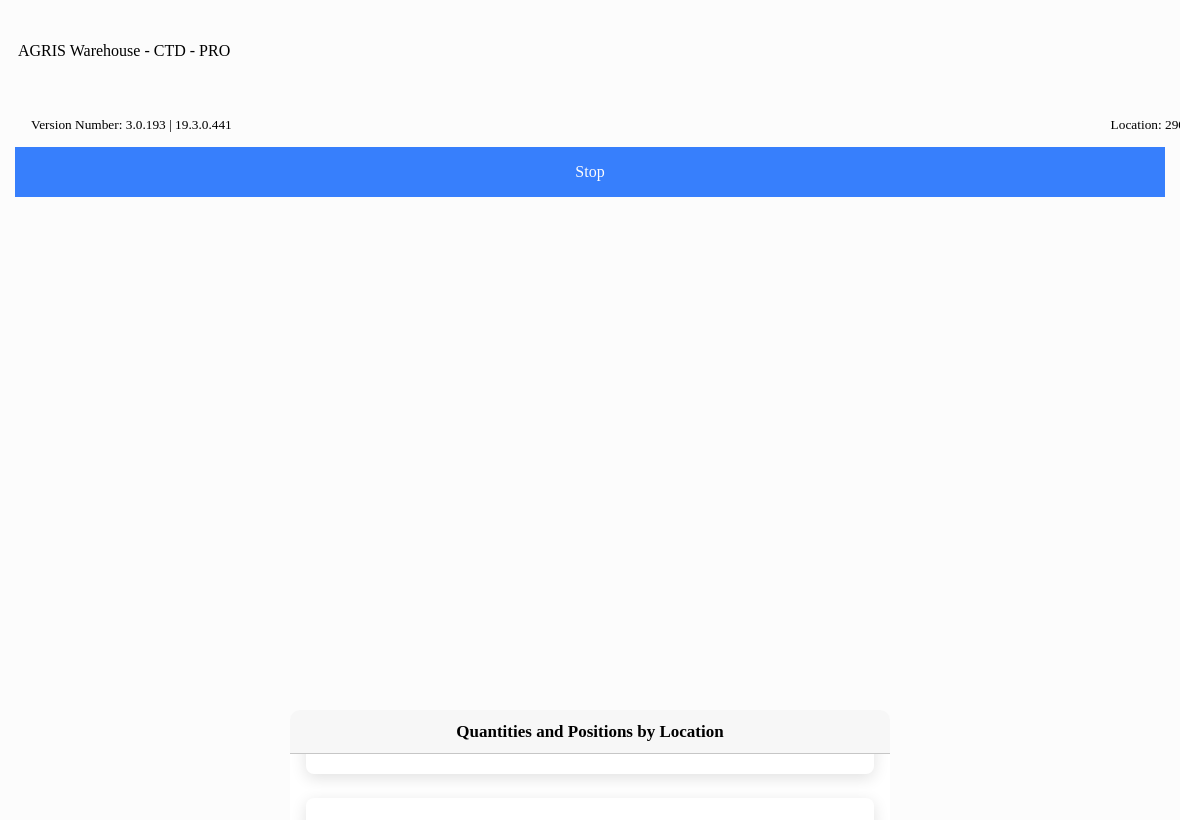 click on "Position : 0" 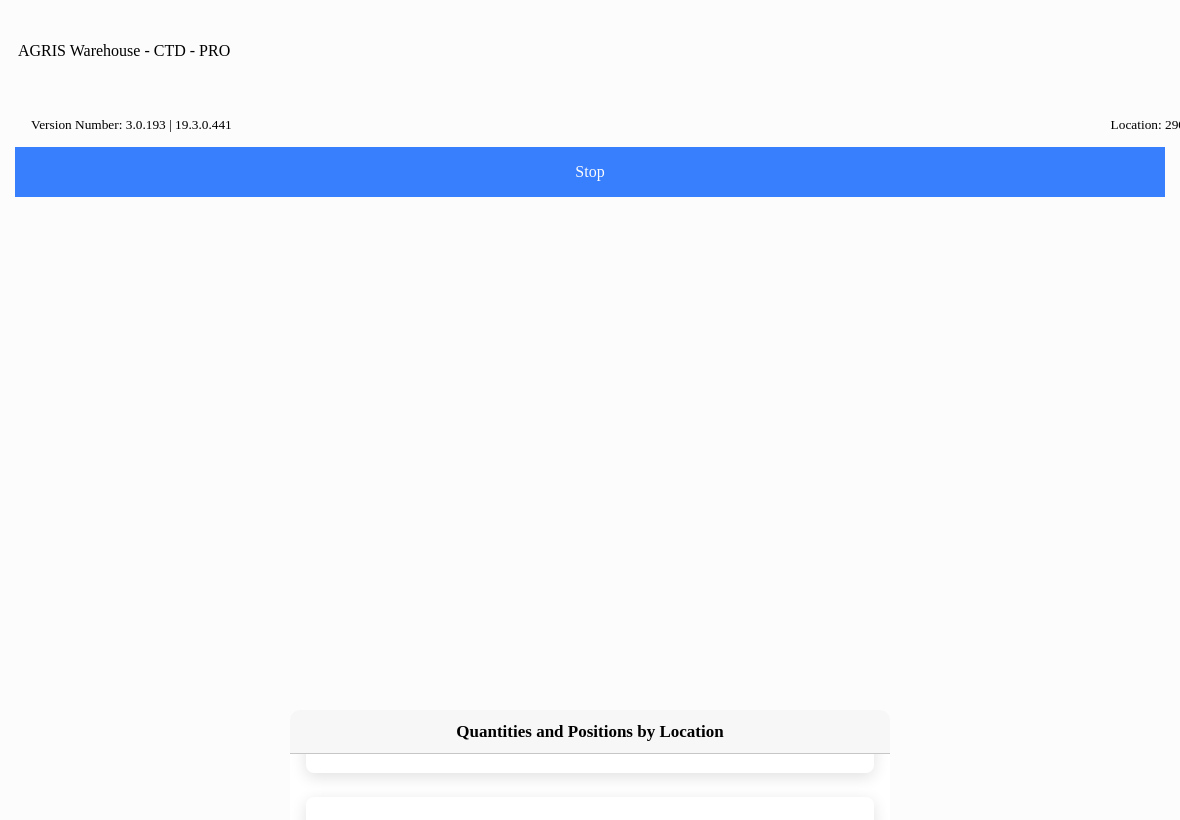 click on "cancel" at bounding box center [0, 0] 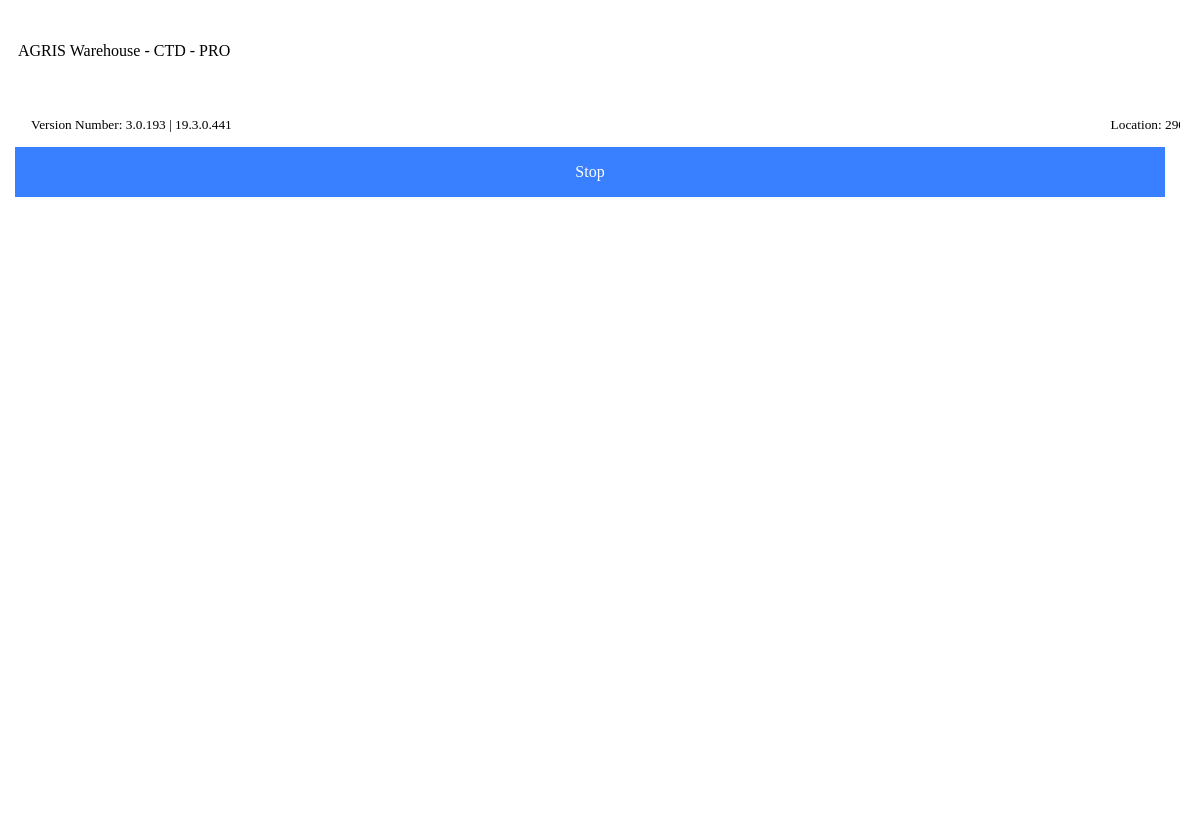 click at bounding box center (1009, 71) 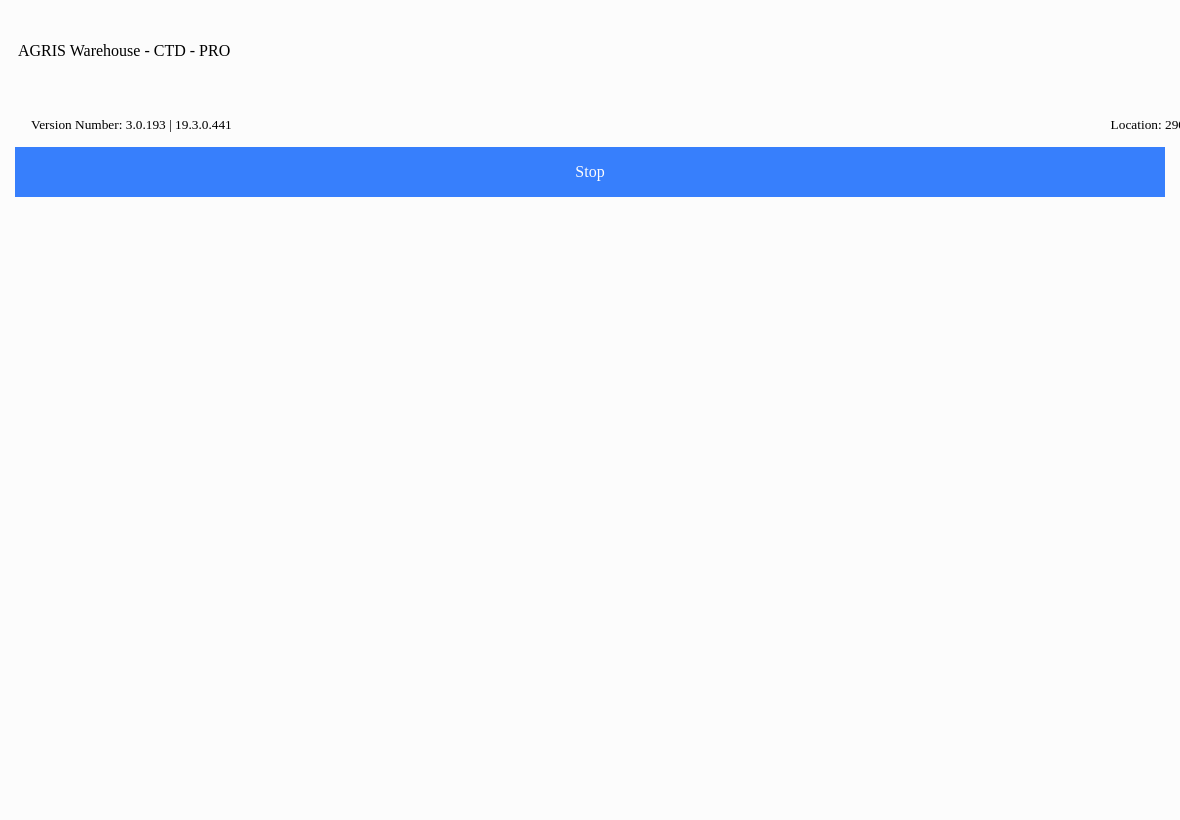 click on "Home" at bounding box center [590, 901] 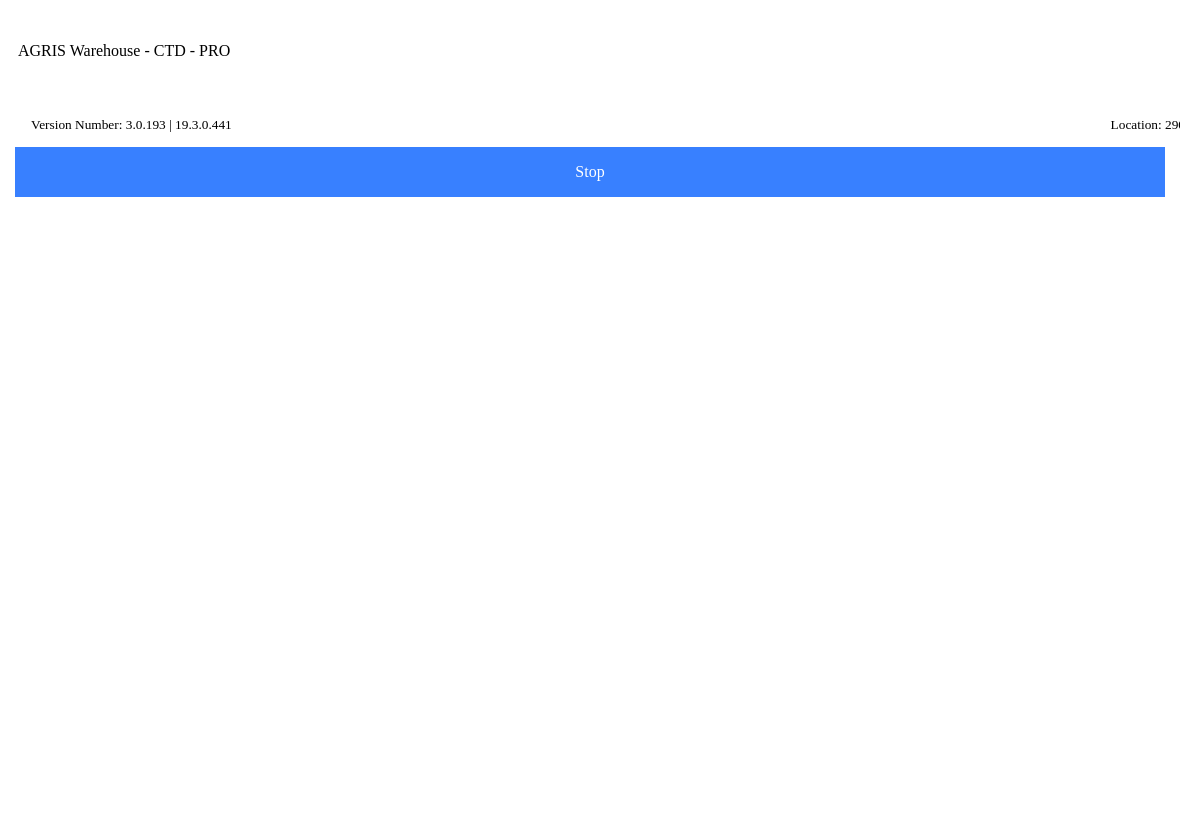 click on "Transfer" at bounding box center (590, 535) 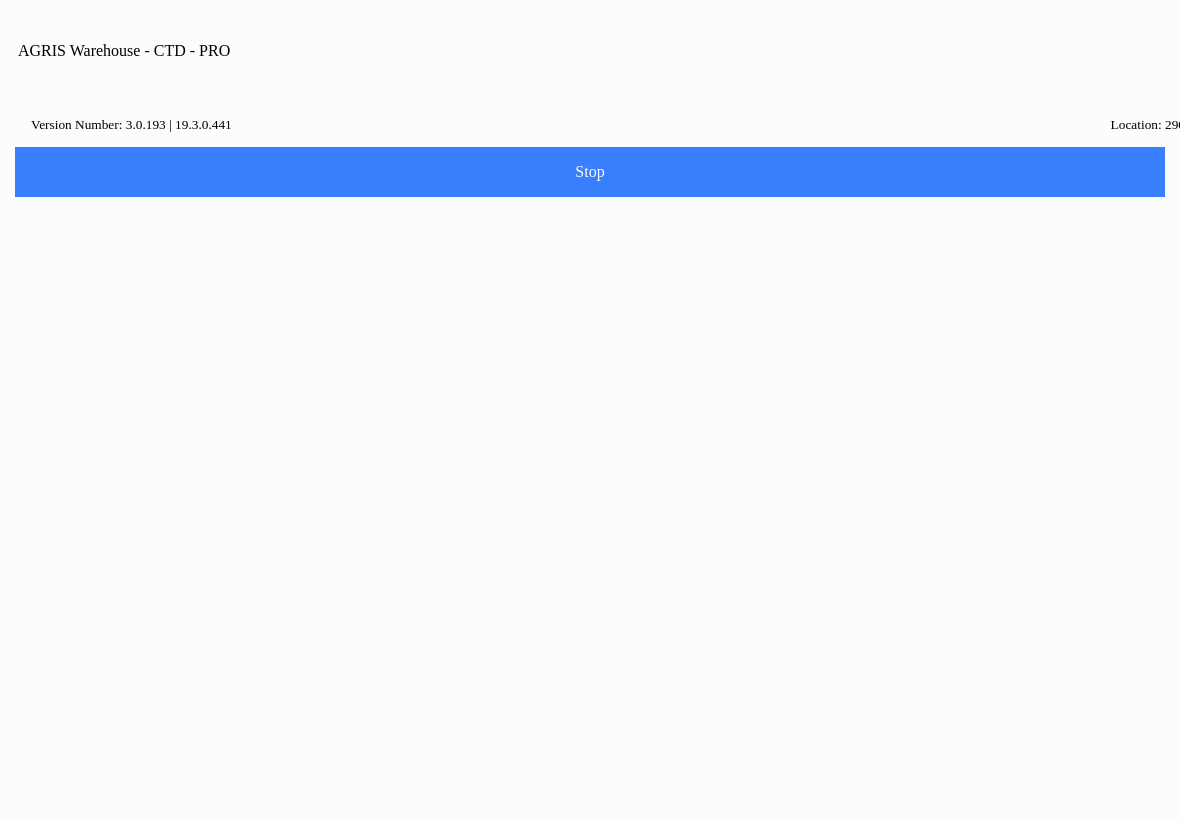 click on "Home" at bounding box center [590, 901] 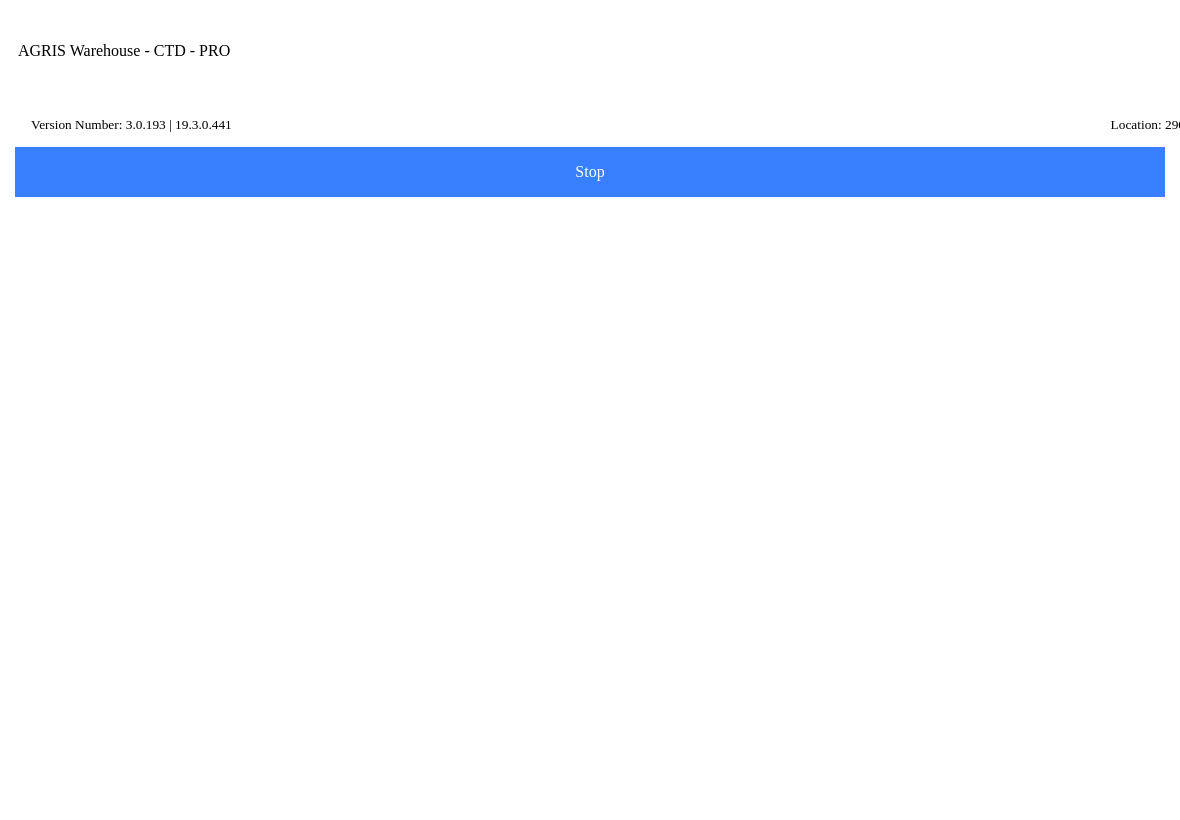 click on "Quantities" at bounding box center [590, 345] 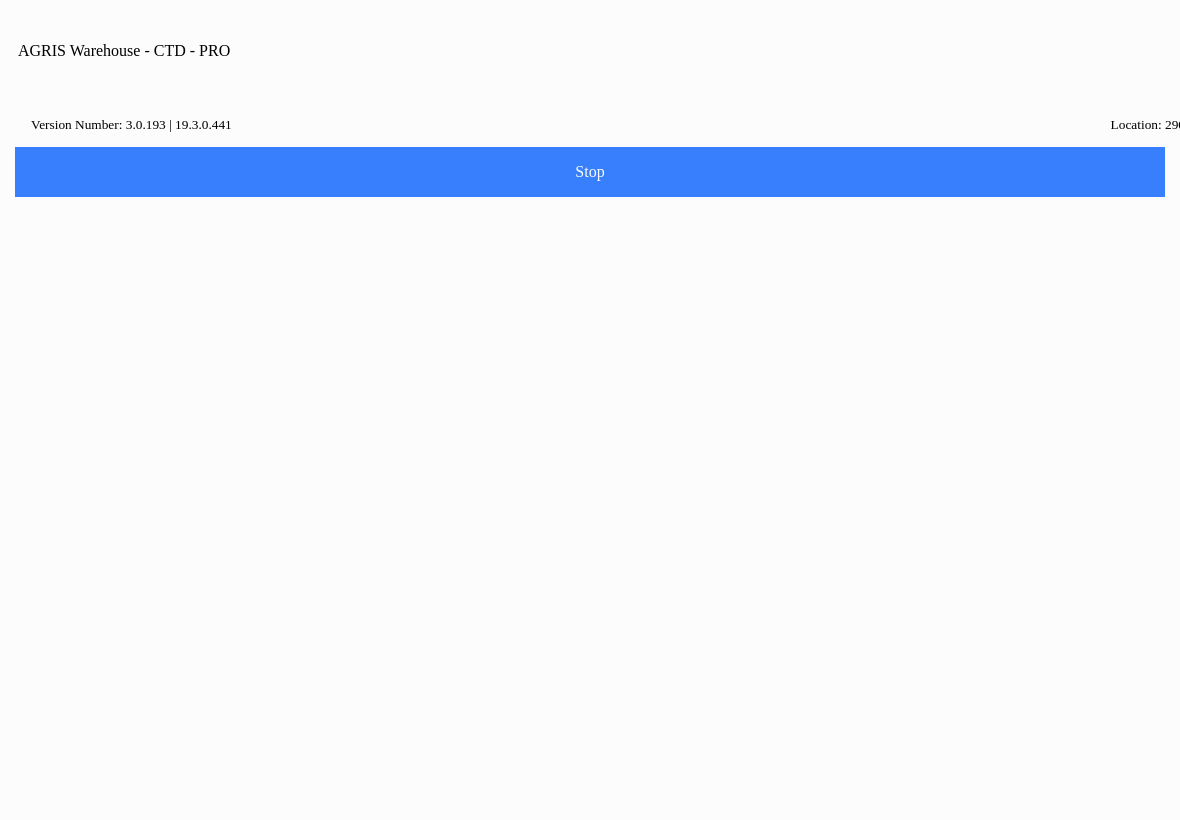 click on "Dismiss" at bounding box center (589, 450) 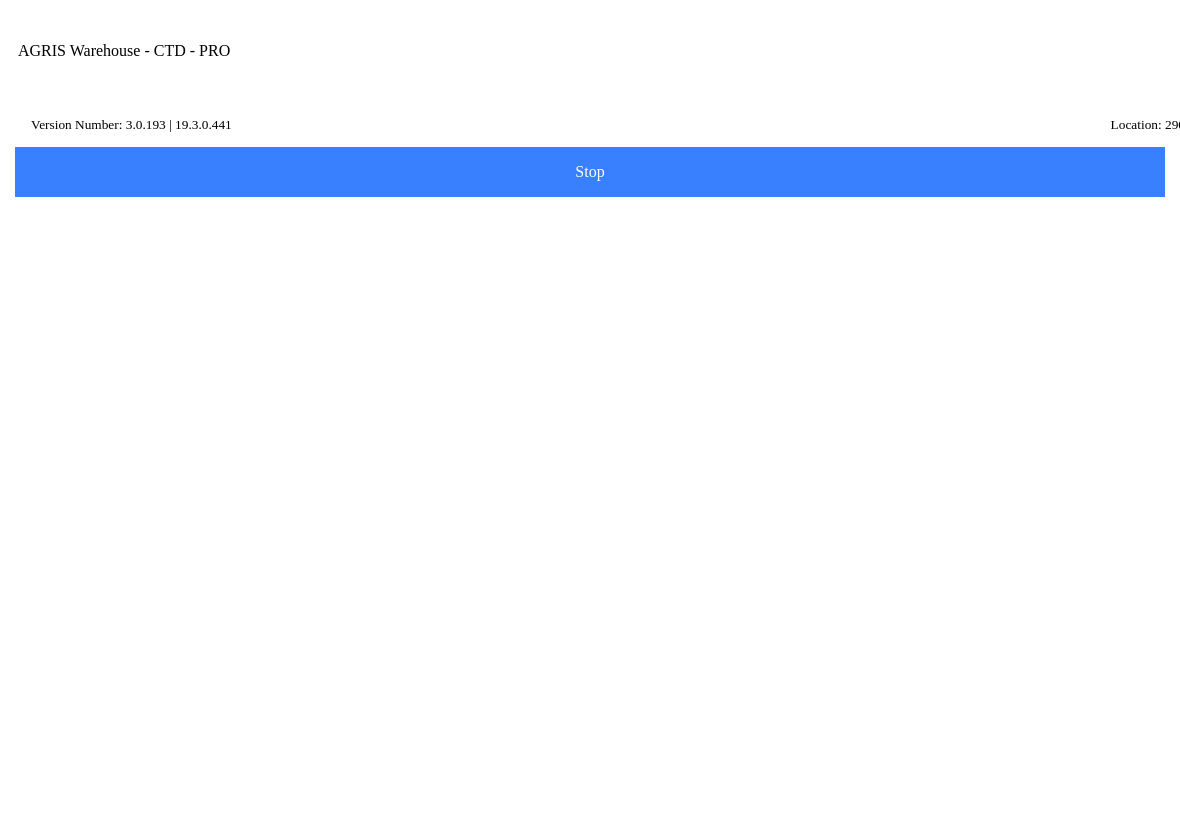 click on "Scan Item" at bounding box center (0, 0) 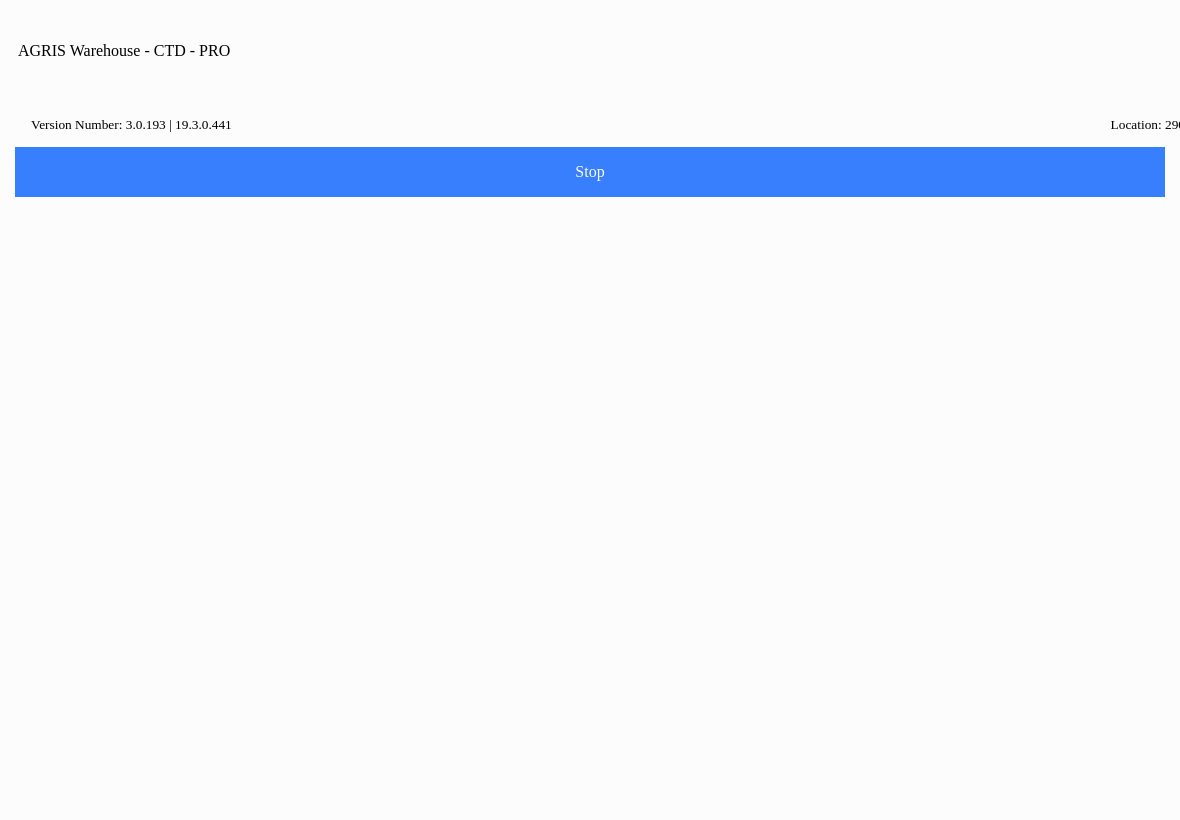 click on "Dismiss" at bounding box center (589, 450) 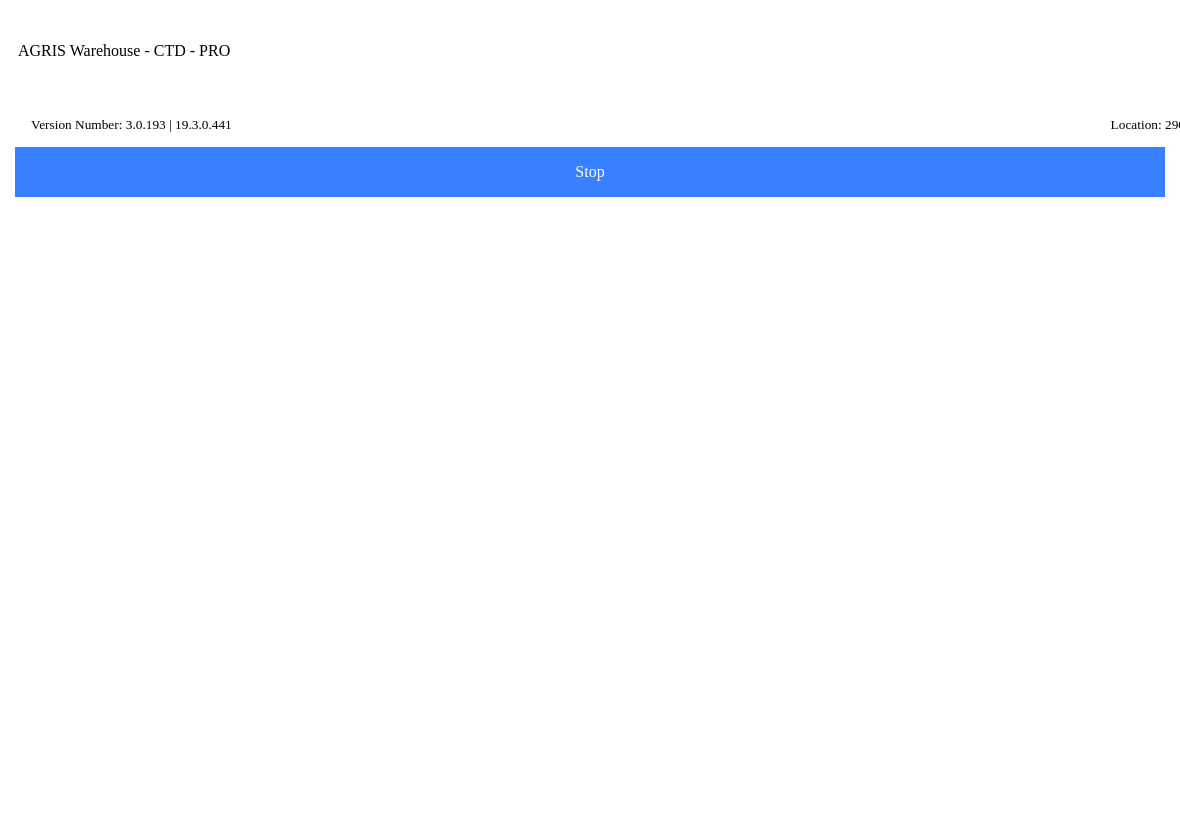 click on "Scan Item" at bounding box center (590, 178) 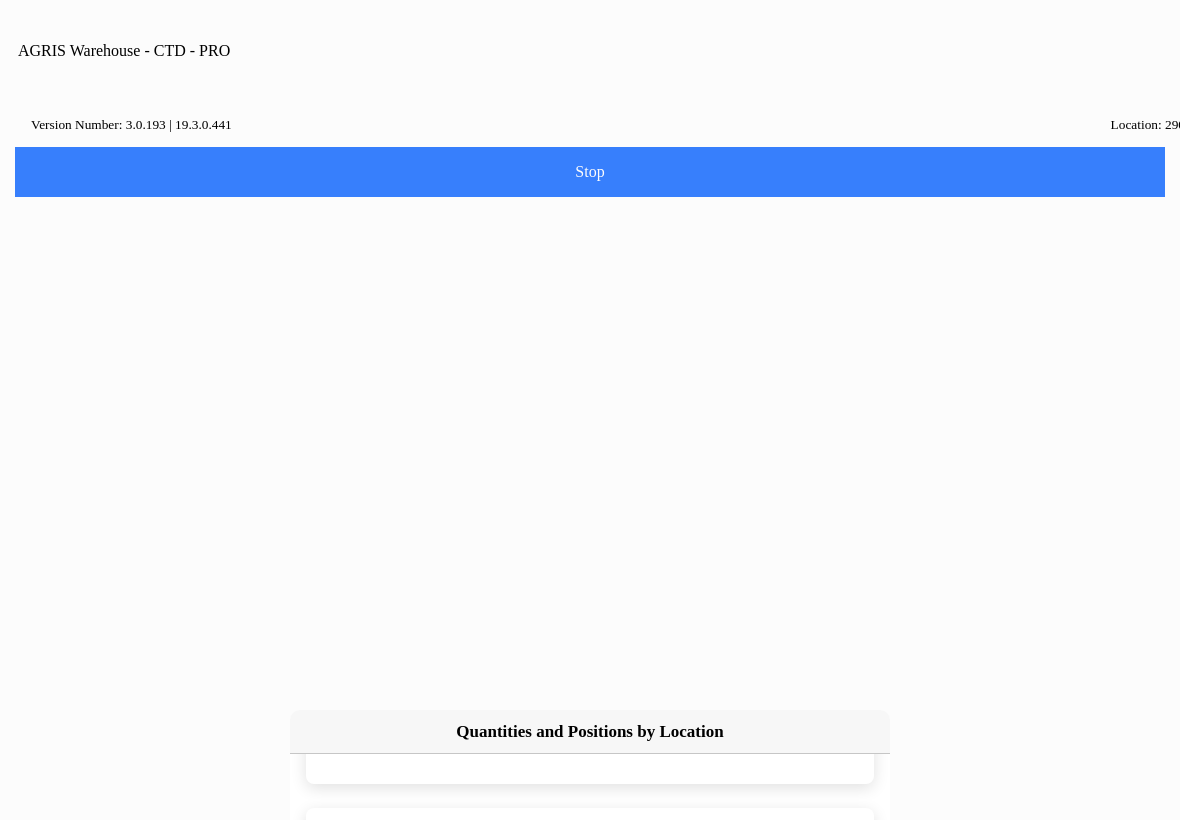 scroll, scrollTop: 1646, scrollLeft: 0, axis: vertical 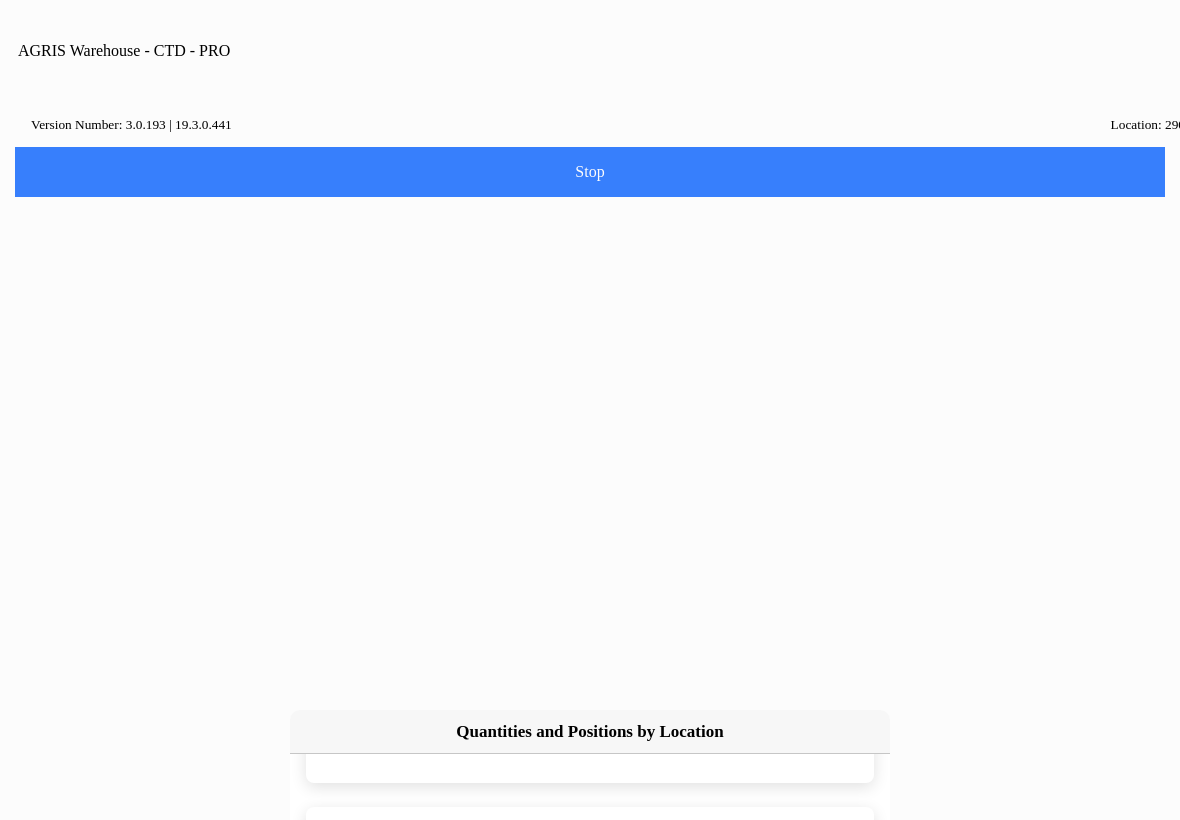click on "On Hand : 8,109" 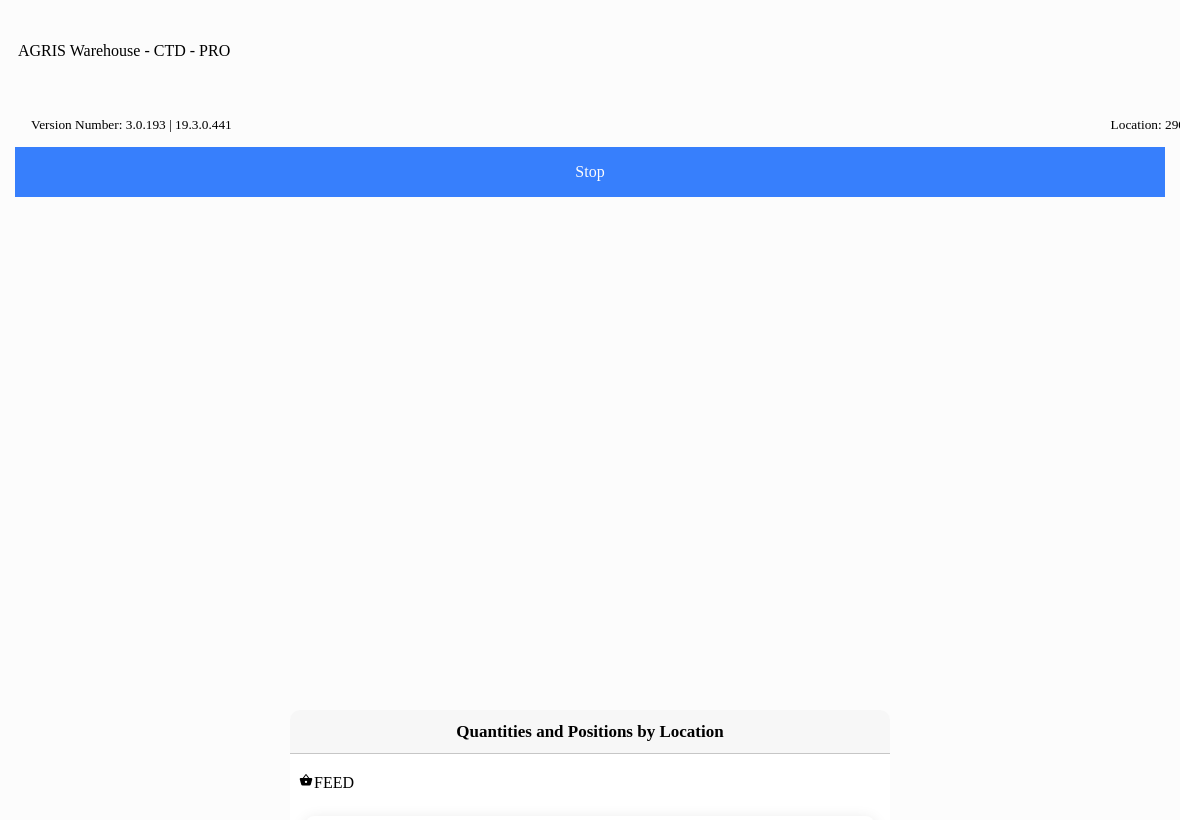 scroll, scrollTop: 0, scrollLeft: 0, axis: both 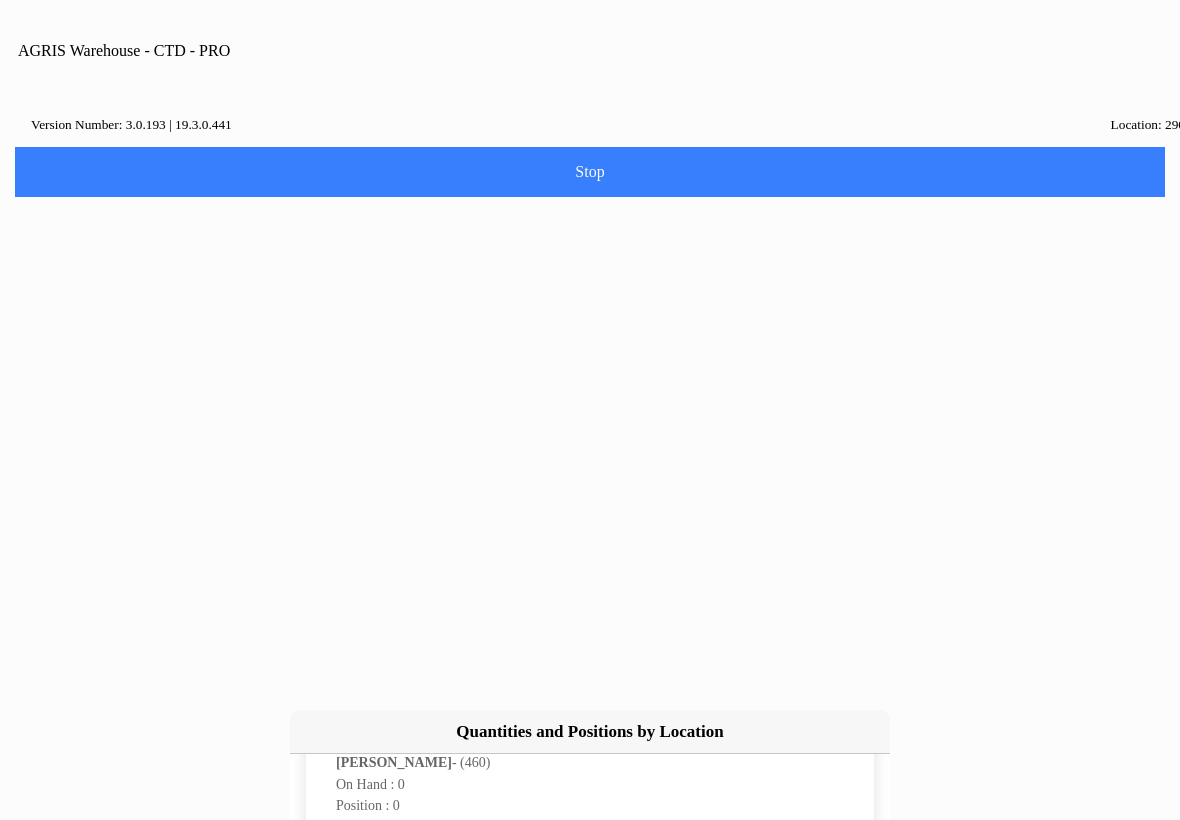 click on "Position : 0" 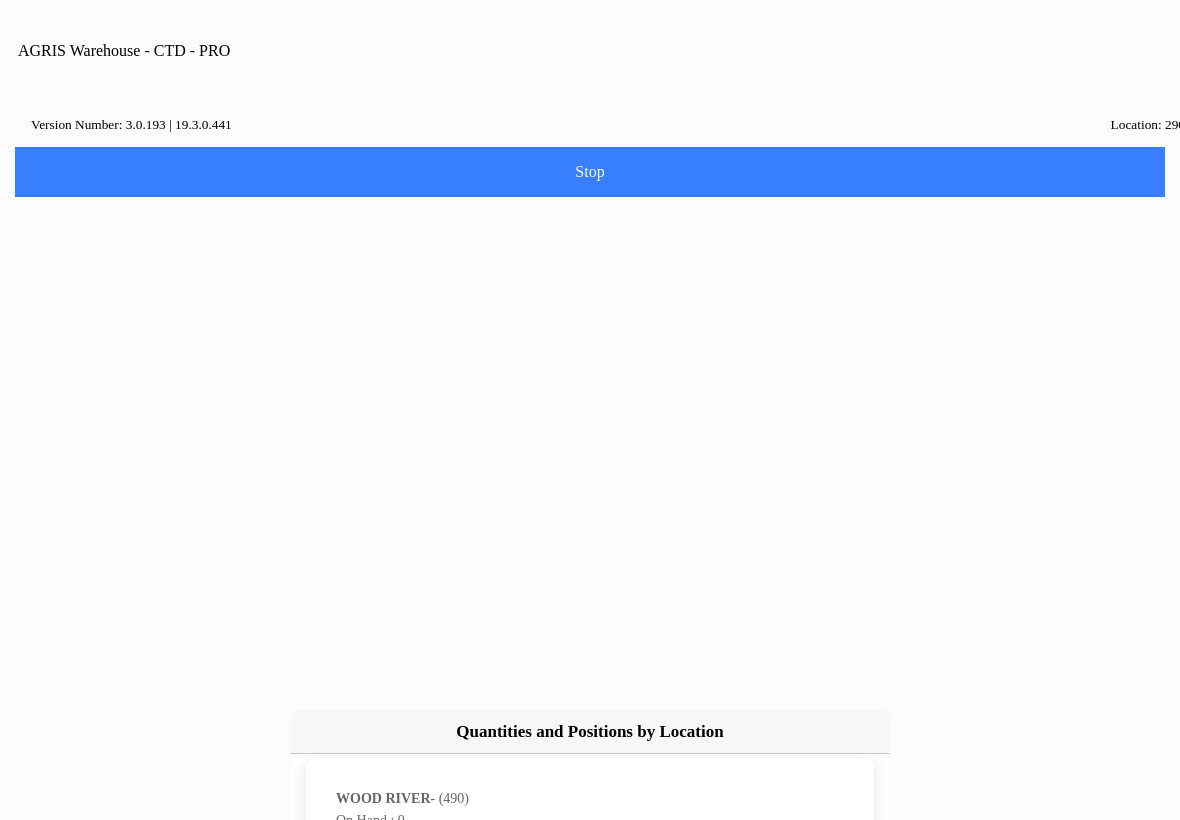 scroll, scrollTop: 3608, scrollLeft: 0, axis: vertical 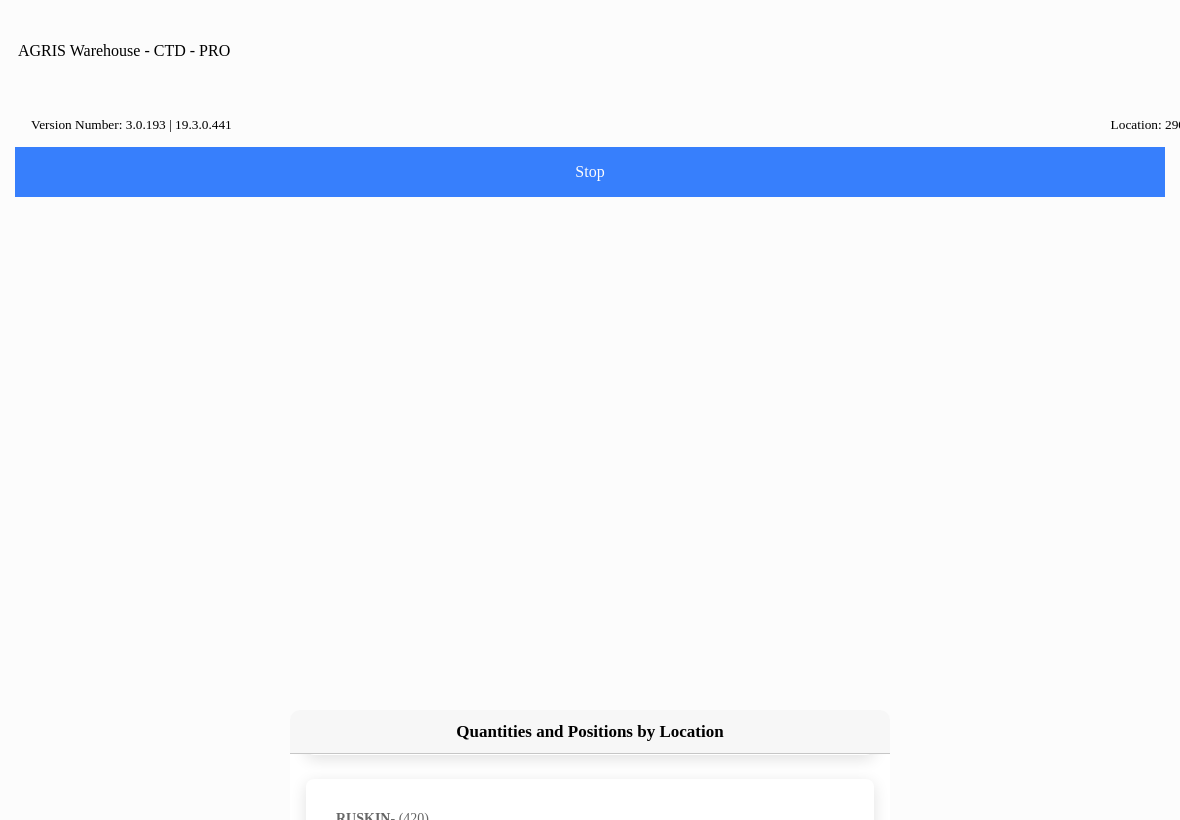 click on "On Hand : 0" 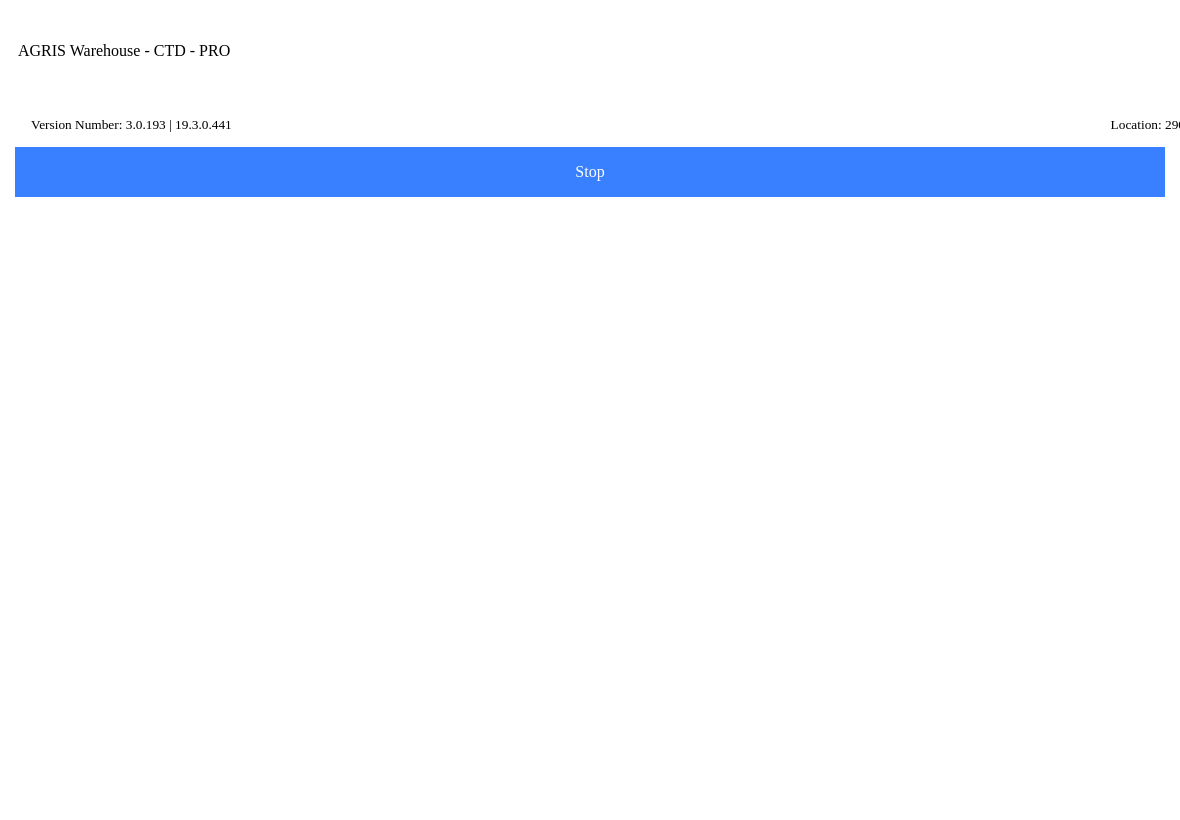 click at bounding box center (1009, 71) 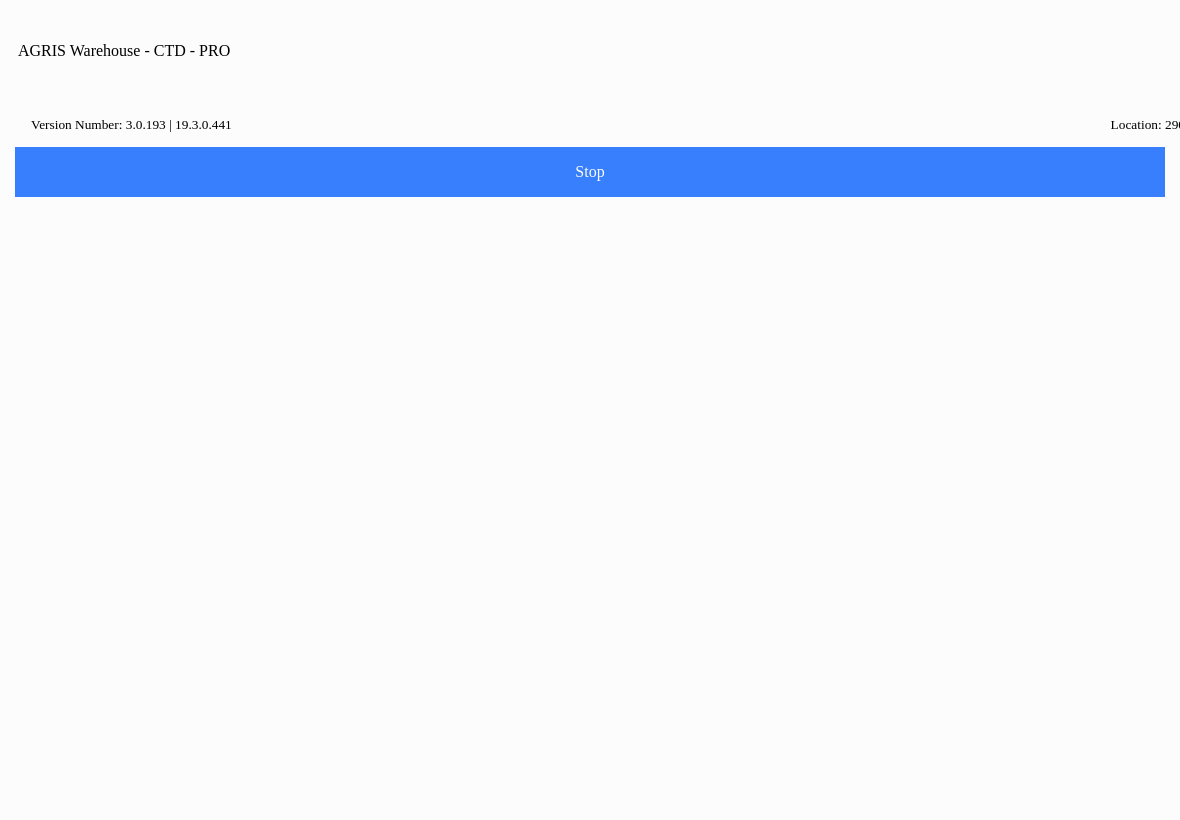 click on "Home" at bounding box center (590, 901) 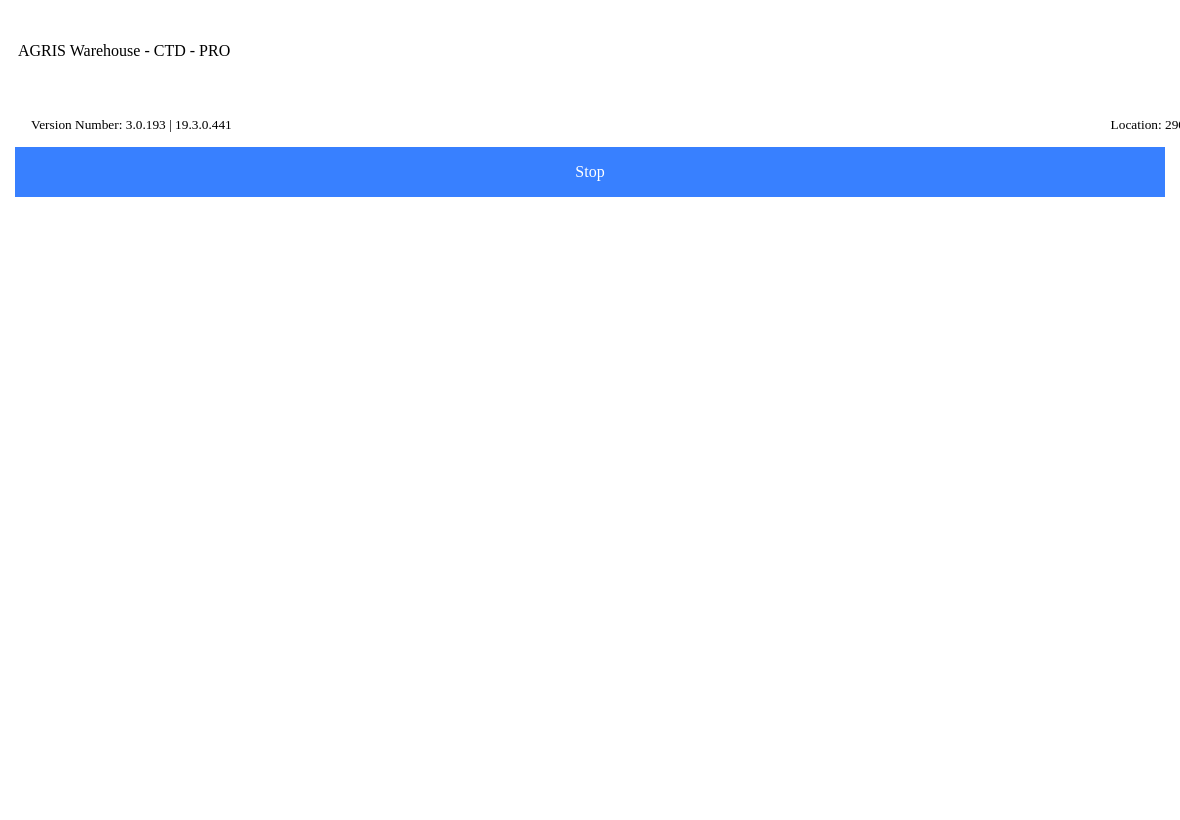 click on "Transfer" at bounding box center [590, 535] 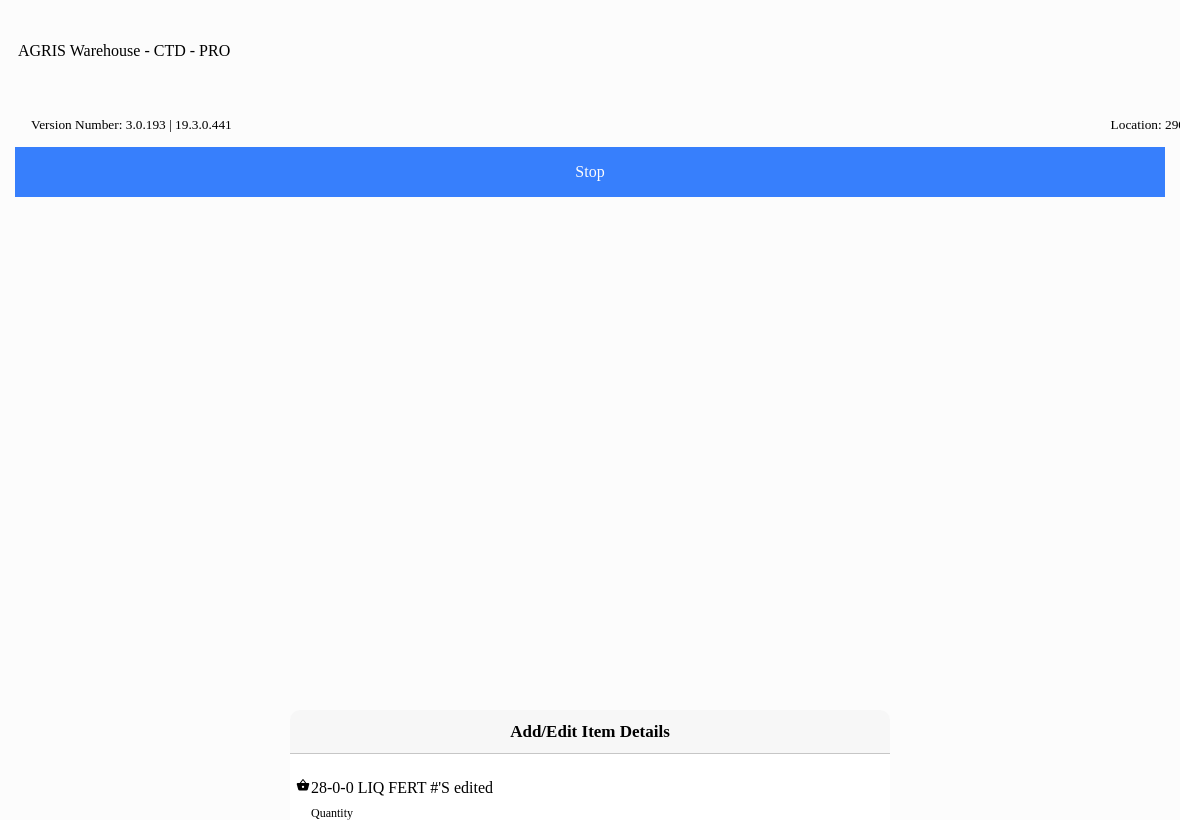 click on "0" at bounding box center [590, 834] 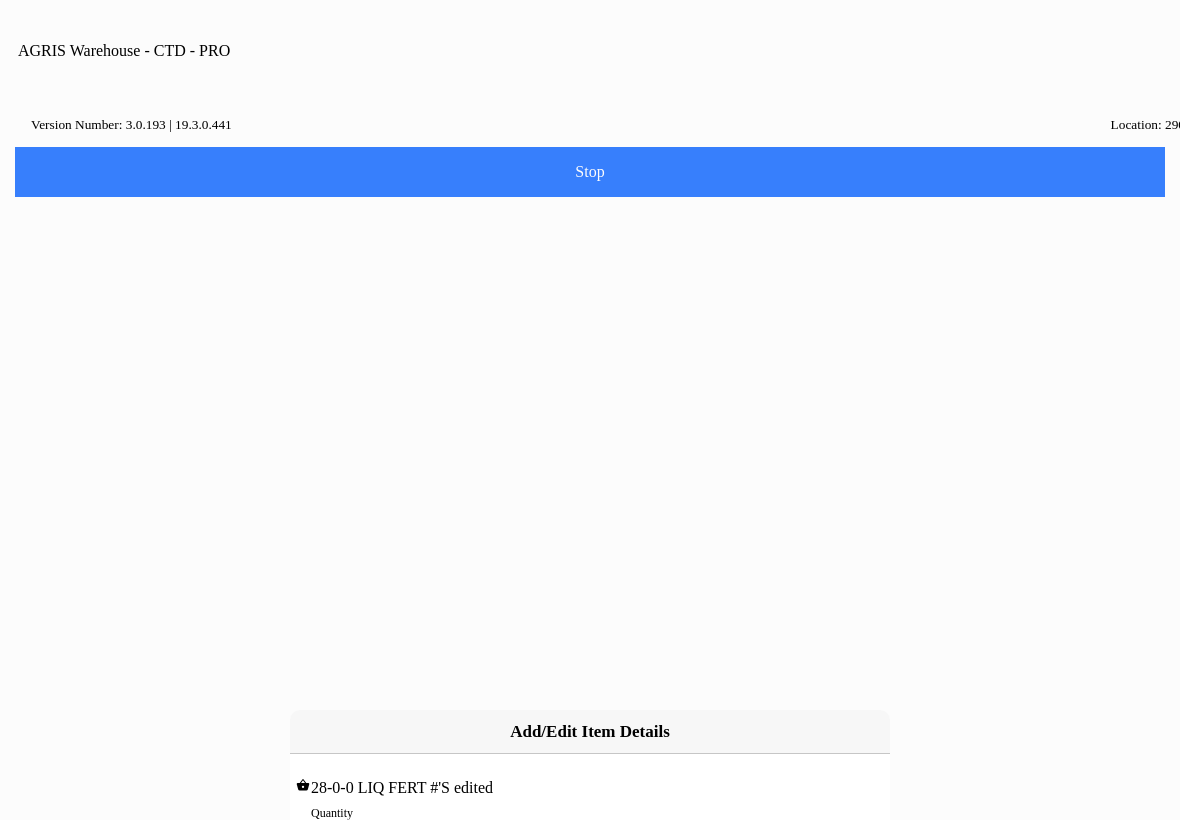 type on "2" 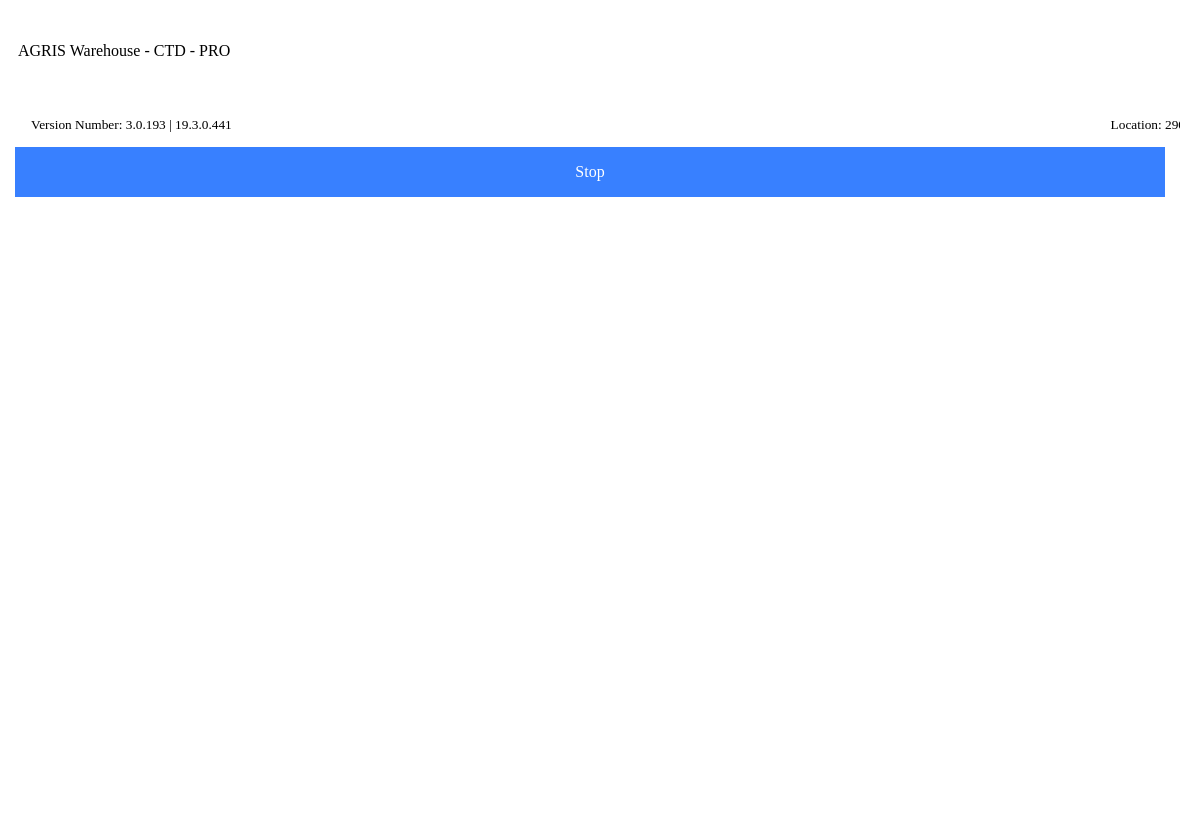click on "Next" at bounding box center (590, 468) 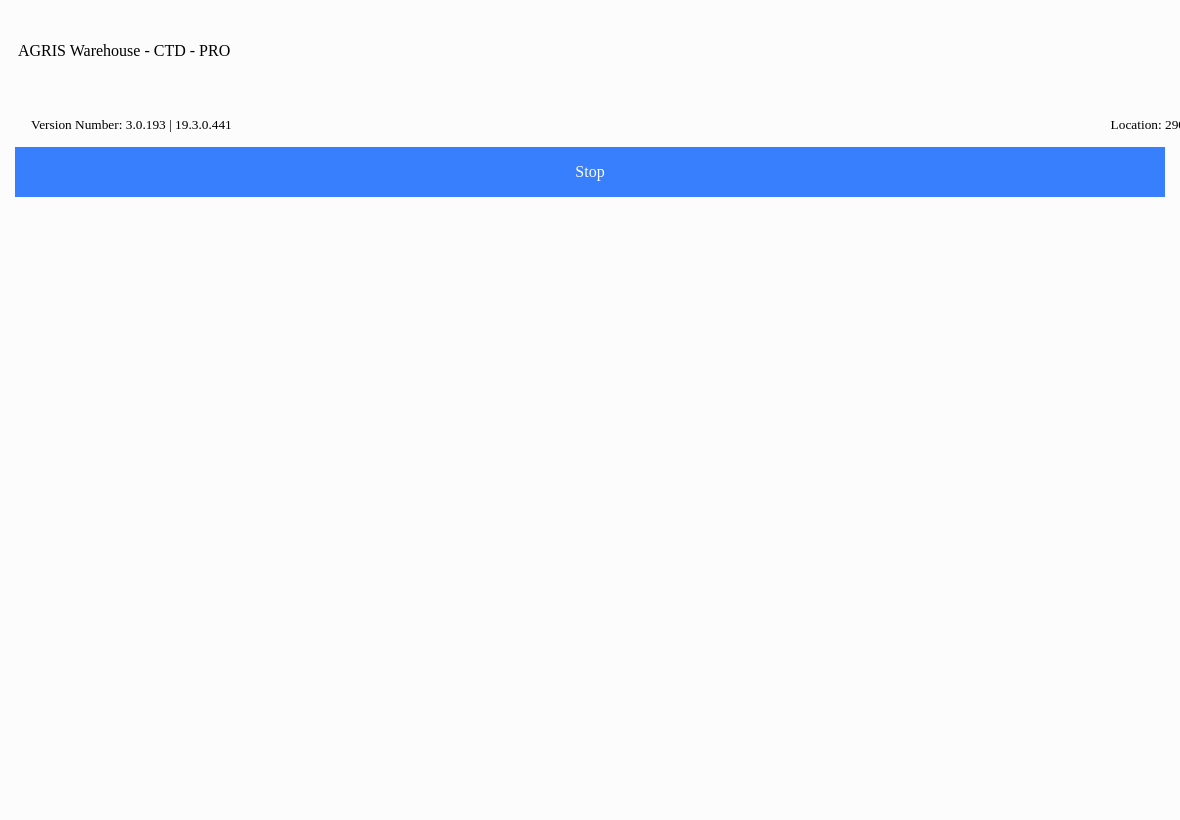 click on "Dismiss" at bounding box center (589, 450) 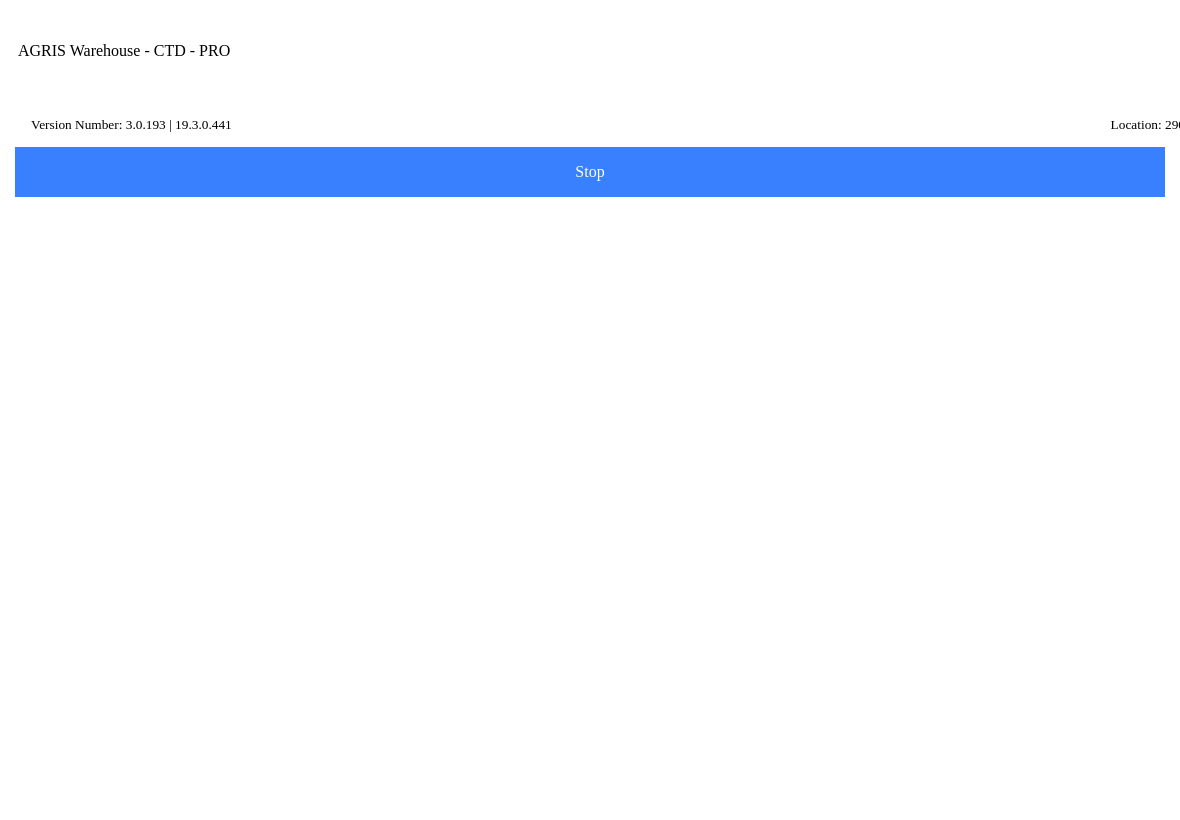 click on "Scan Item" at bounding box center [590, 224] 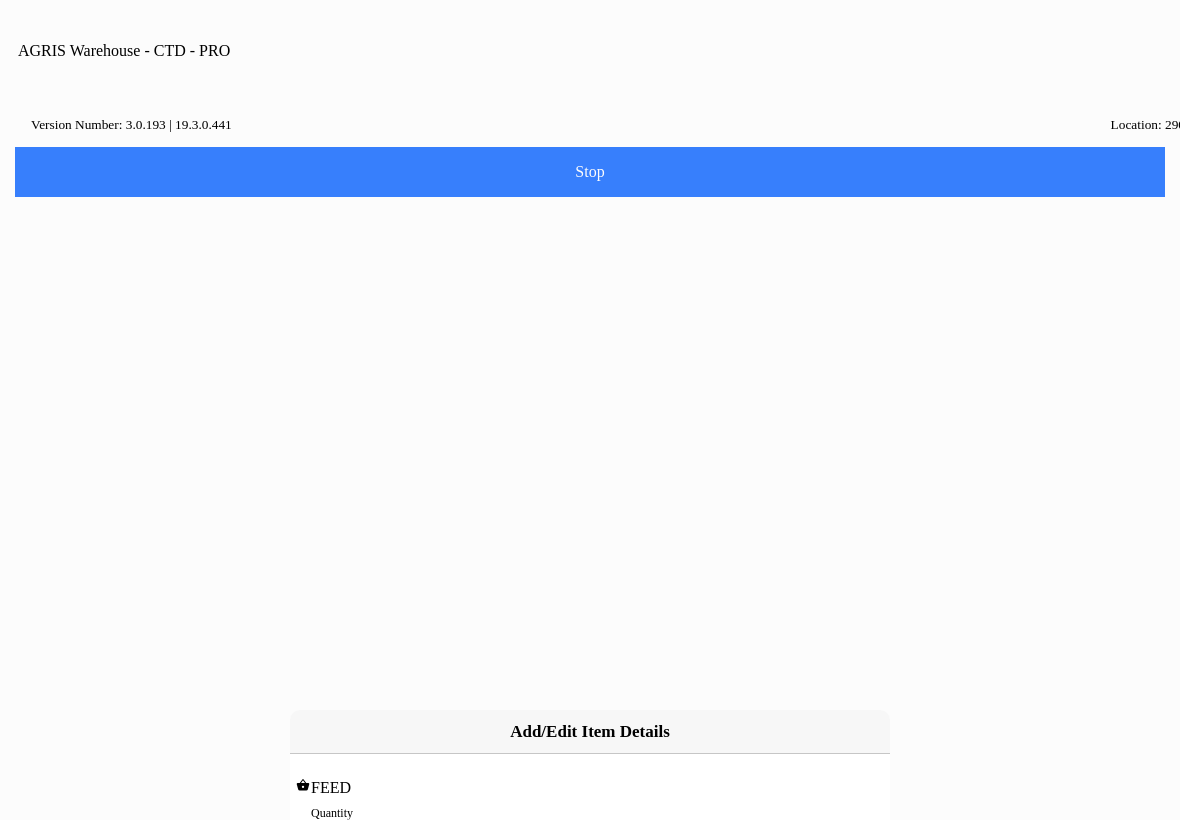 click on "0" at bounding box center (590, 834) 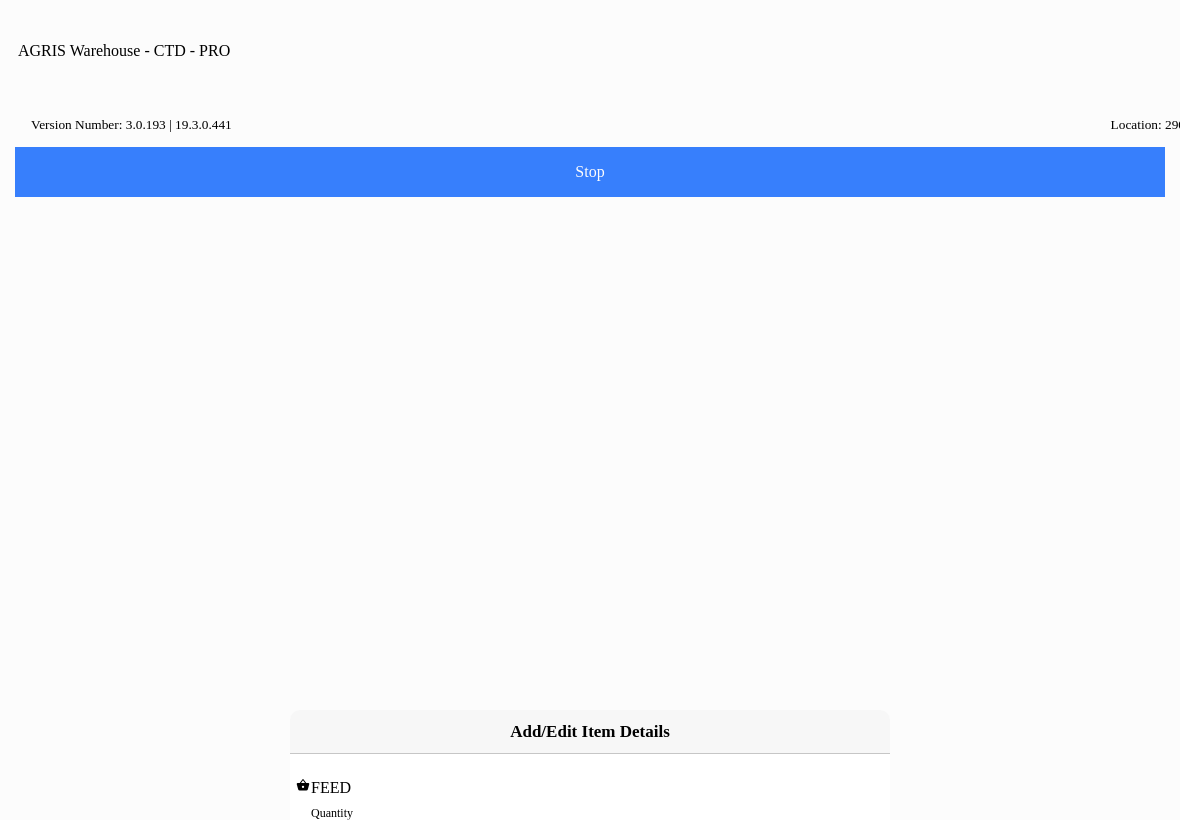 type 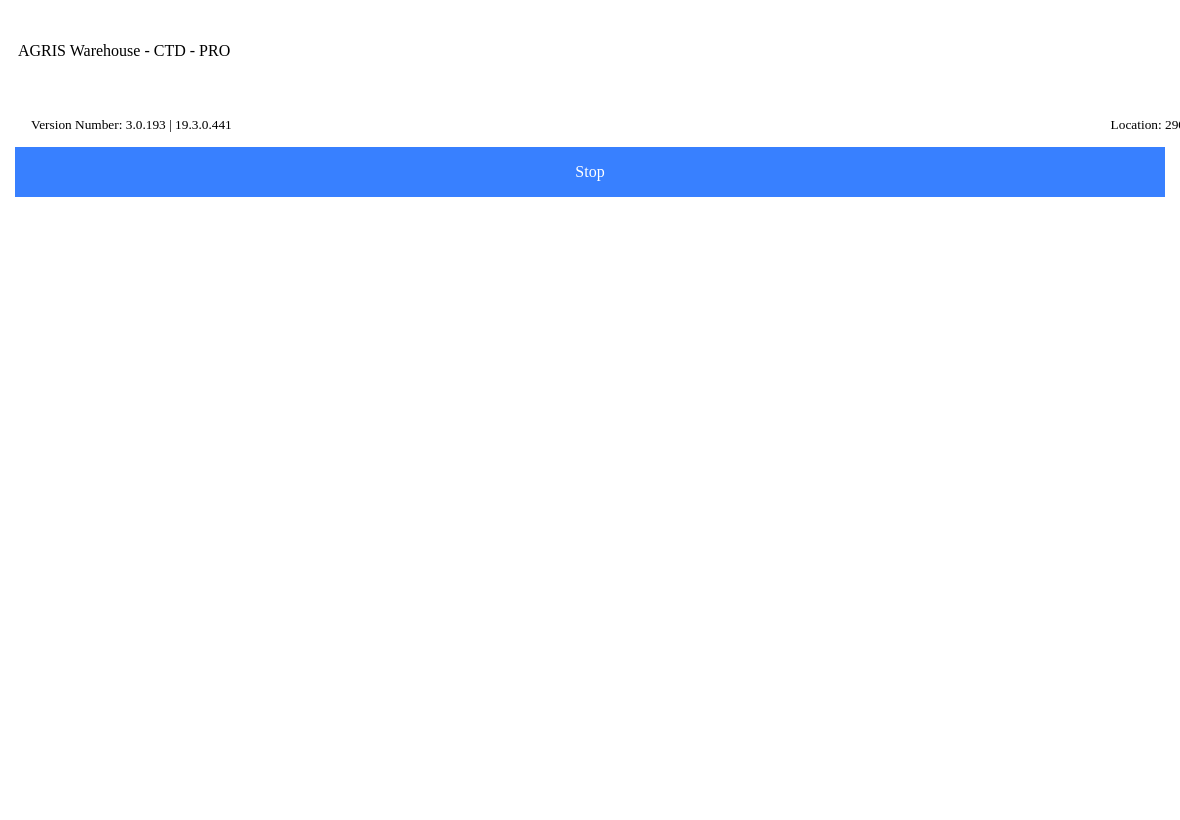 click on "Scan Item" at bounding box center [590, 224] 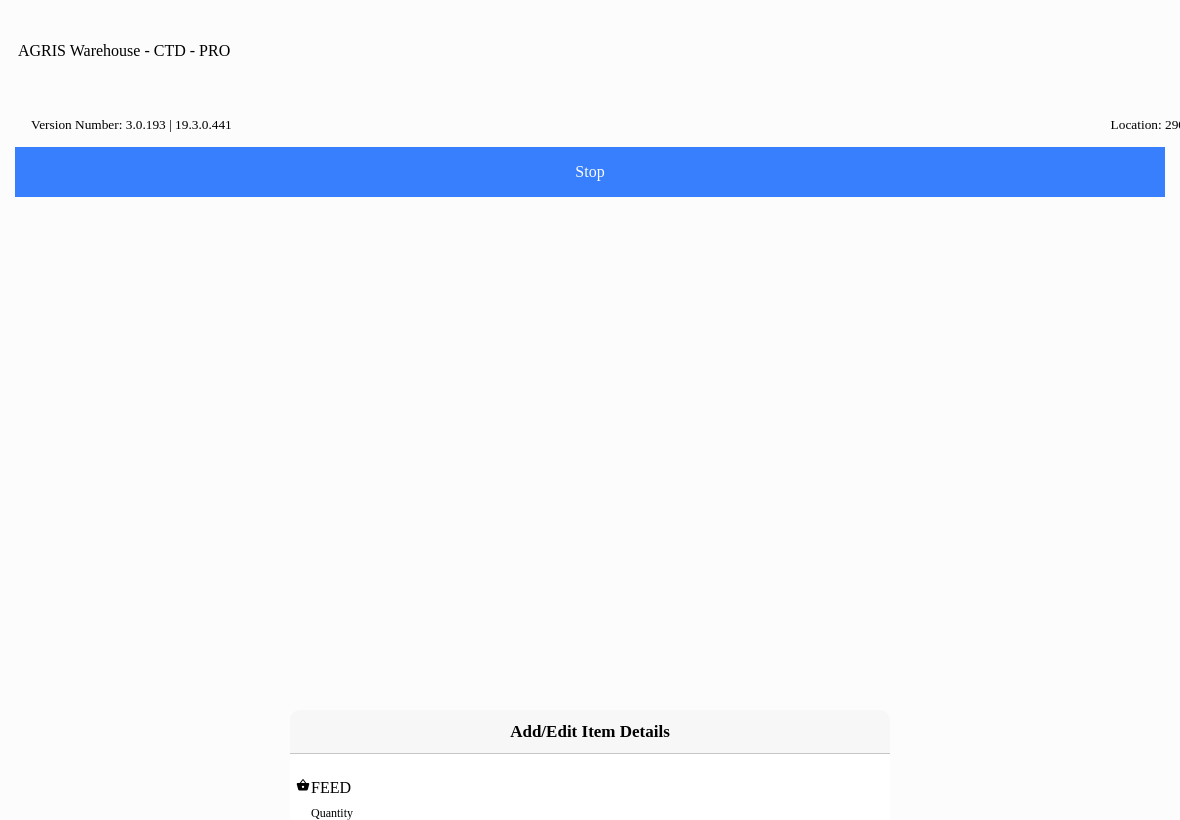 click on "cancel" at bounding box center (344, 883) 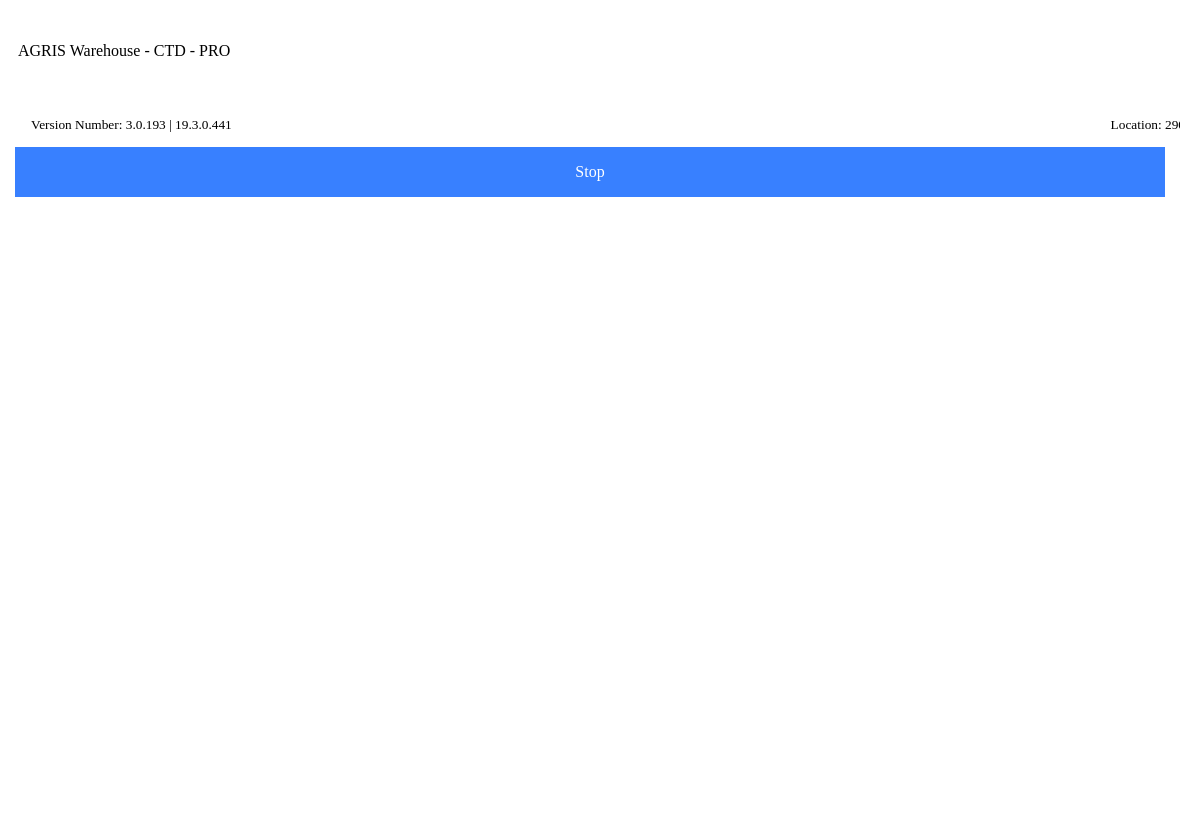 click on "Scan Item" at bounding box center (590, 224) 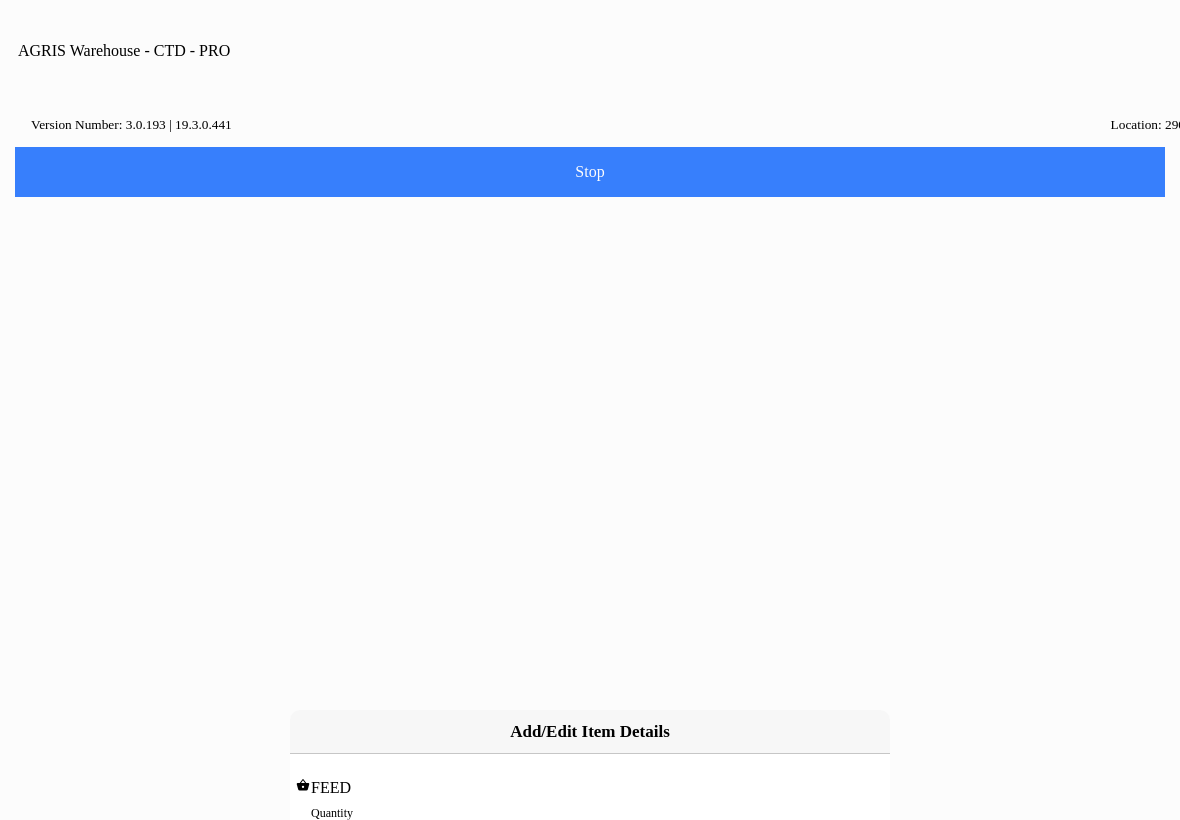 click on "cancel" at bounding box center [0, 0] 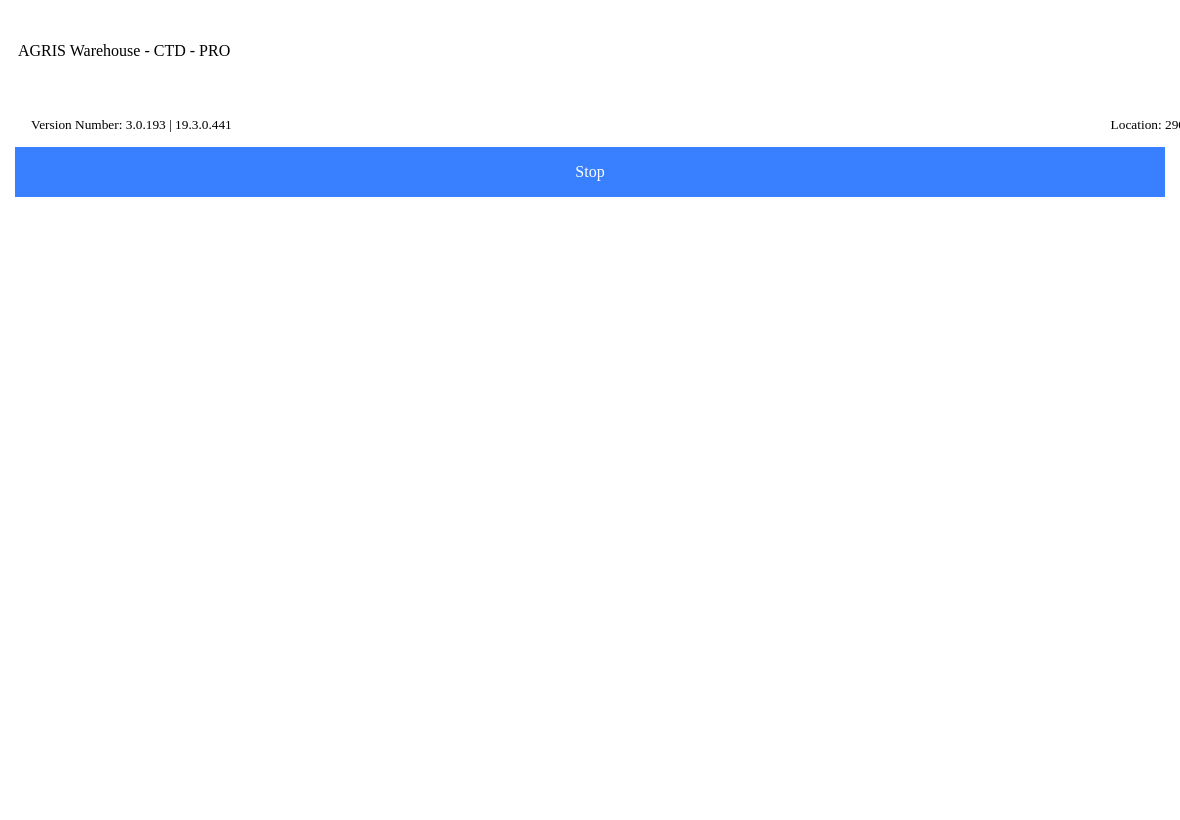 click on "Scan Item" at bounding box center (590, 224) 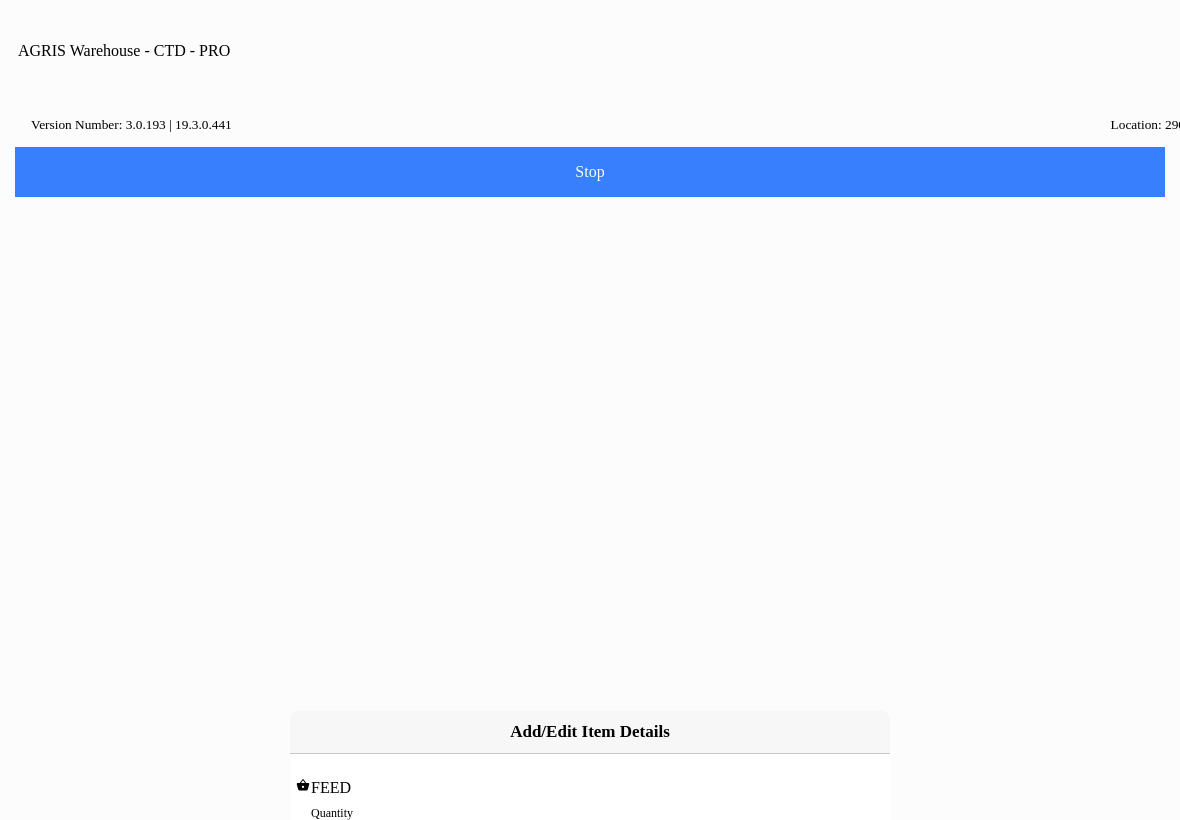 click on "0" at bounding box center (590, 834) 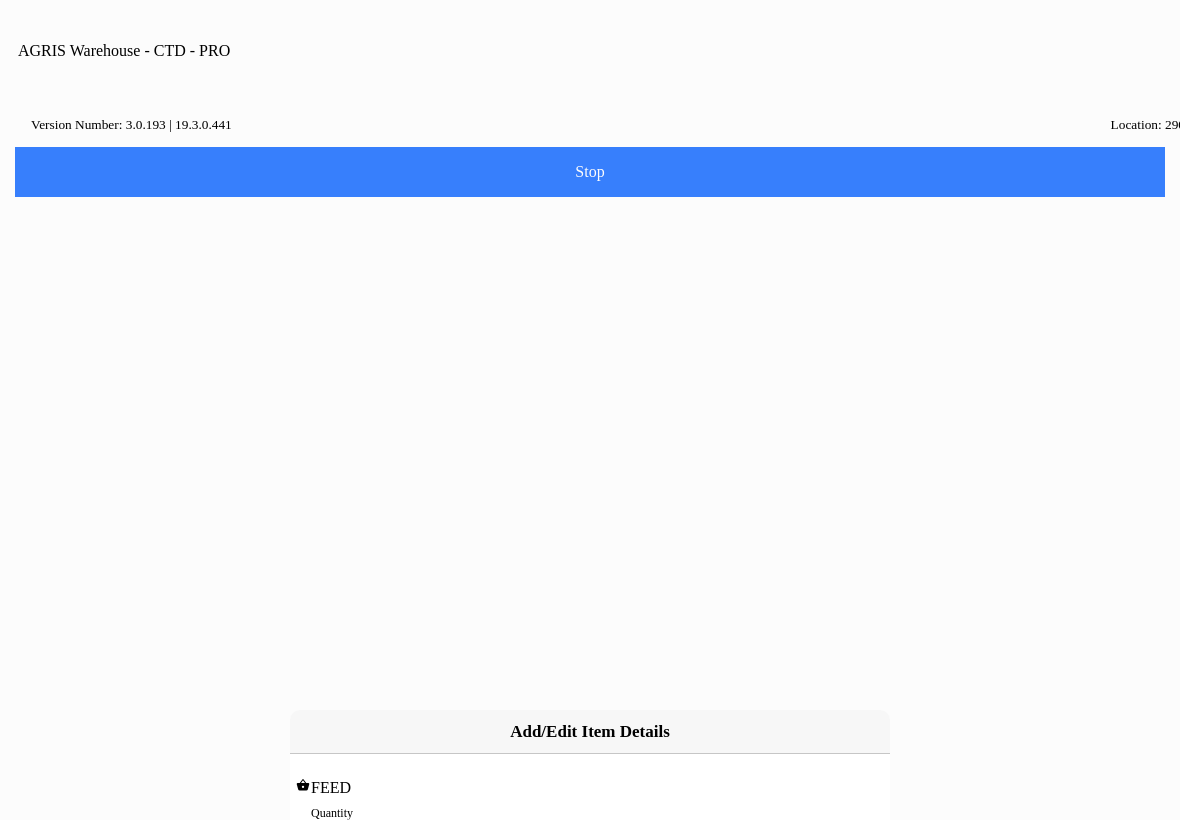 type on "6" 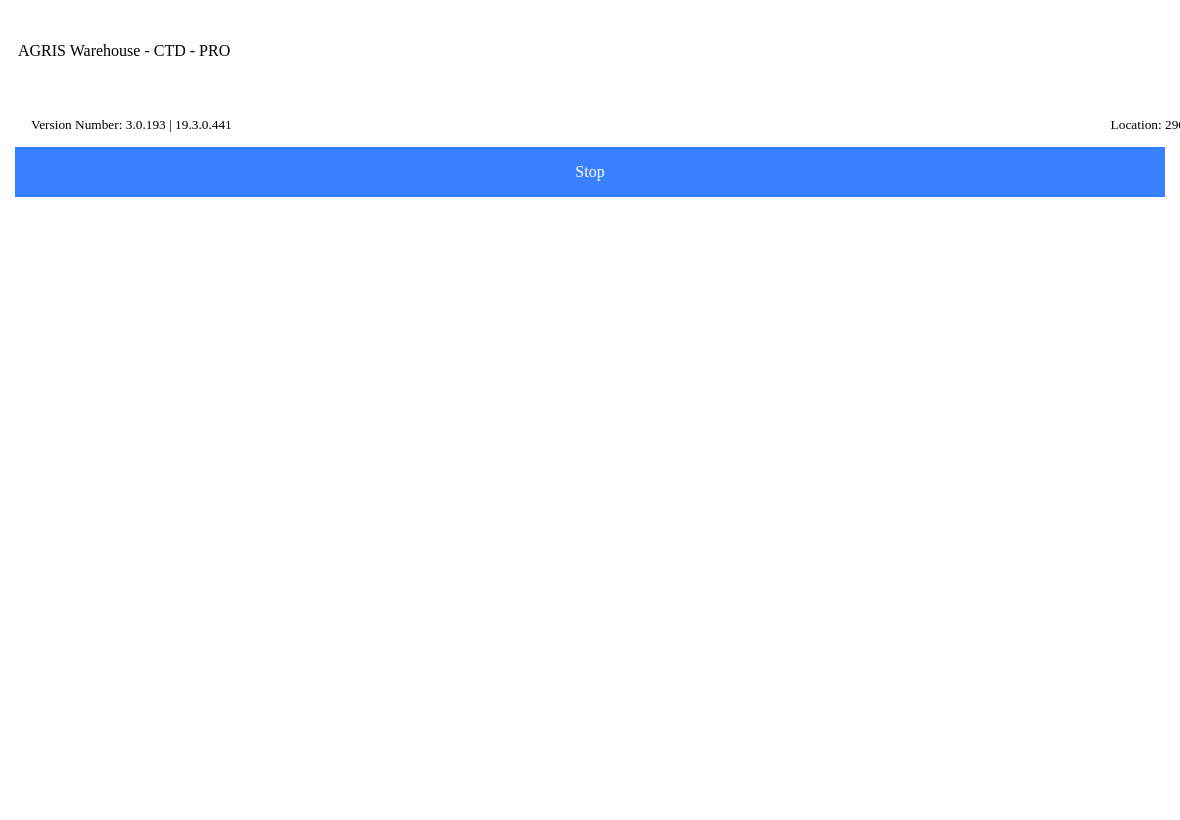 click at bounding box center [1009, 71] 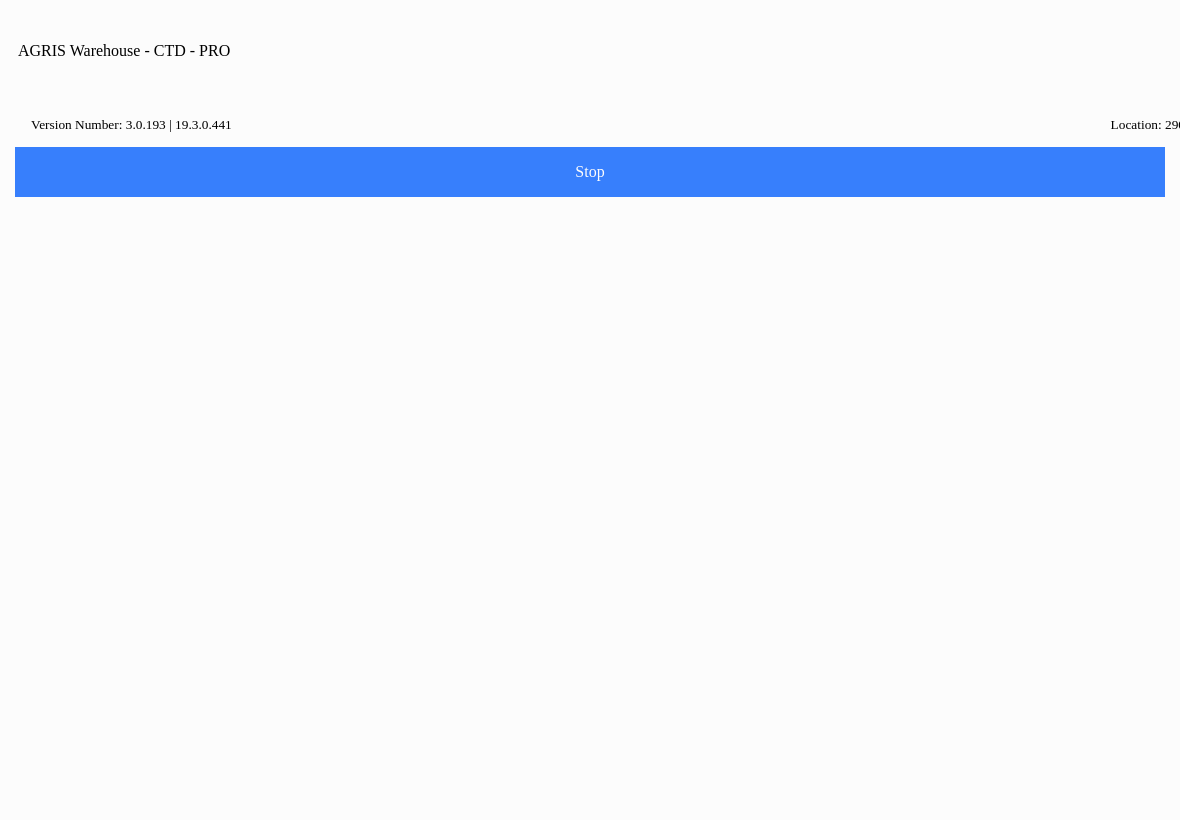click on "Home" at bounding box center [590, 901] 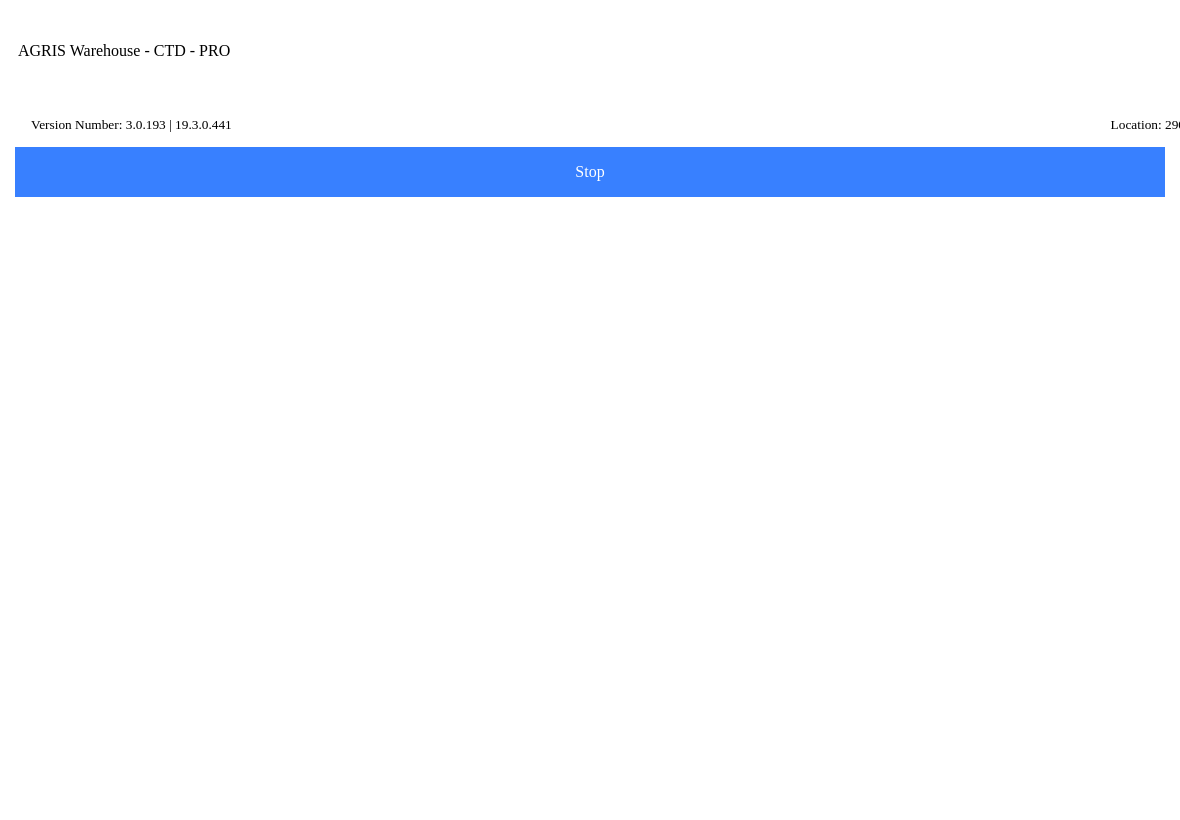 scroll, scrollTop: 199, scrollLeft: 0, axis: vertical 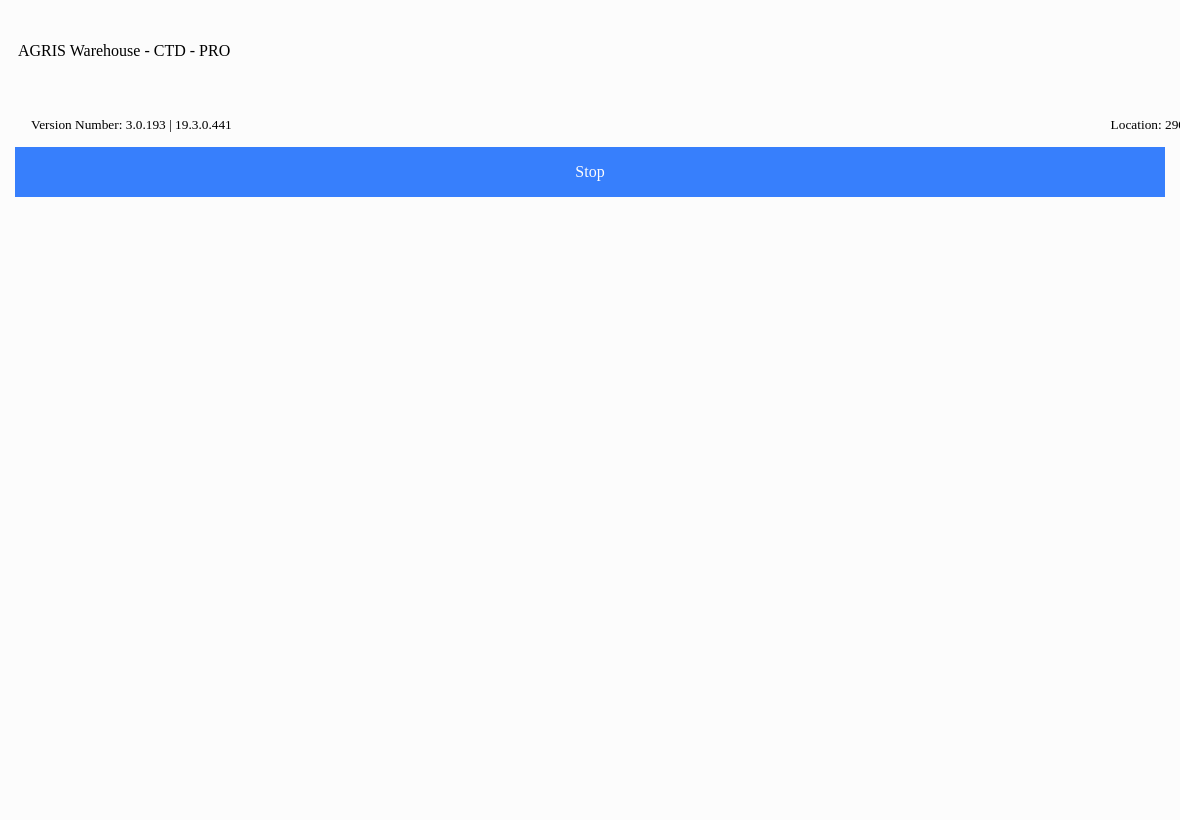 click on "Ok" at bounding box center (590, 484) 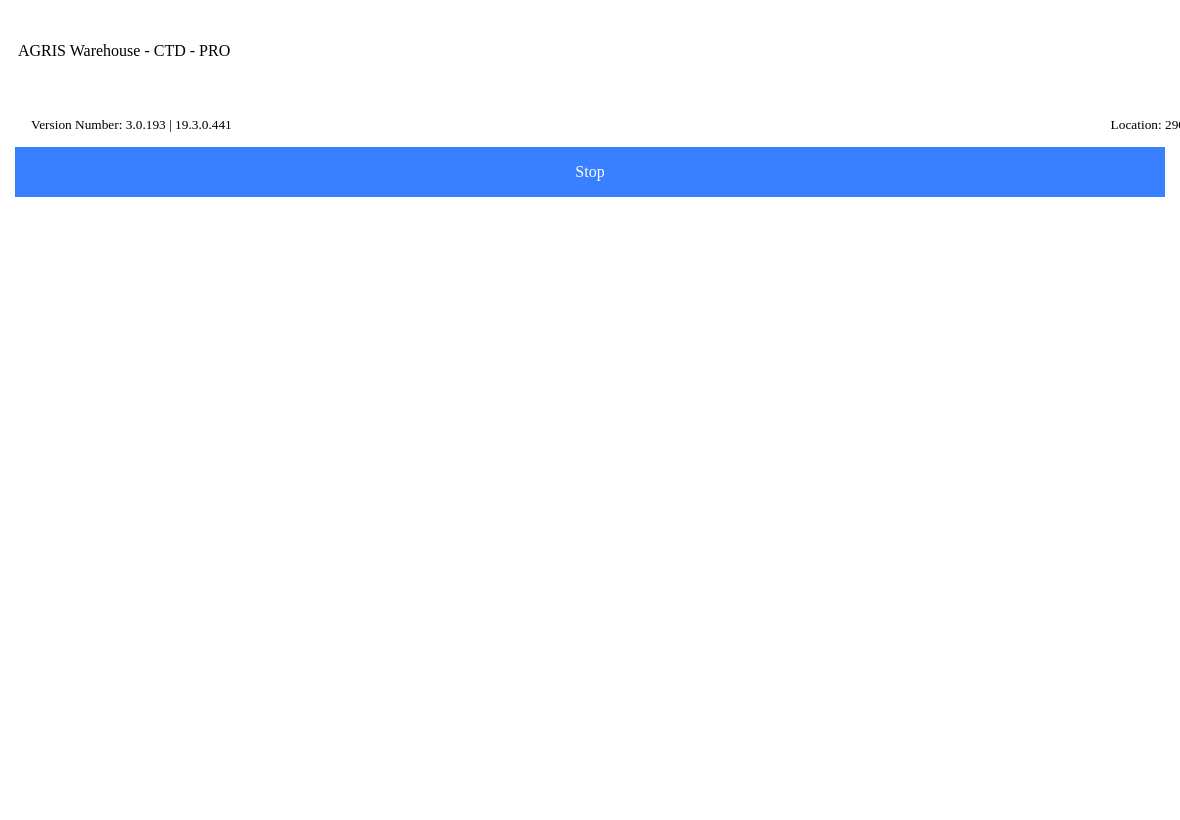click on "Details" at bounding box center (971, 493) 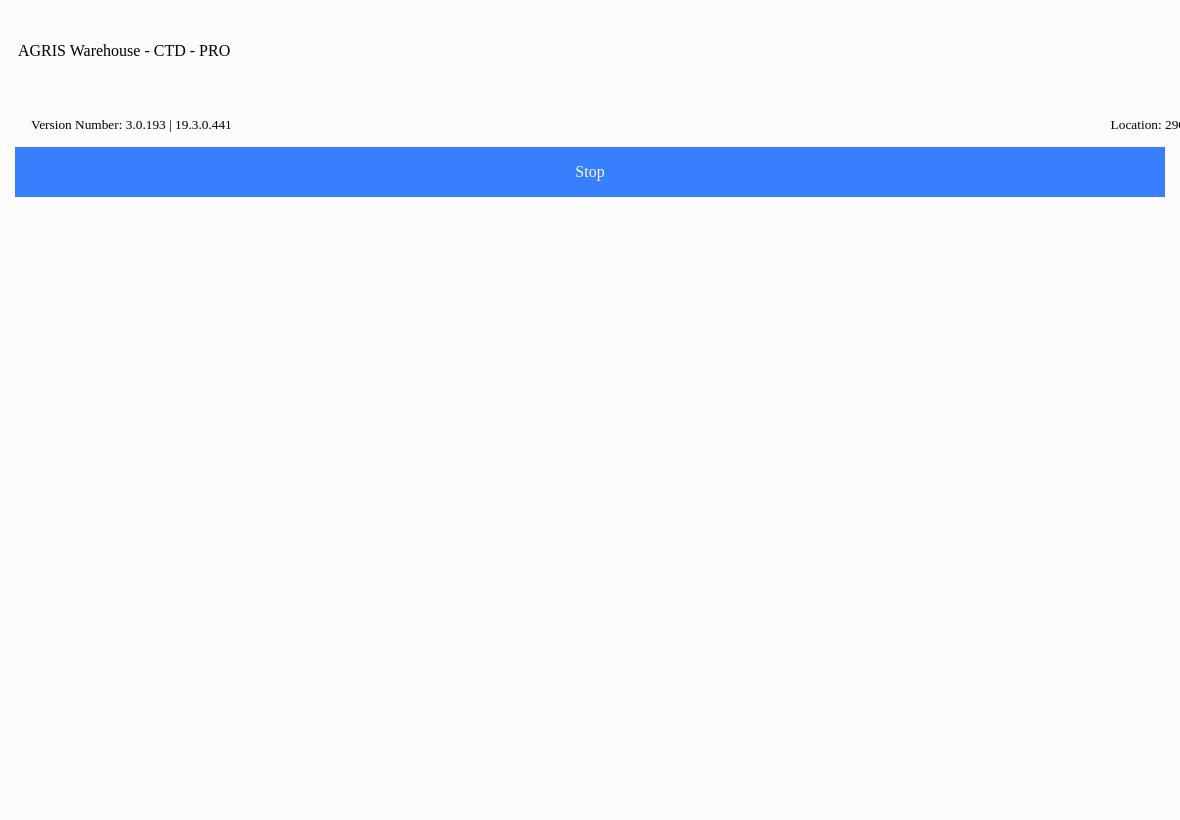 click on "Ok" at bounding box center [590, 484] 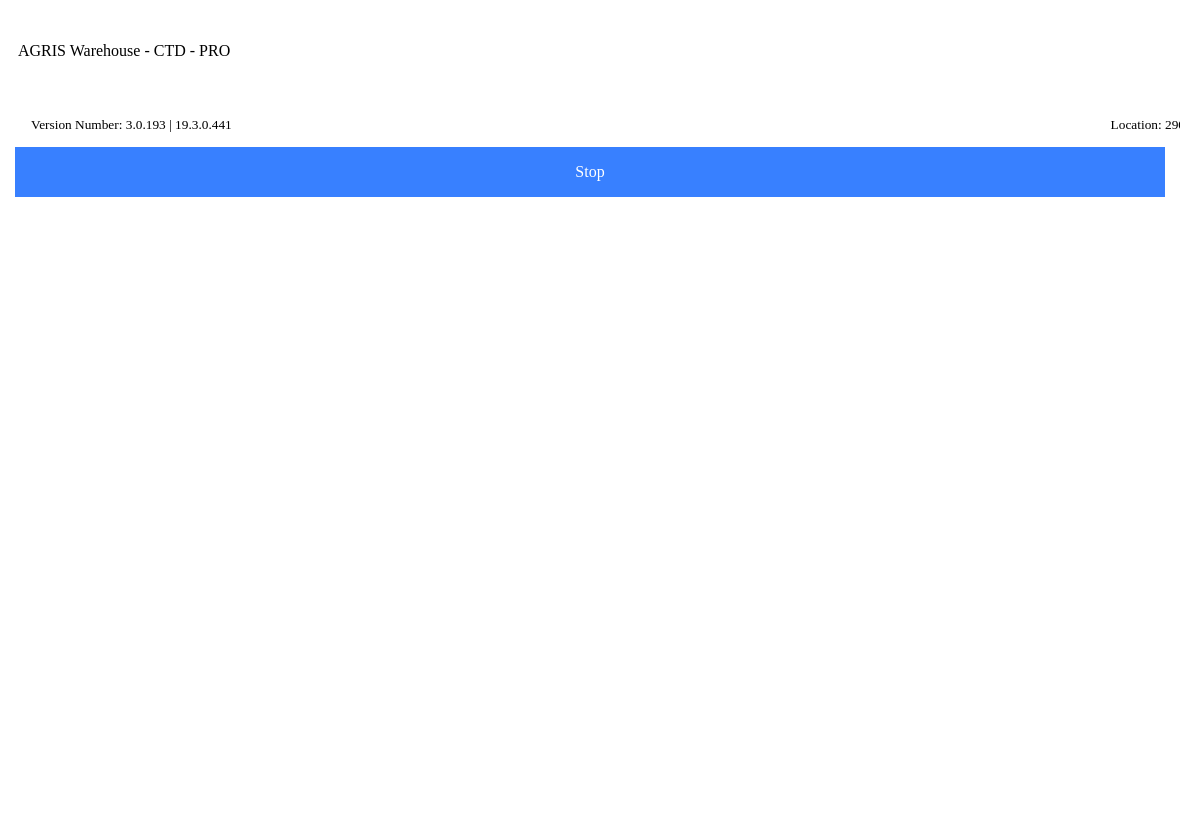 click 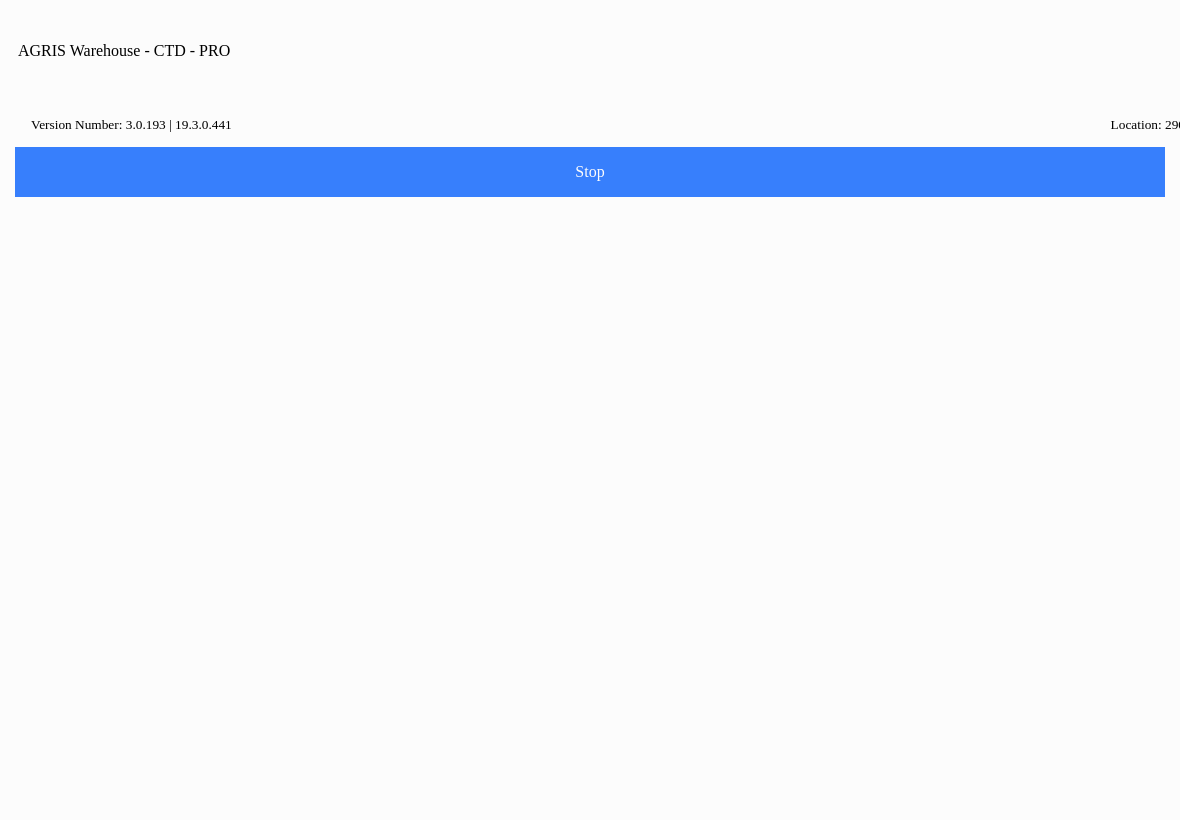 click on "Home" at bounding box center [590, 901] 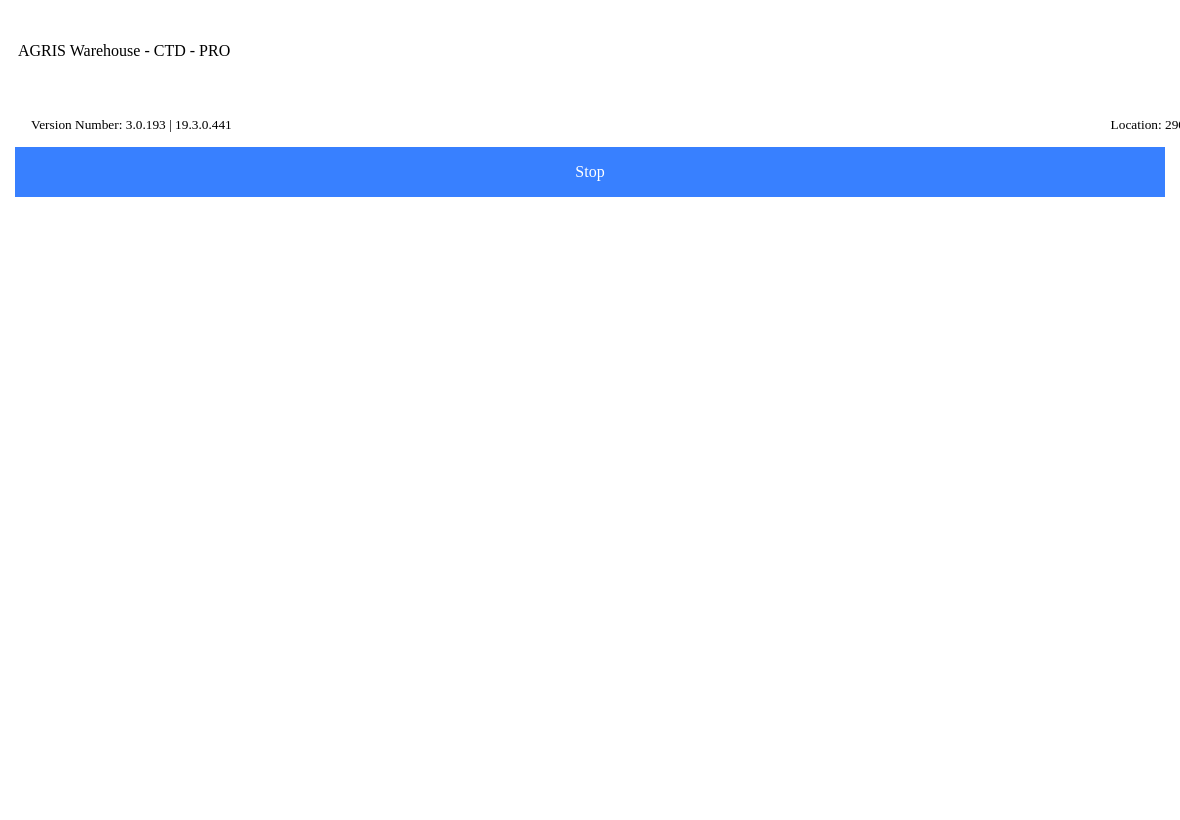 click on "Transfer" at bounding box center [590, 336] 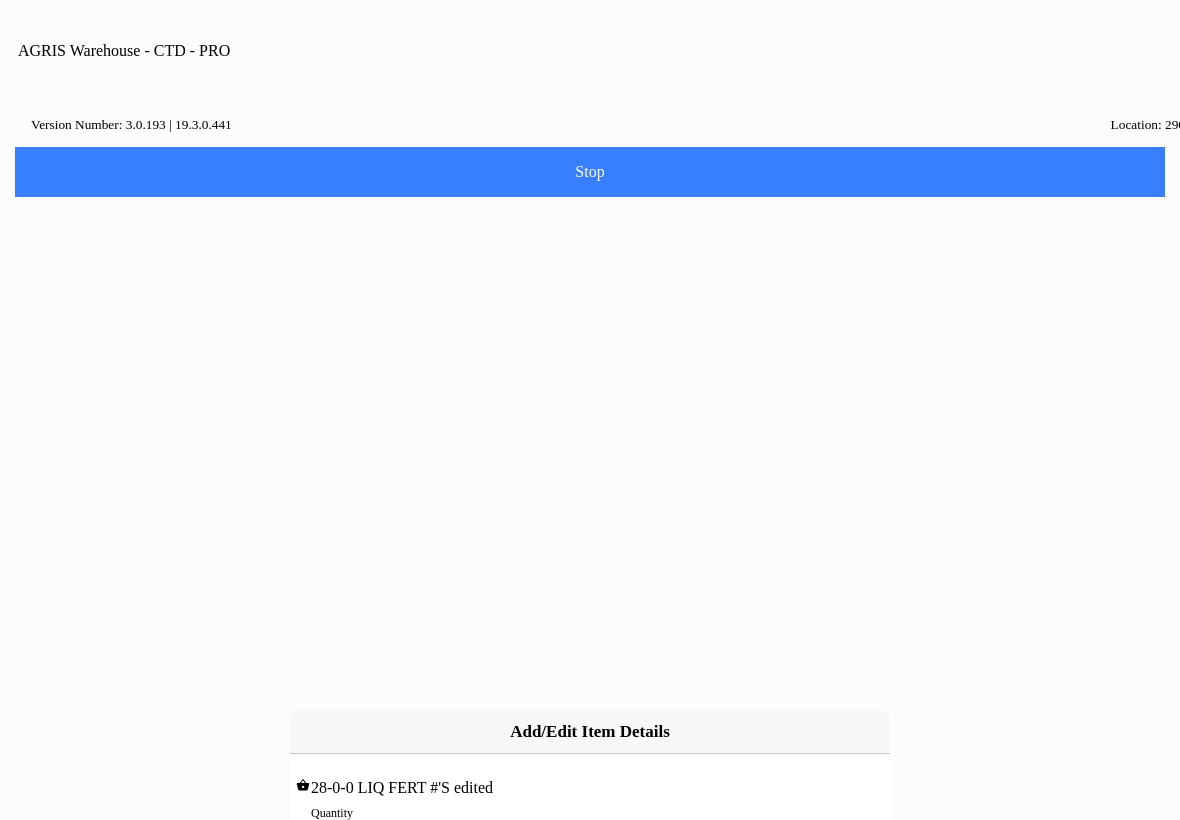 click on "0" at bounding box center (590, 834) 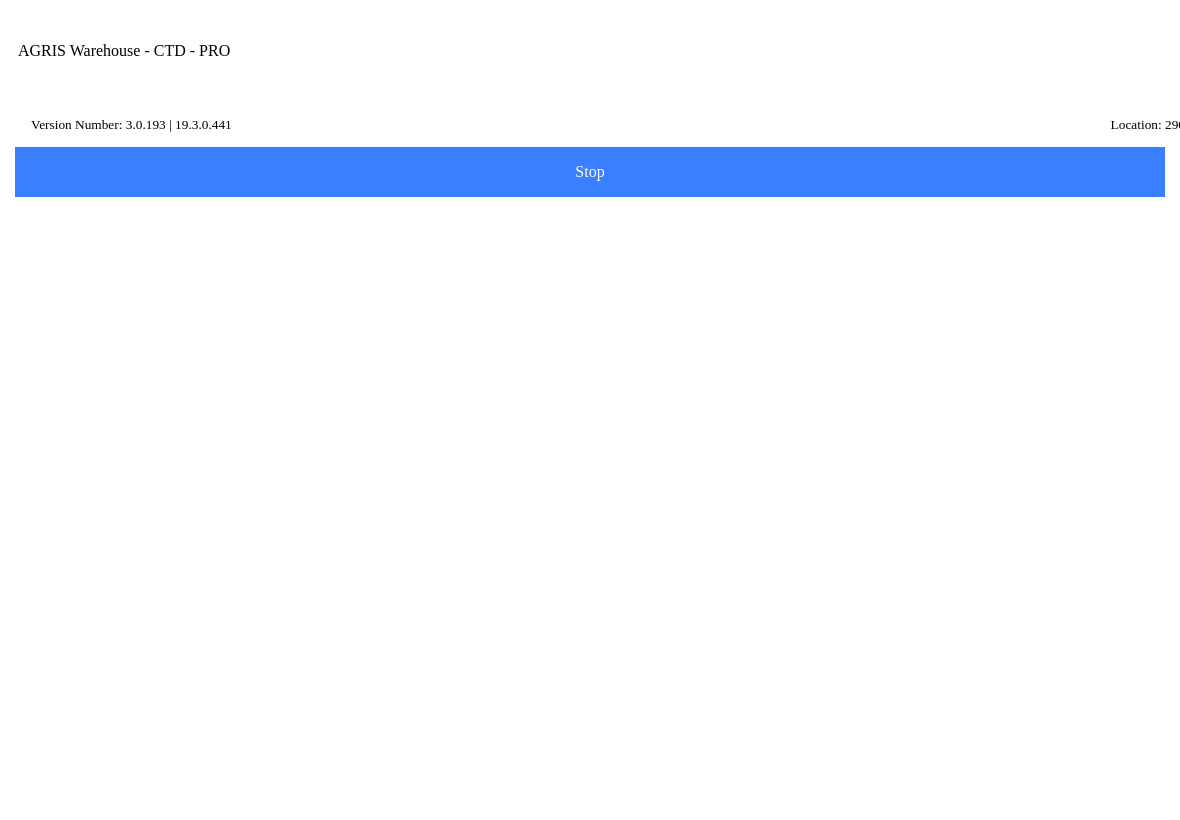click on "Next" at bounding box center [590, 468] 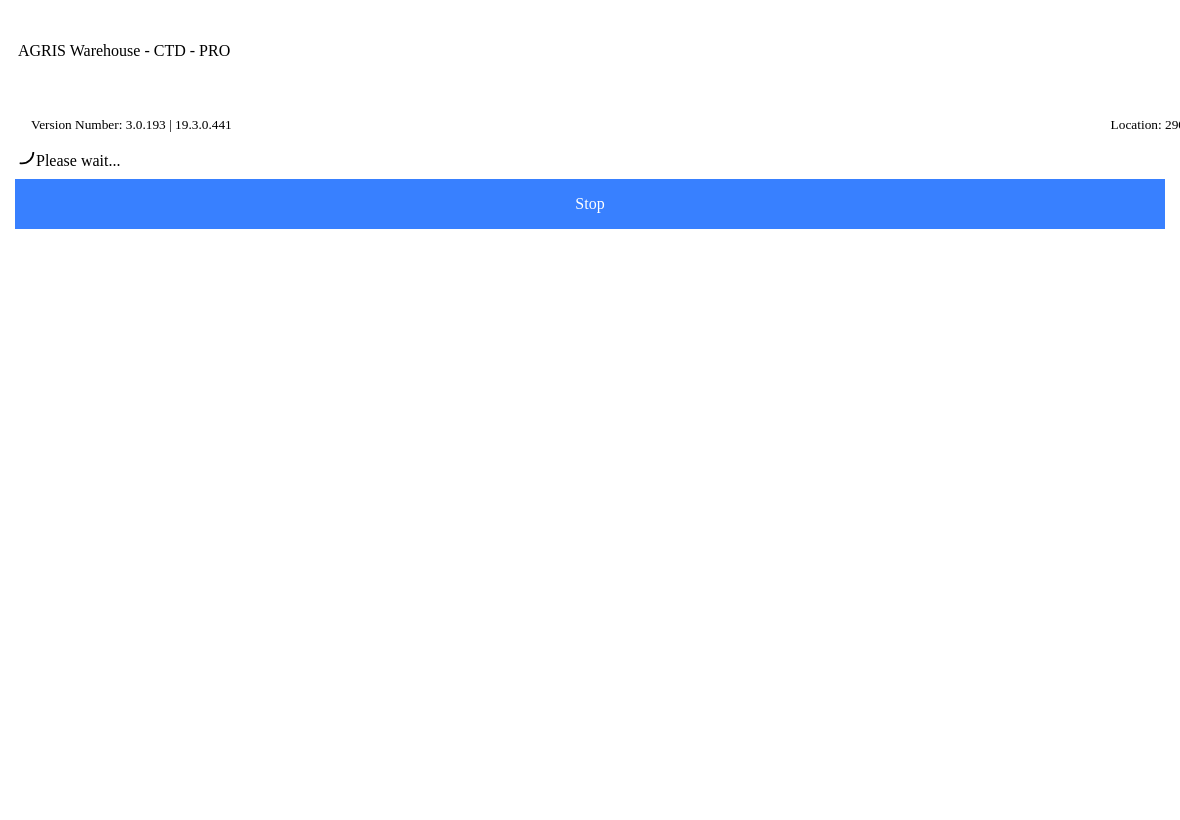type on "[PERSON_NAME]" 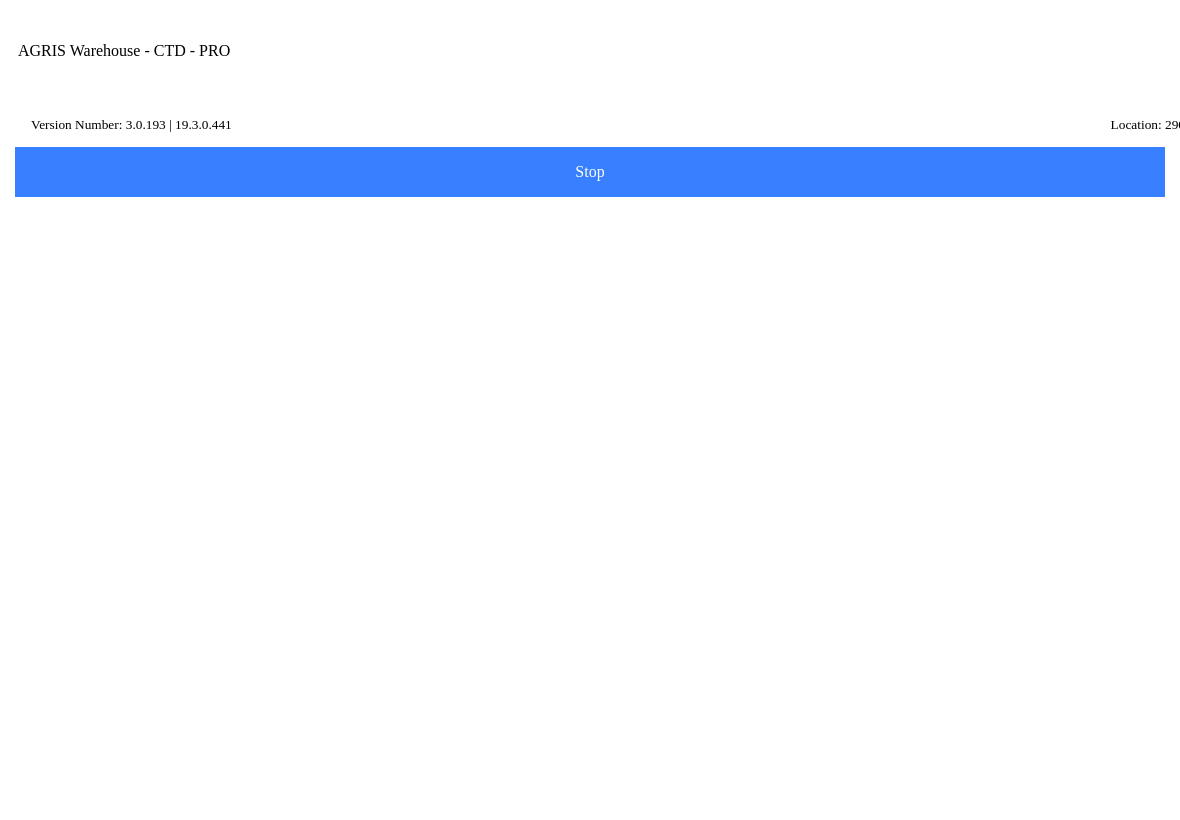 click on "Next" at bounding box center [590, 423] 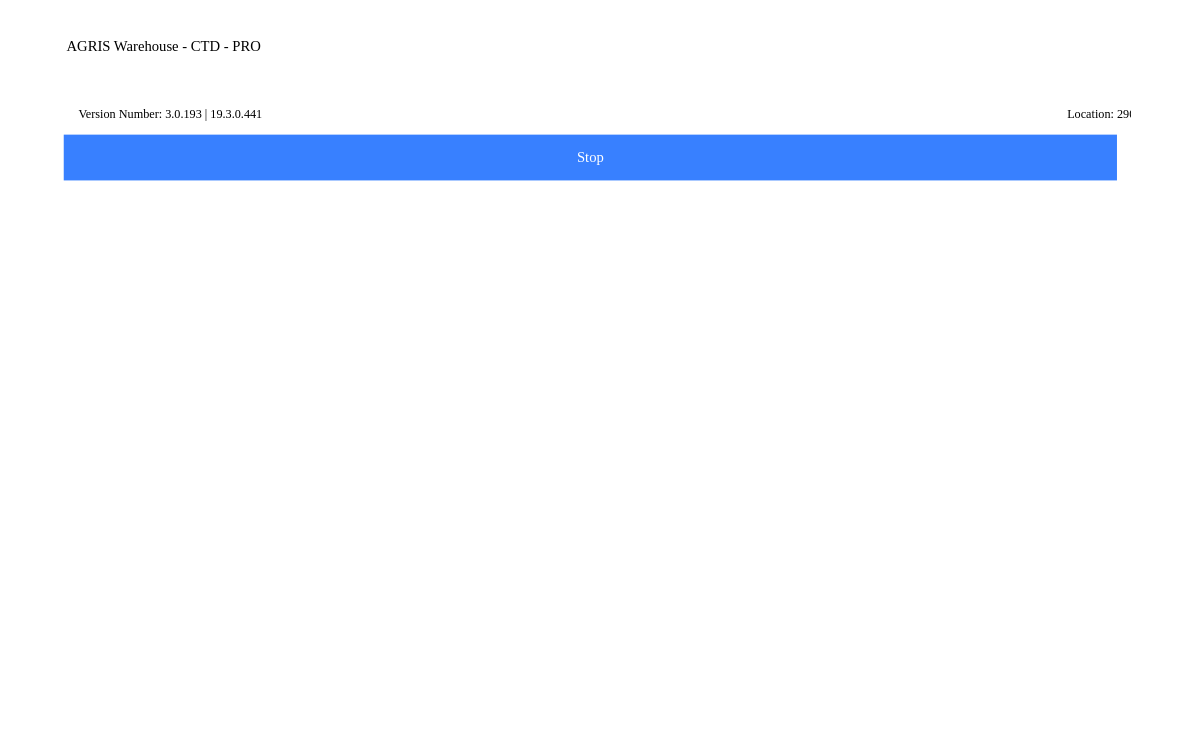 scroll, scrollTop: 221, scrollLeft: 0, axis: vertical 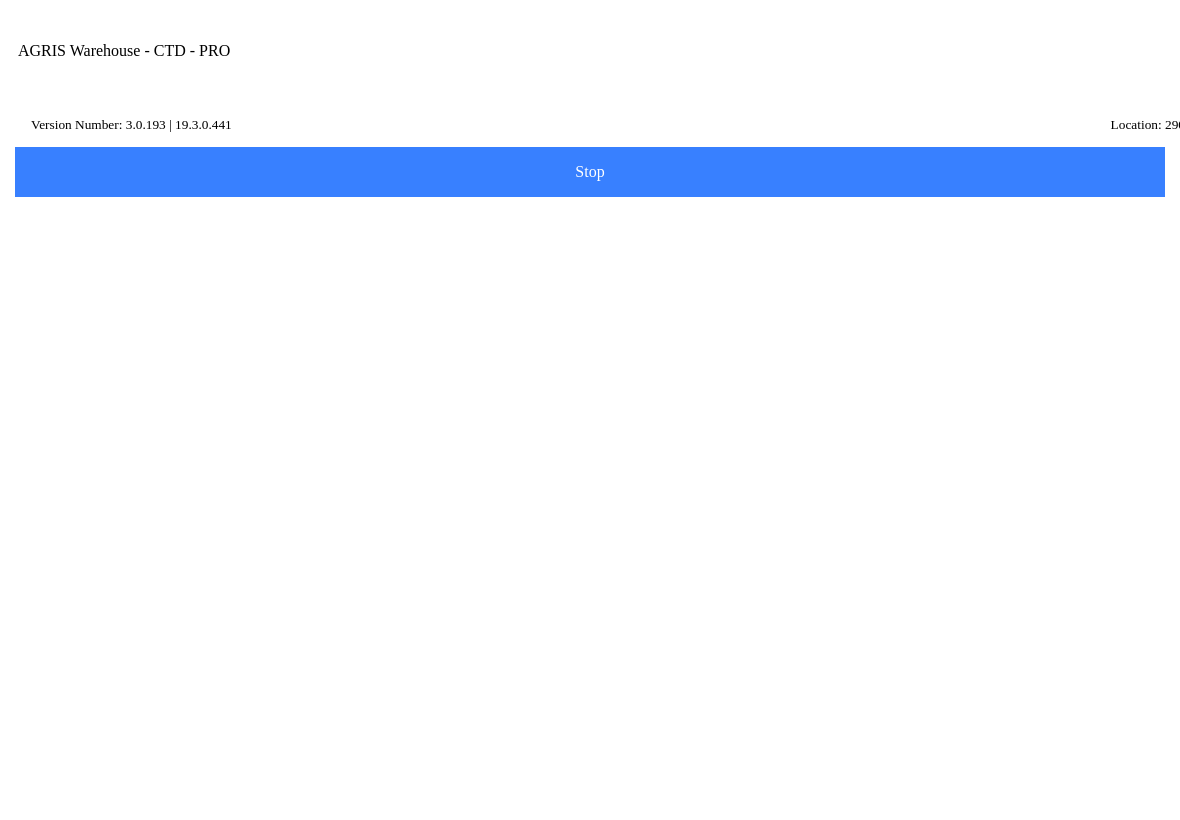 click on "* Other Reference" 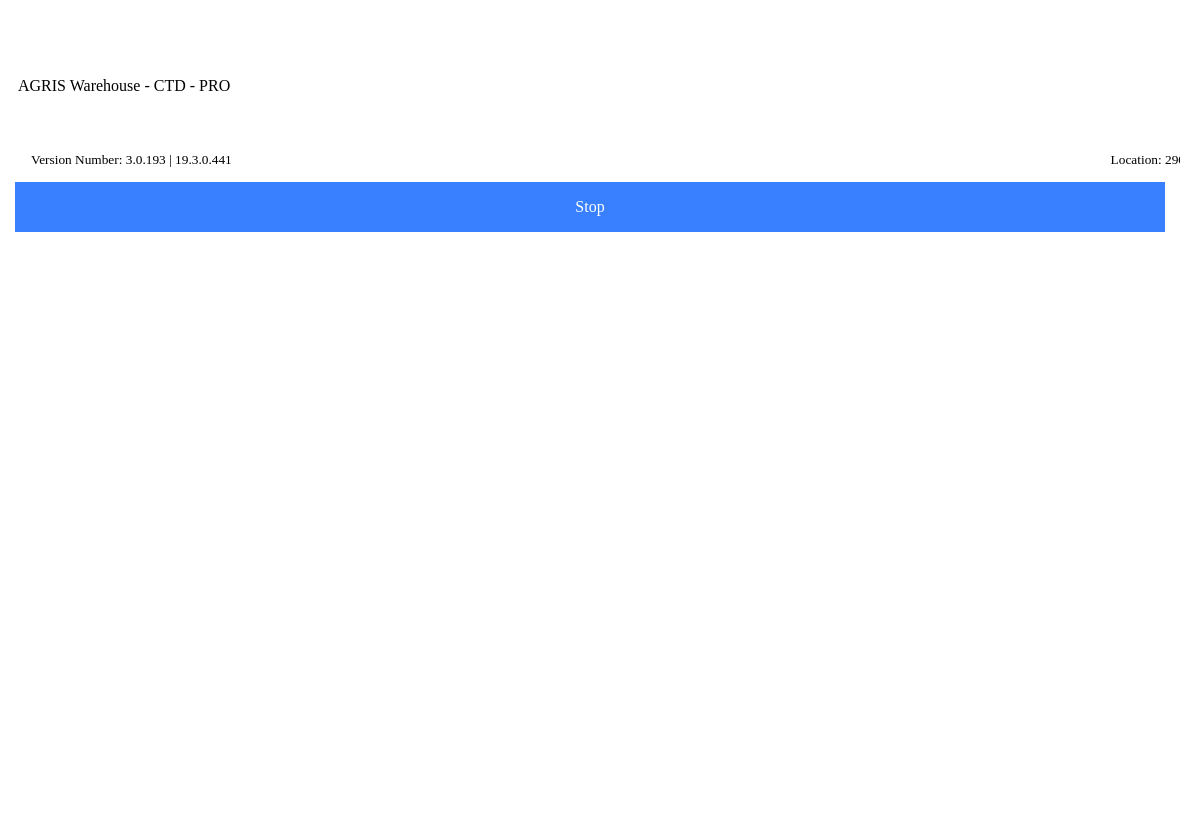 scroll, scrollTop: 290, scrollLeft: 0, axis: vertical 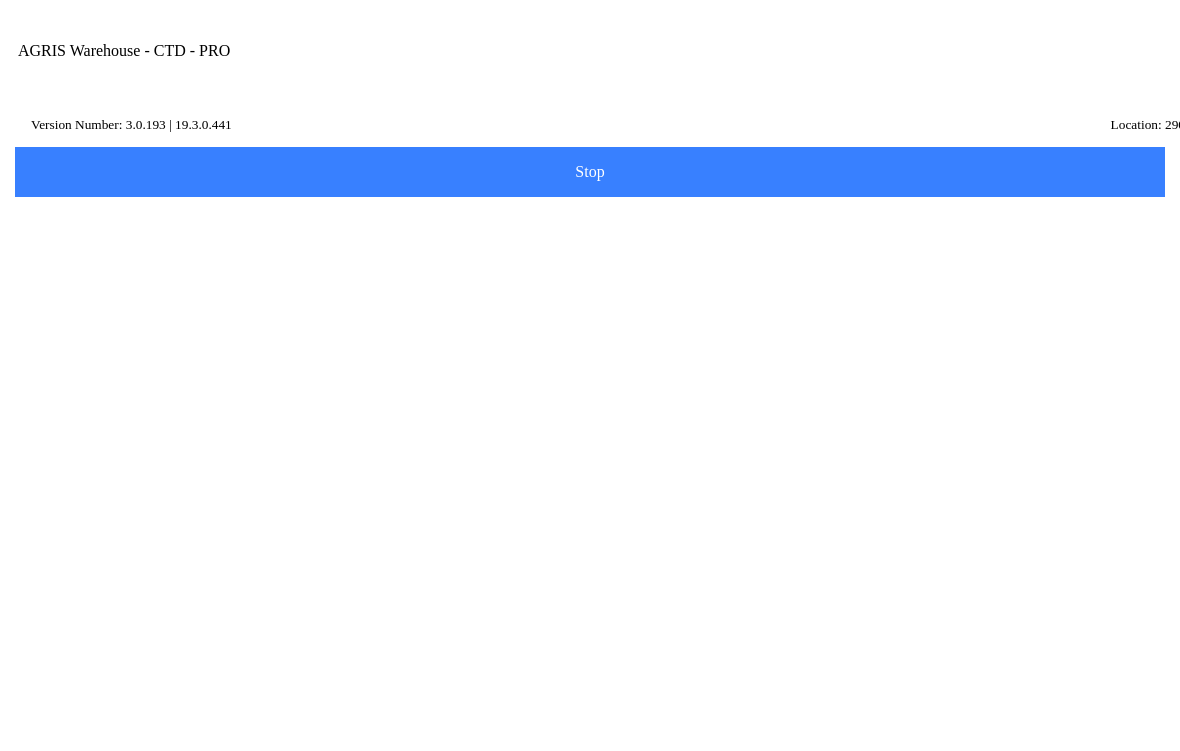 type on "sdsad" 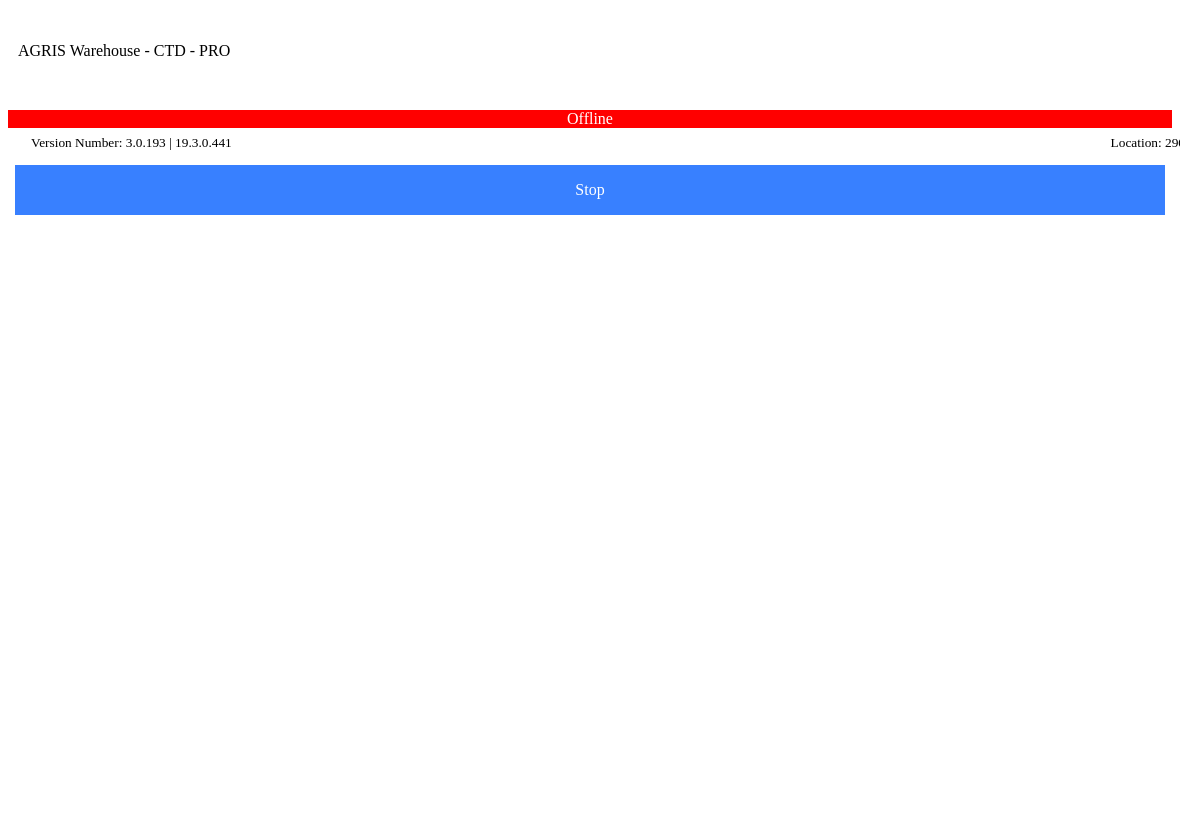 scroll, scrollTop: 241, scrollLeft: 0, axis: vertical 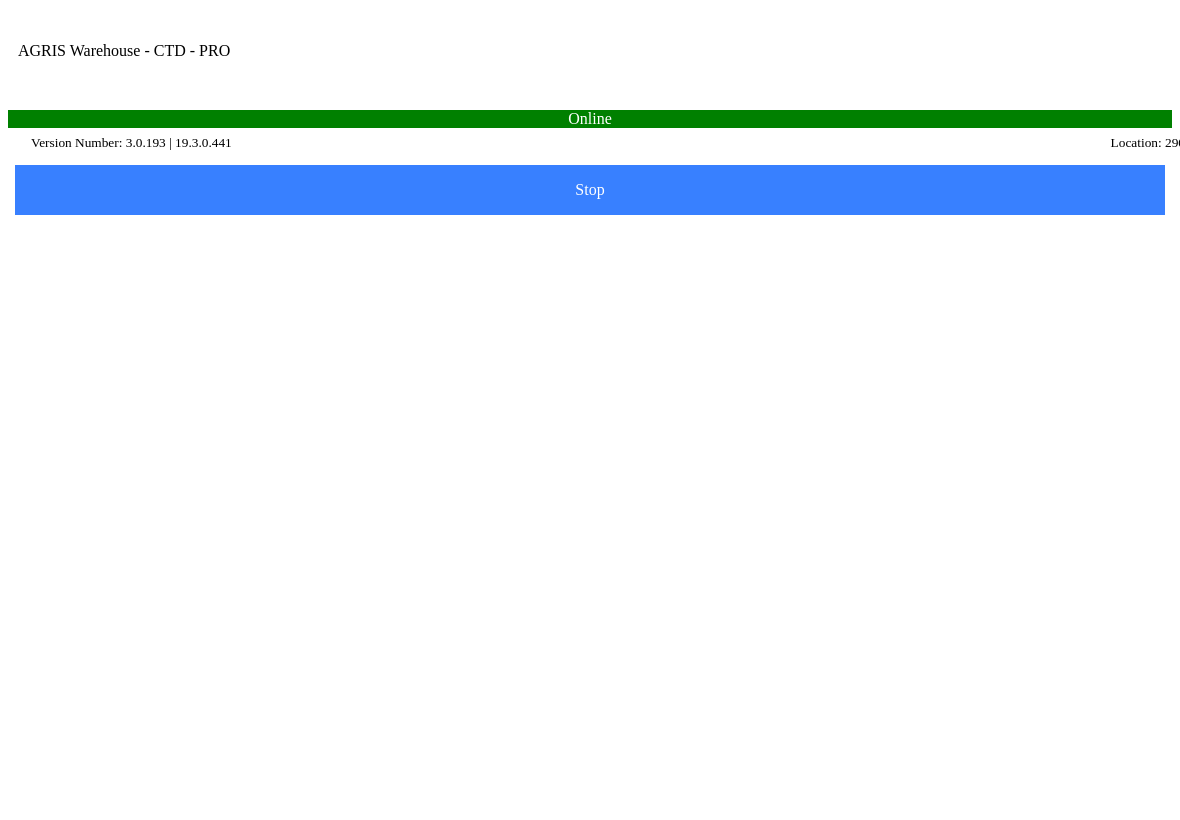 click at bounding box center [1071, 71] 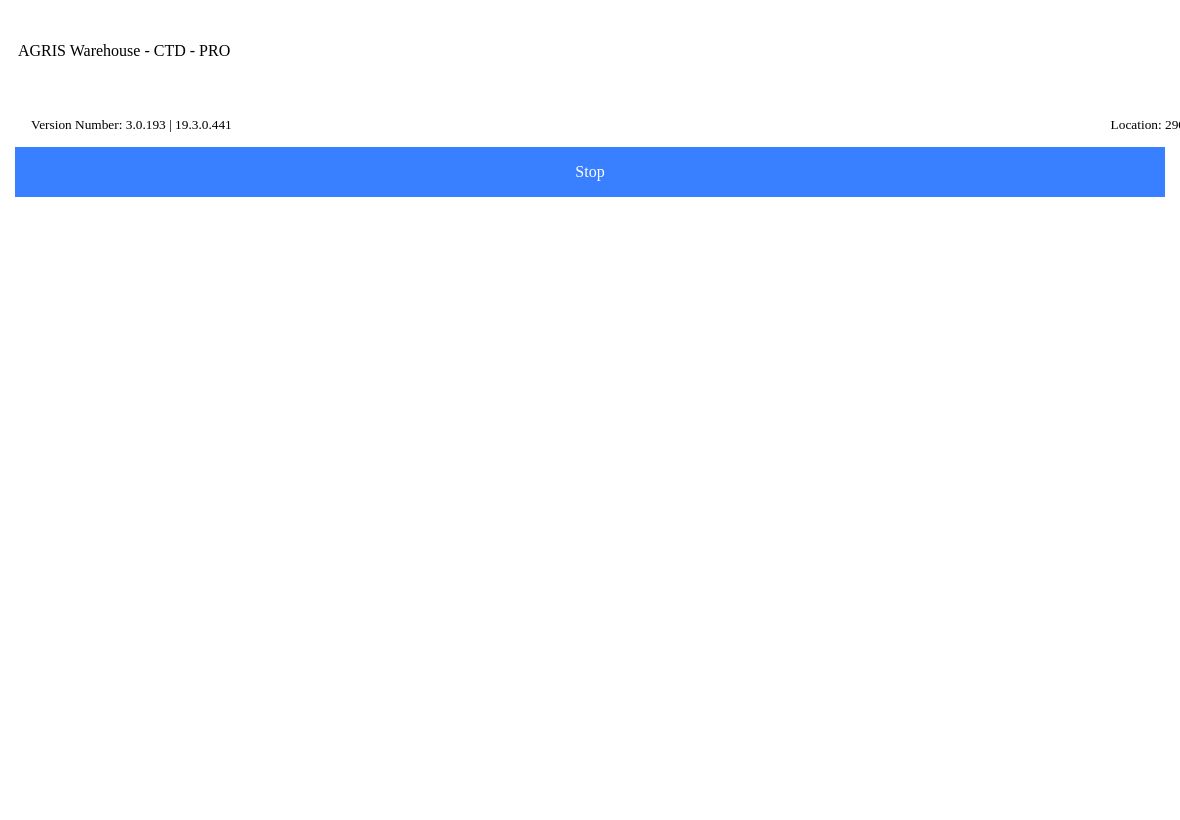 click 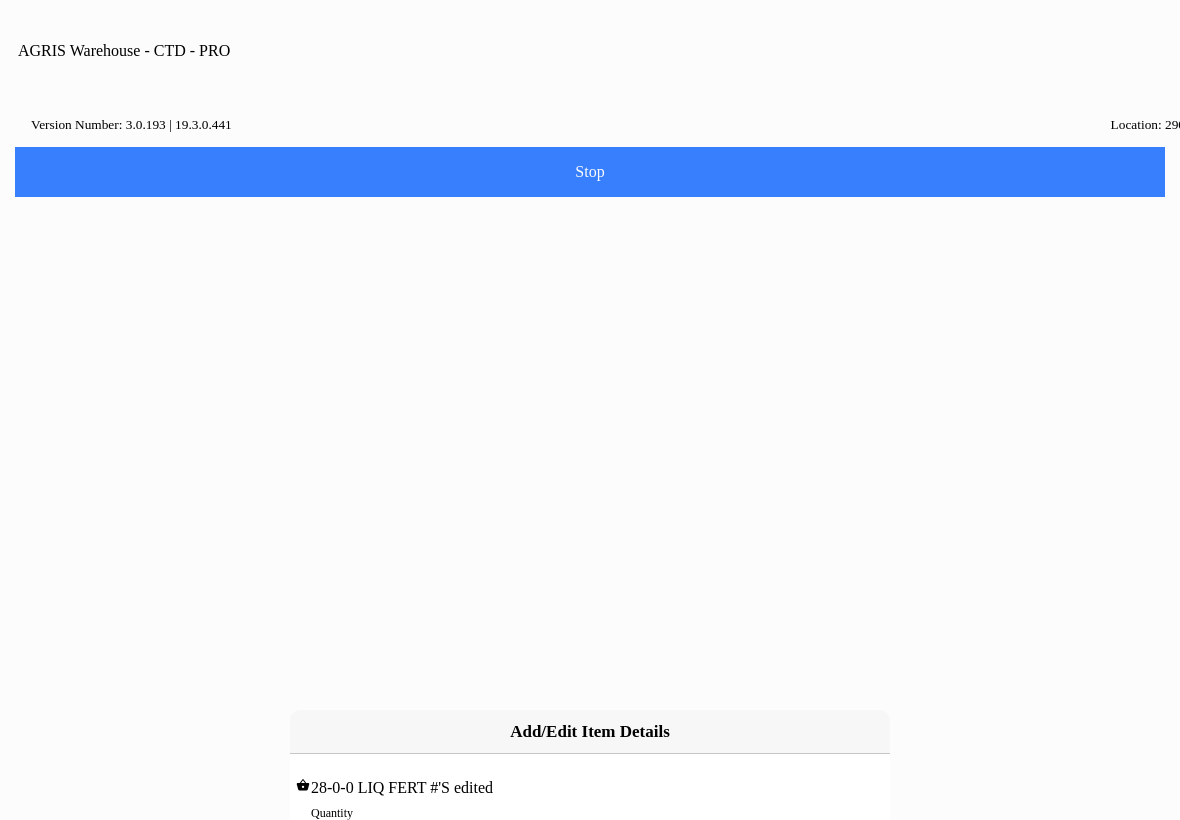 click on "0" at bounding box center [590, 834] 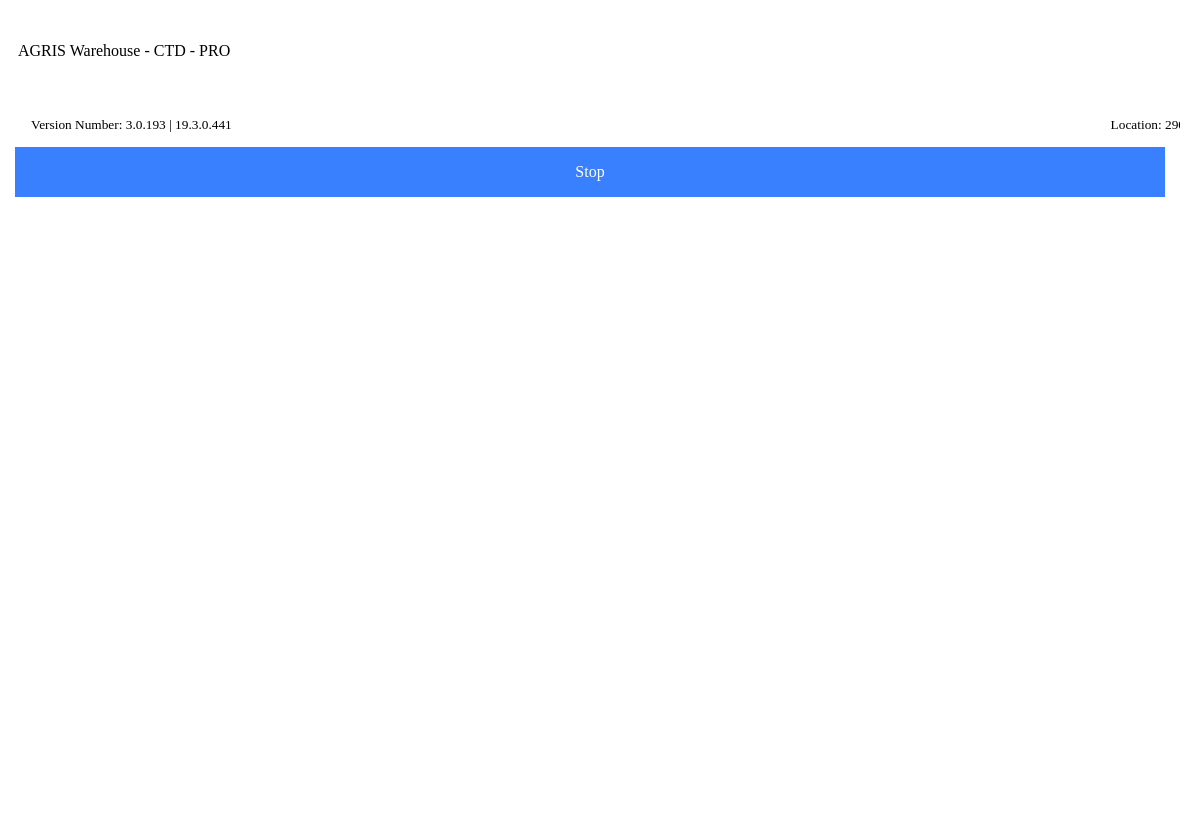 click on "Next" at bounding box center [590, 468] 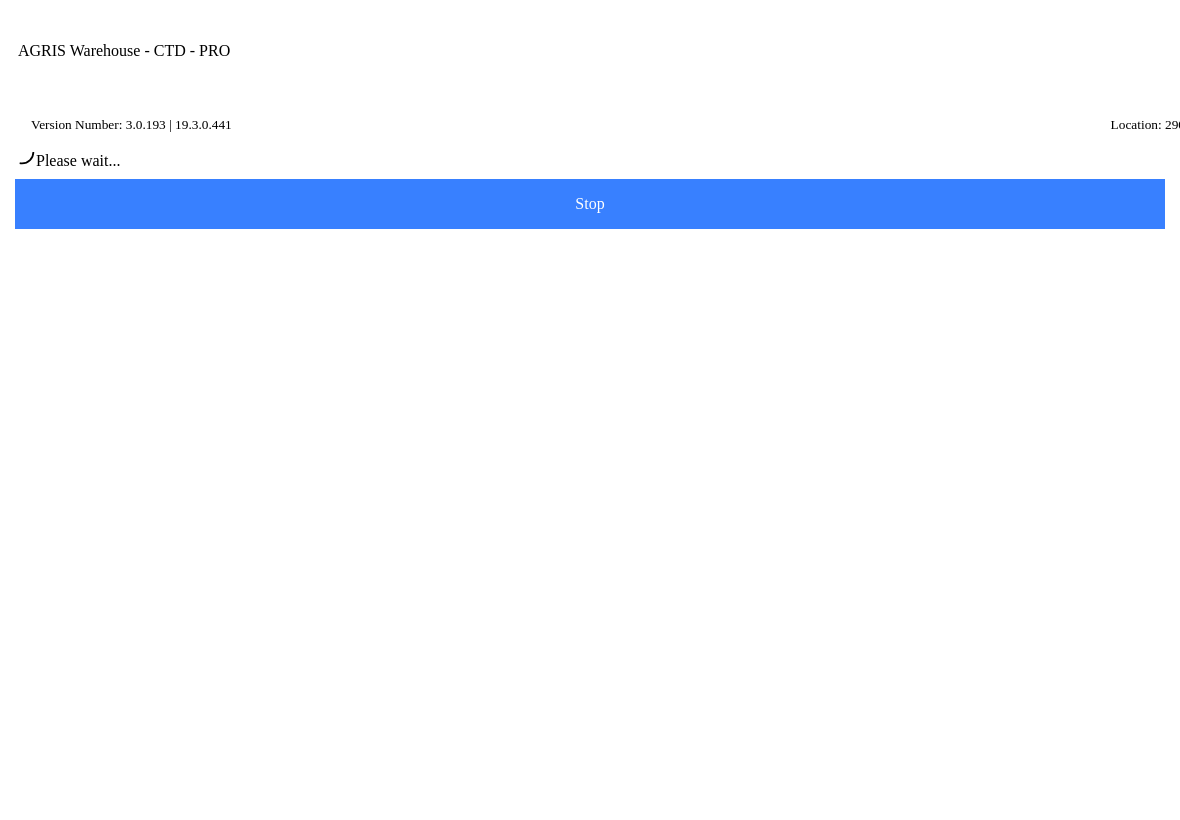 type on "[PERSON_NAME]" 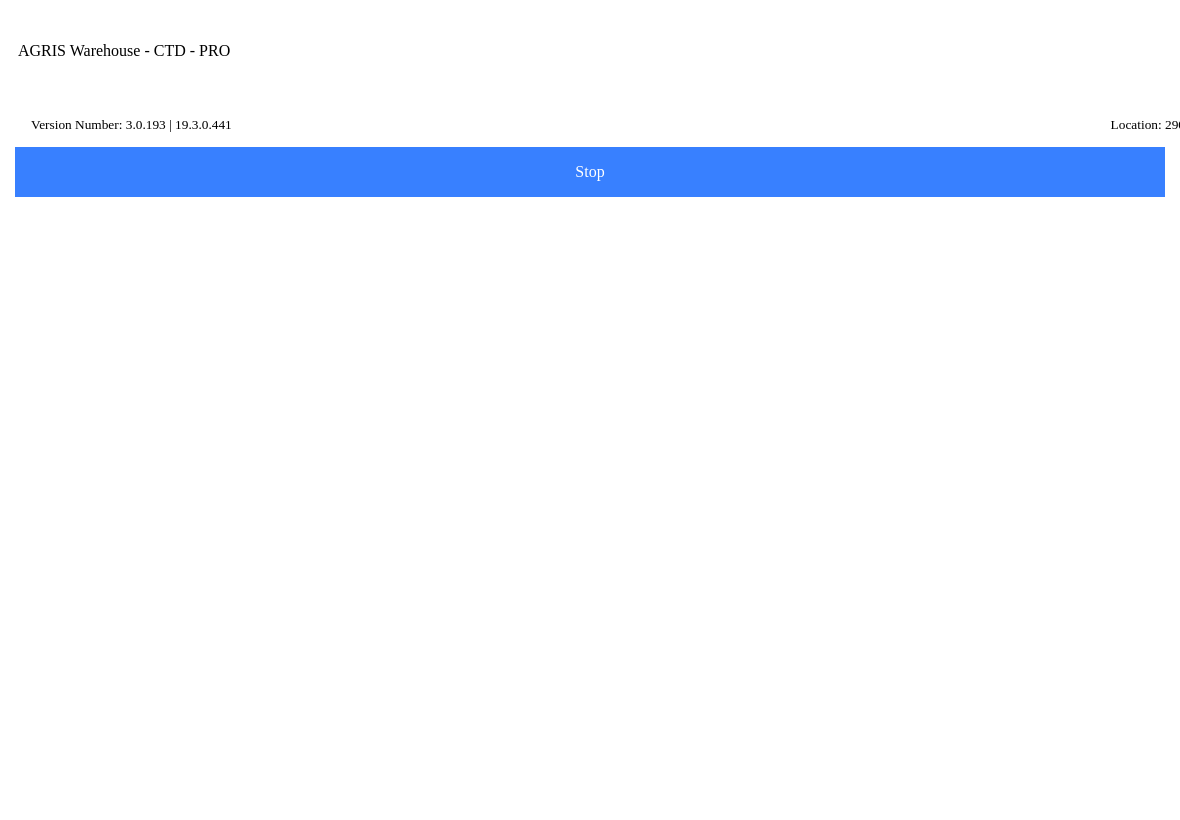 click on "Next" at bounding box center (590, 423) 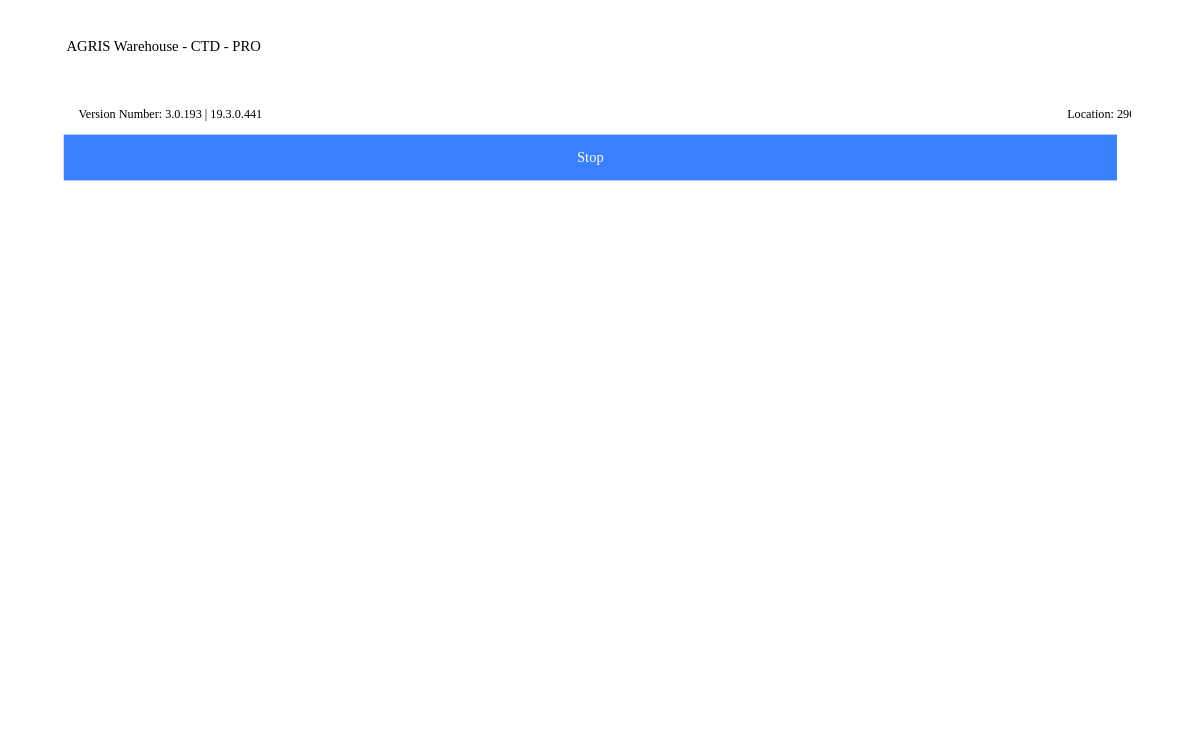 scroll, scrollTop: 221, scrollLeft: 0, axis: vertical 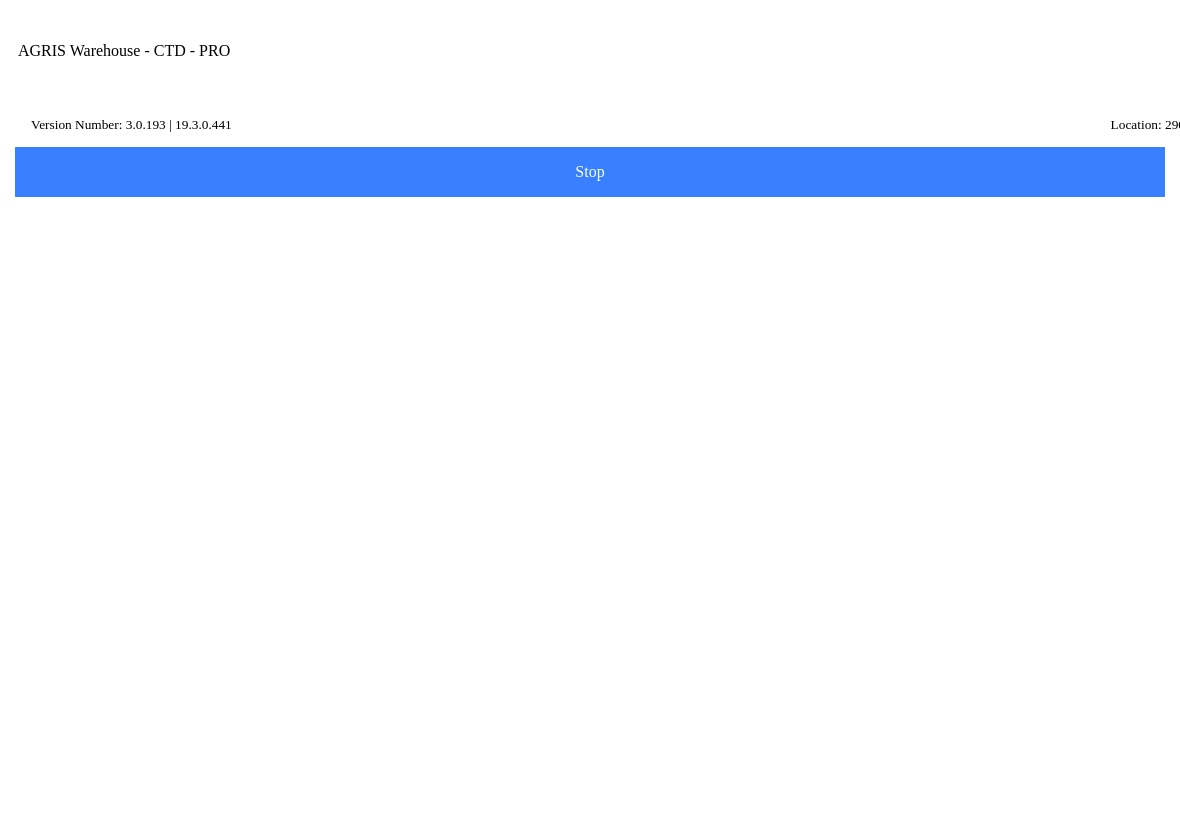 click on "* Other Reference" 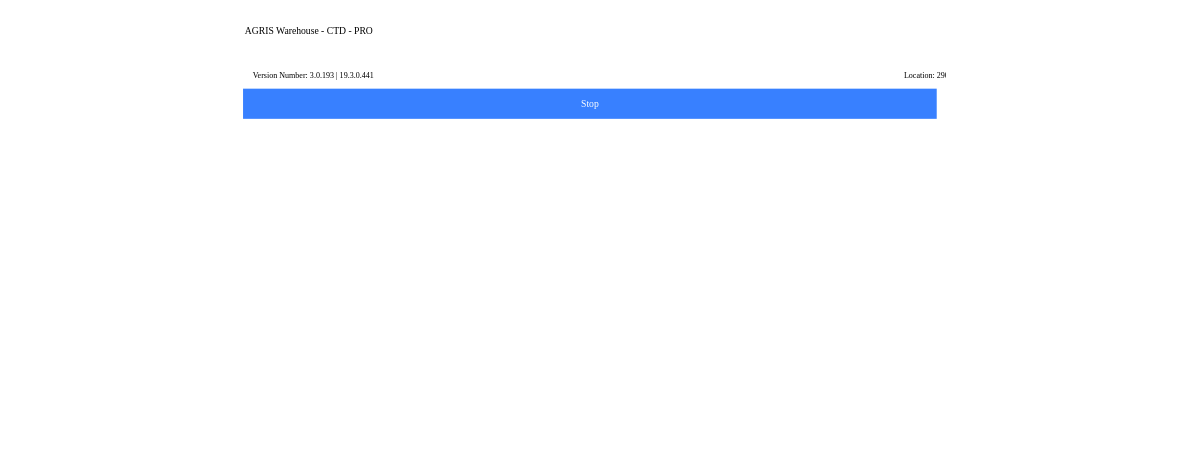 scroll, scrollTop: 221, scrollLeft: 0, axis: vertical 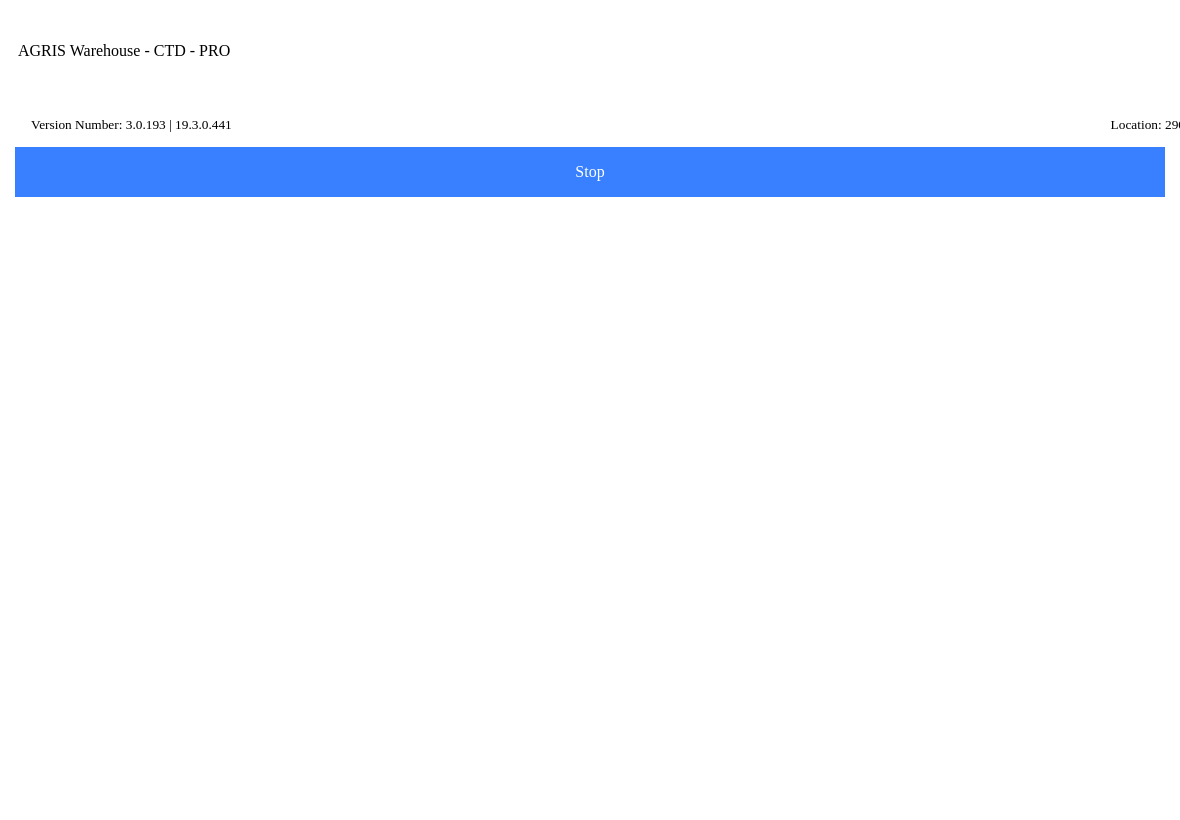 click on "fgfdg" at bounding box center [590, 648] 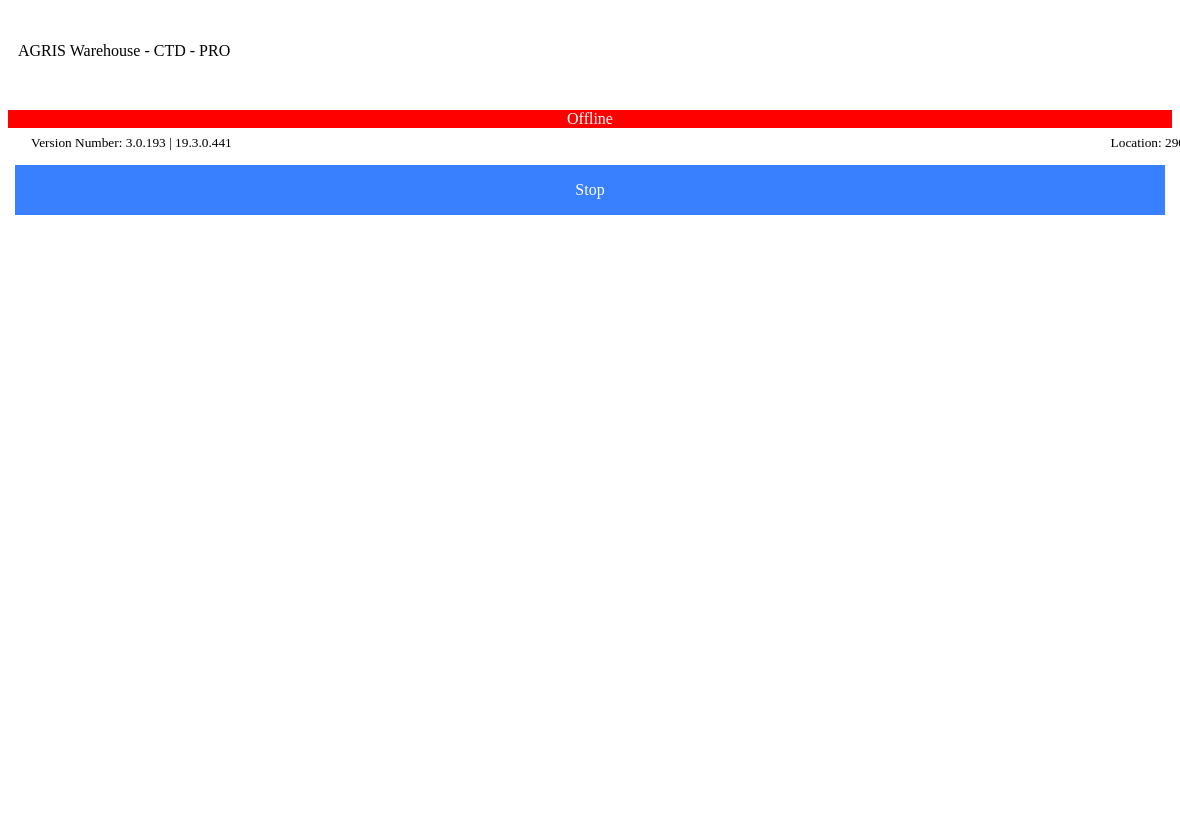 scroll, scrollTop: 241, scrollLeft: 0, axis: vertical 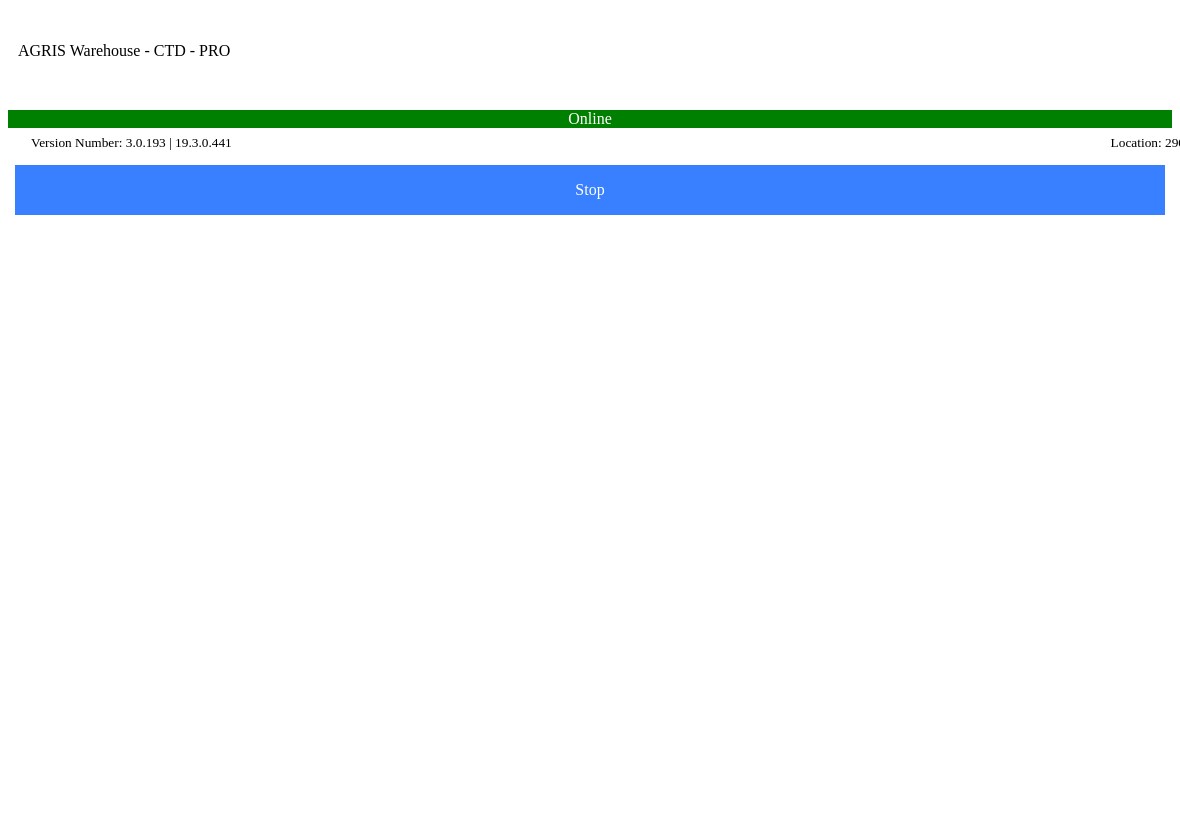 click at bounding box center [1009, 71] 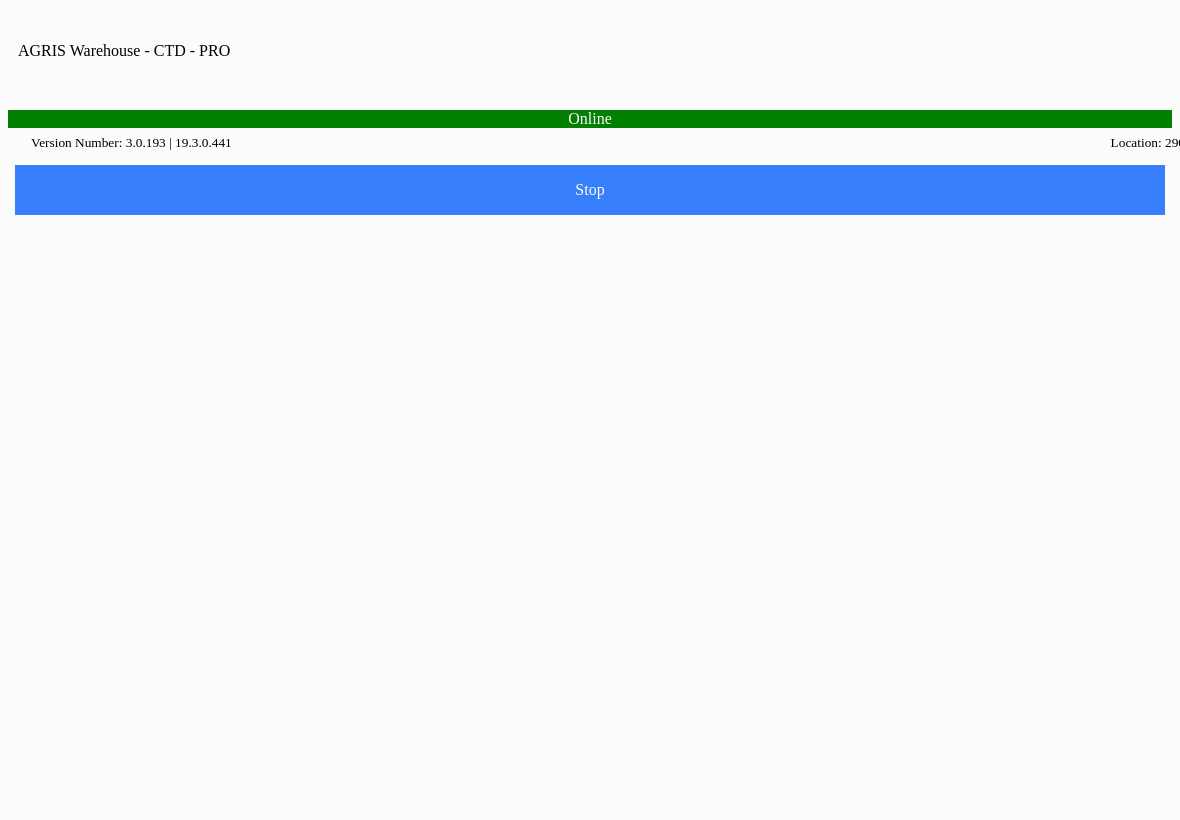 click on "Home" at bounding box center (590, 901) 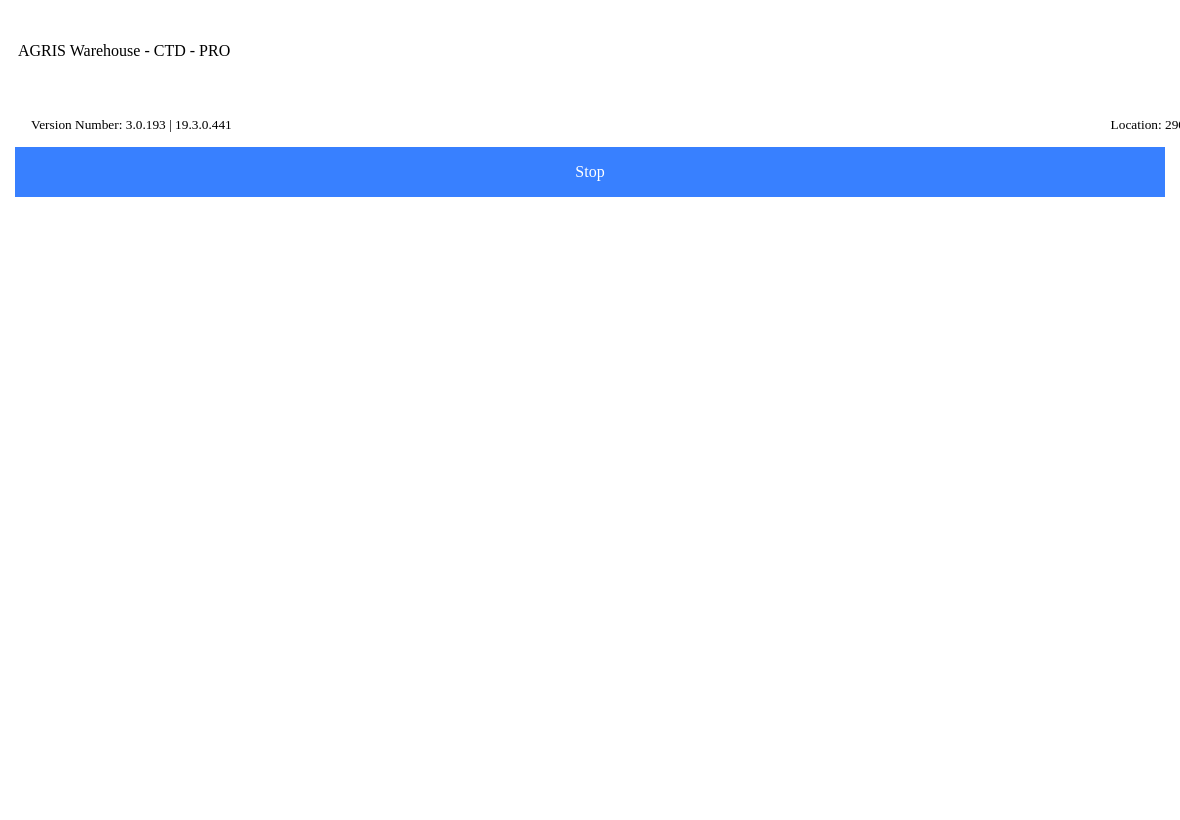 click on "Pending Transfers" at bounding box center [590, 671] 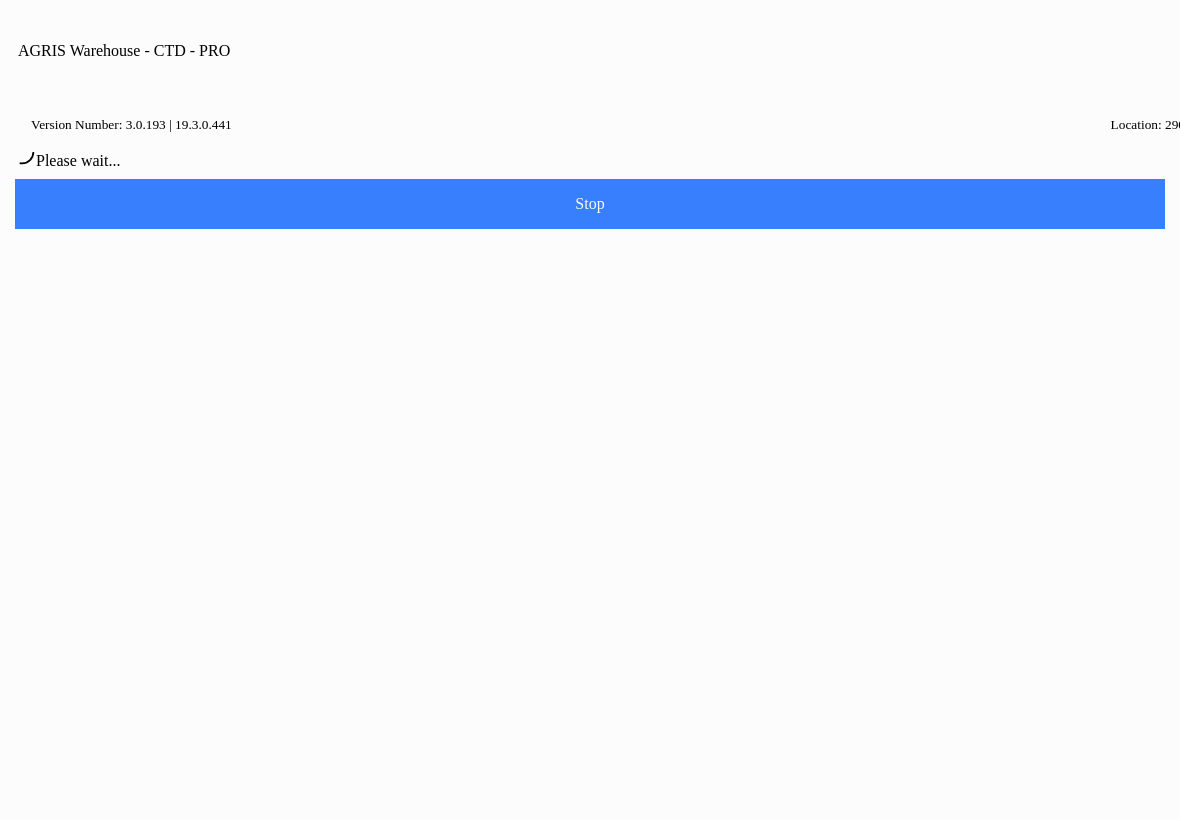 click on "Continue" at bounding box center [657, 468] 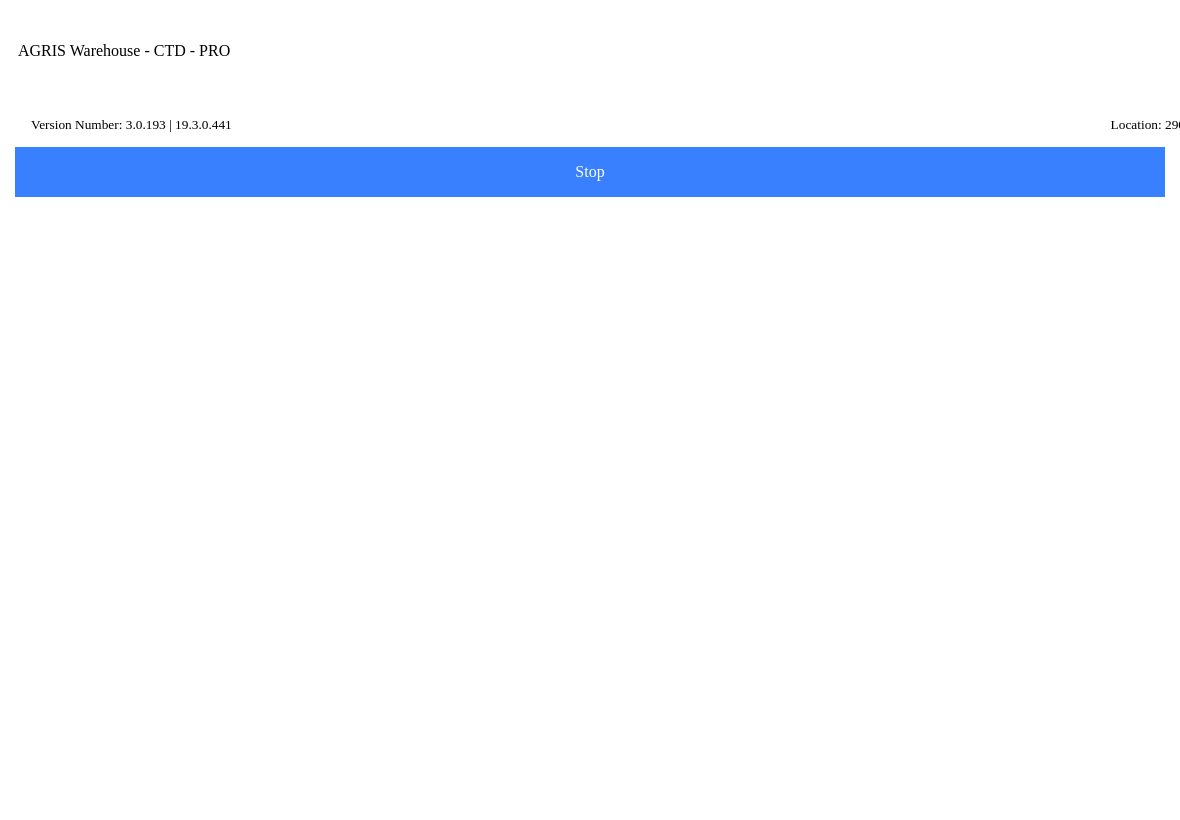 click on "Item Number" at bounding box center (575, 346) 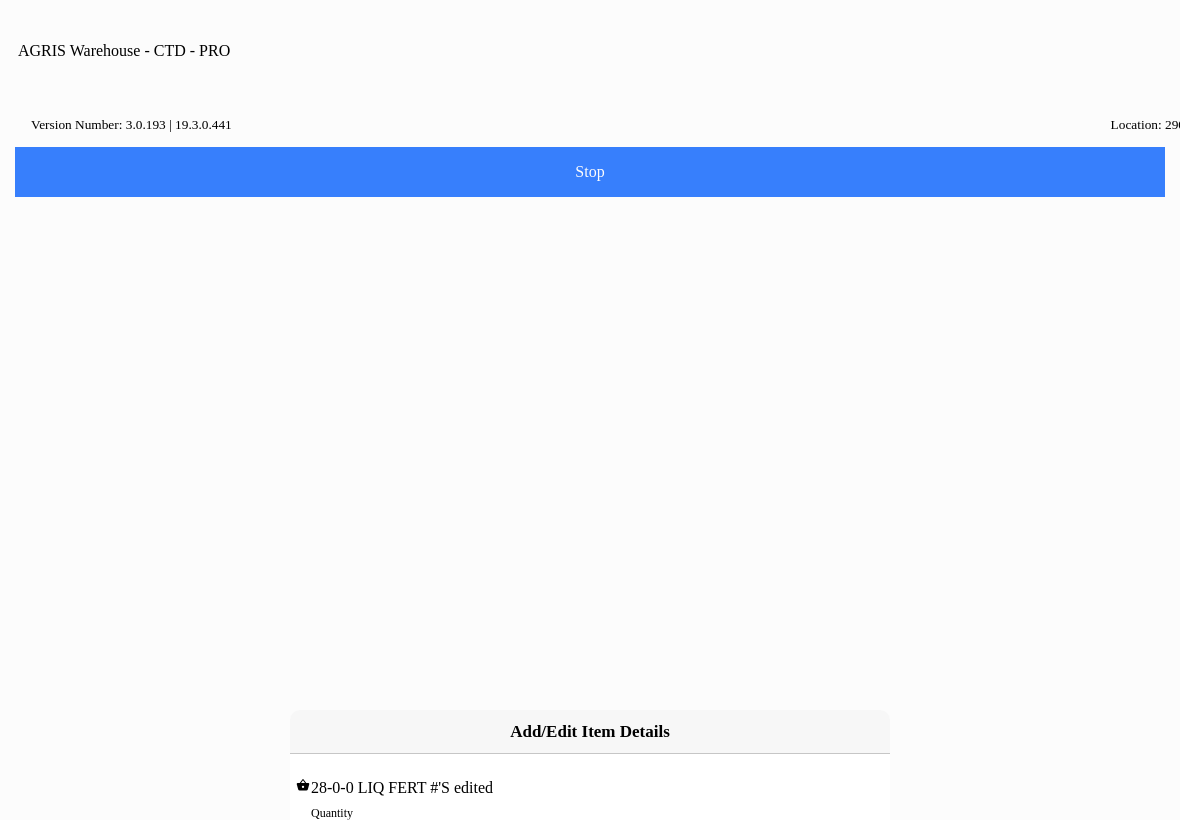 click on "0" at bounding box center (590, 834) 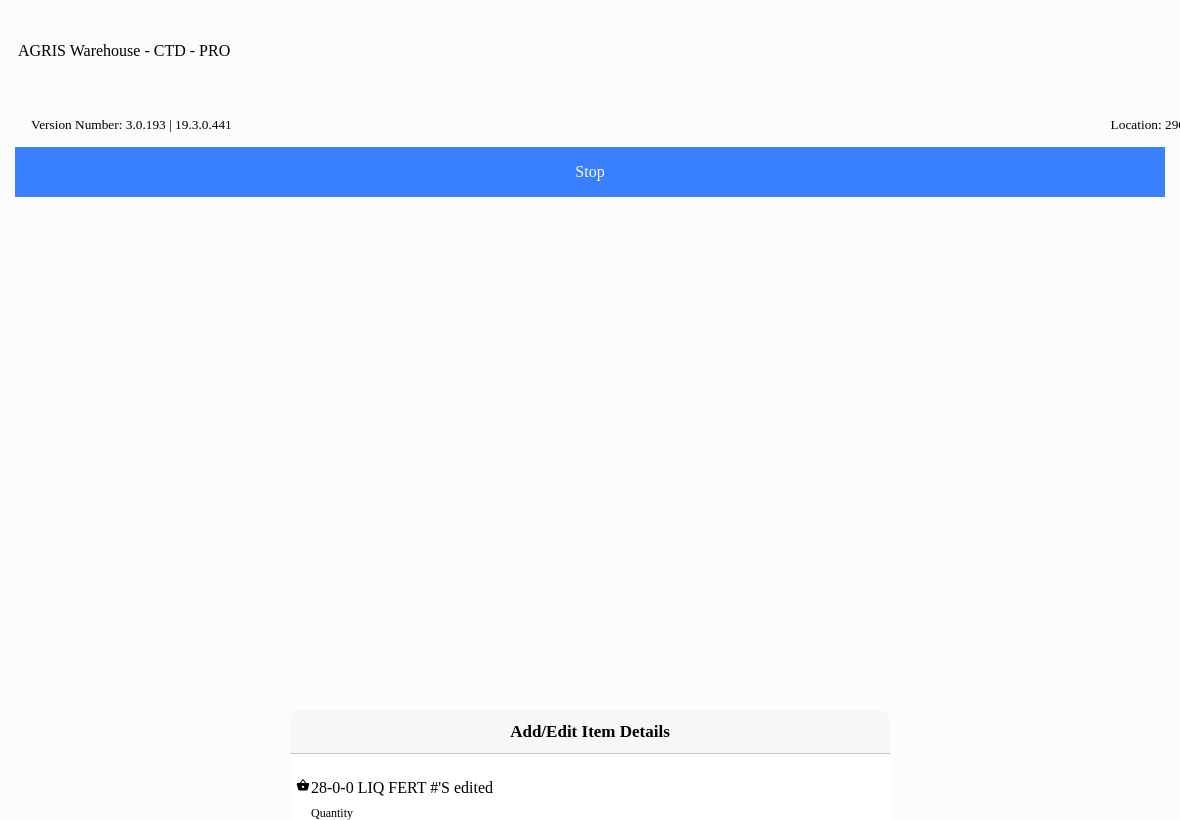 type on "2" 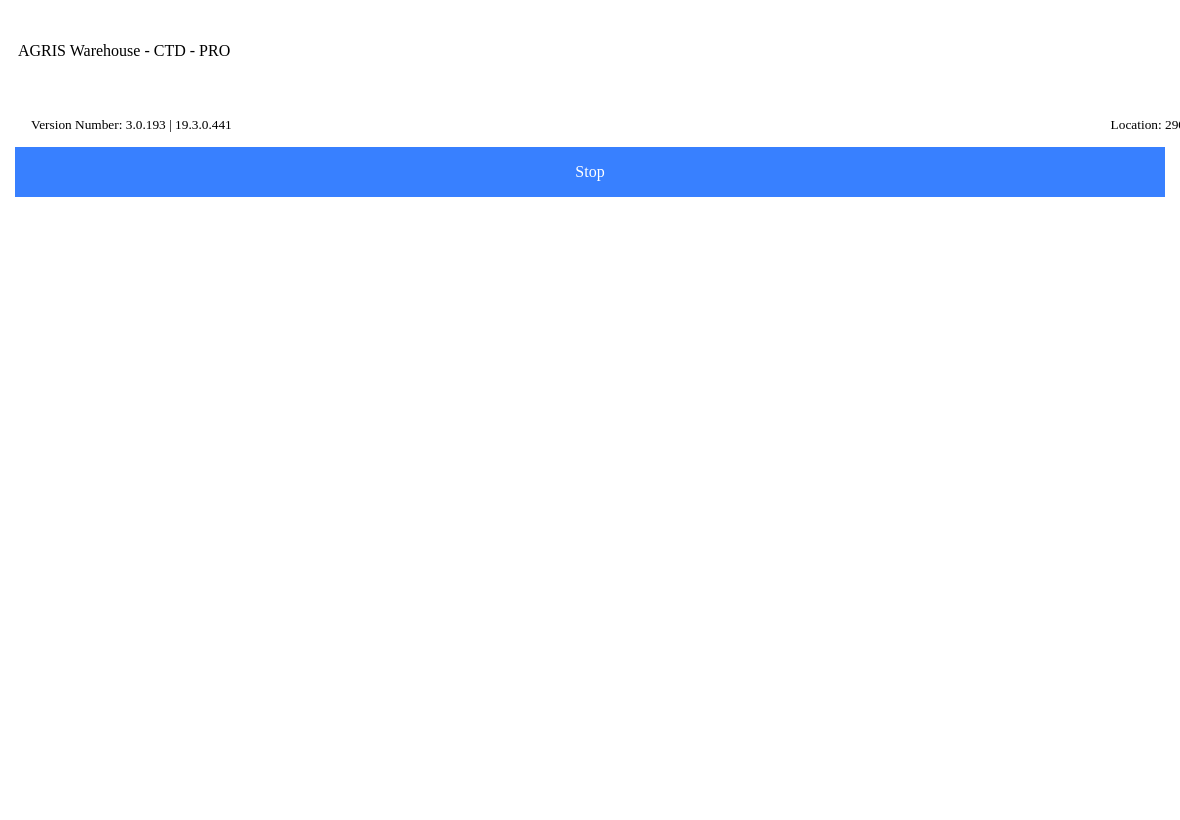 click on "Next" at bounding box center [590, 415] 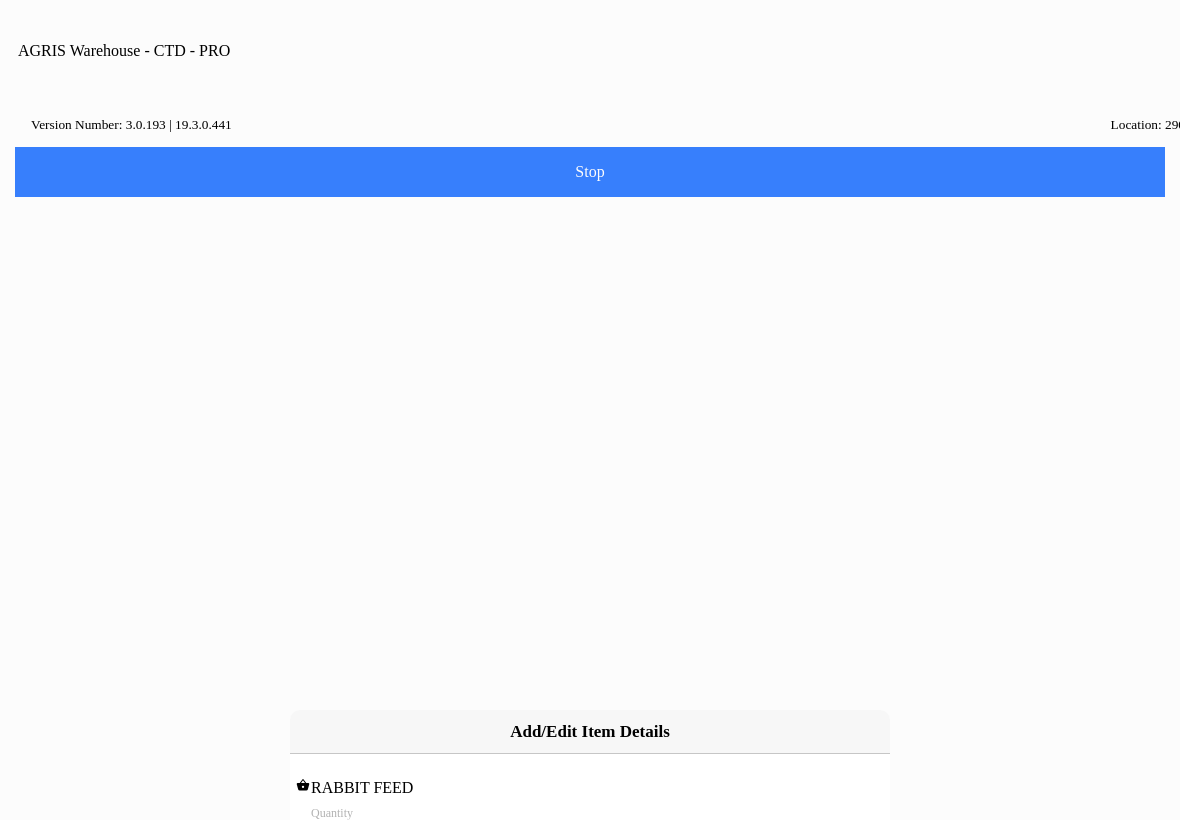 click on "Add" at bounding box center (443, 883) 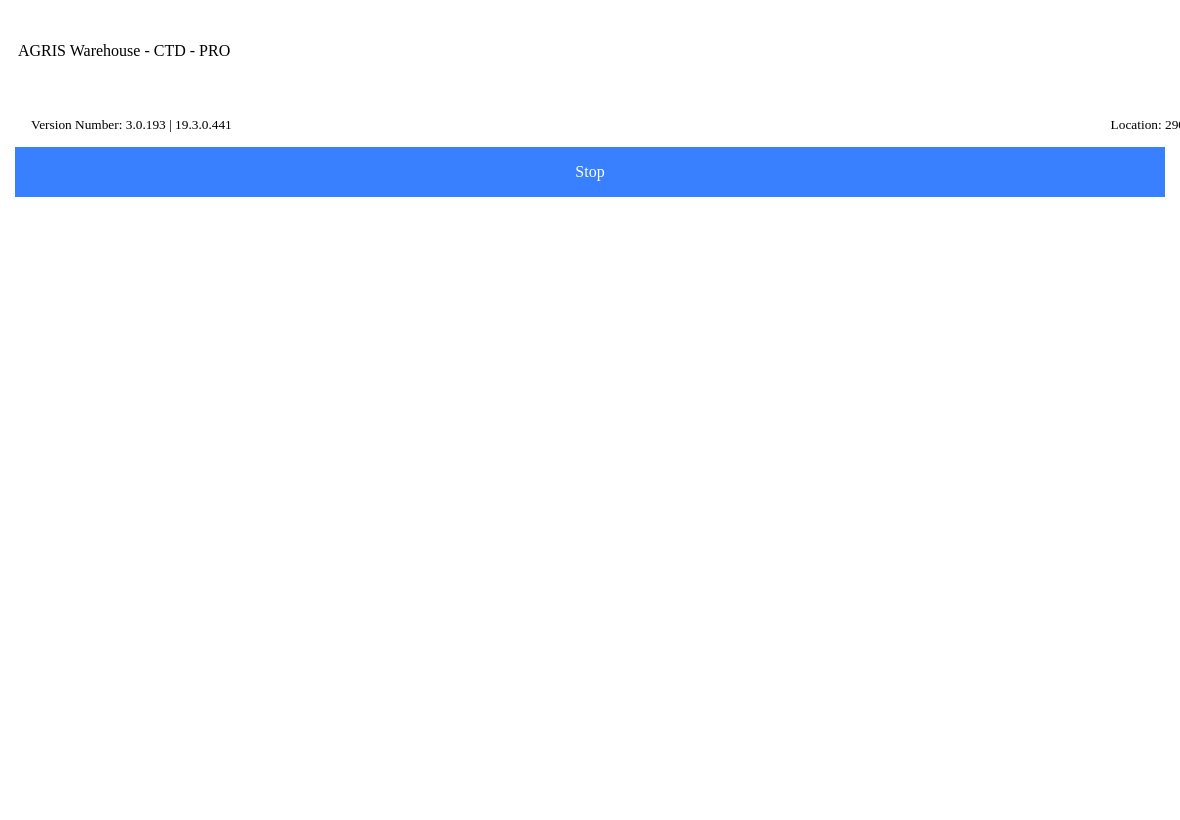 click on "Next" 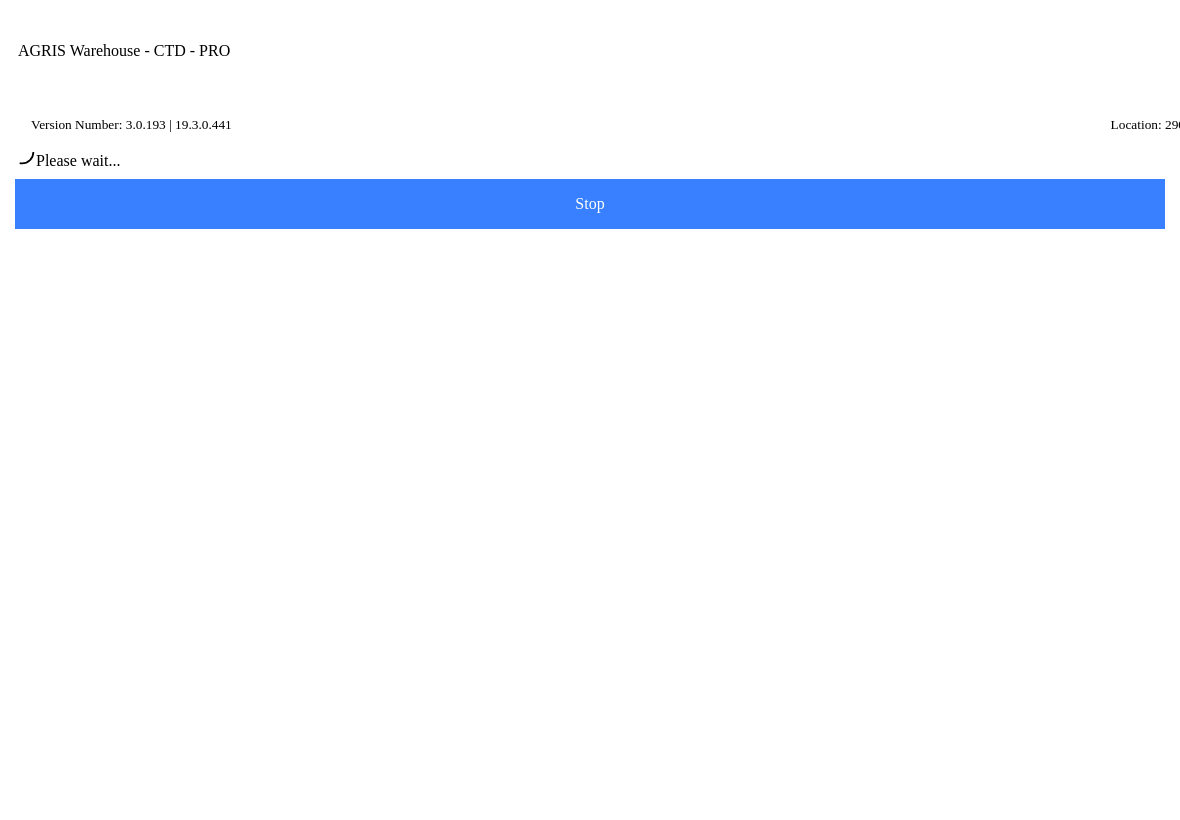 type on "[PERSON_NAME]" 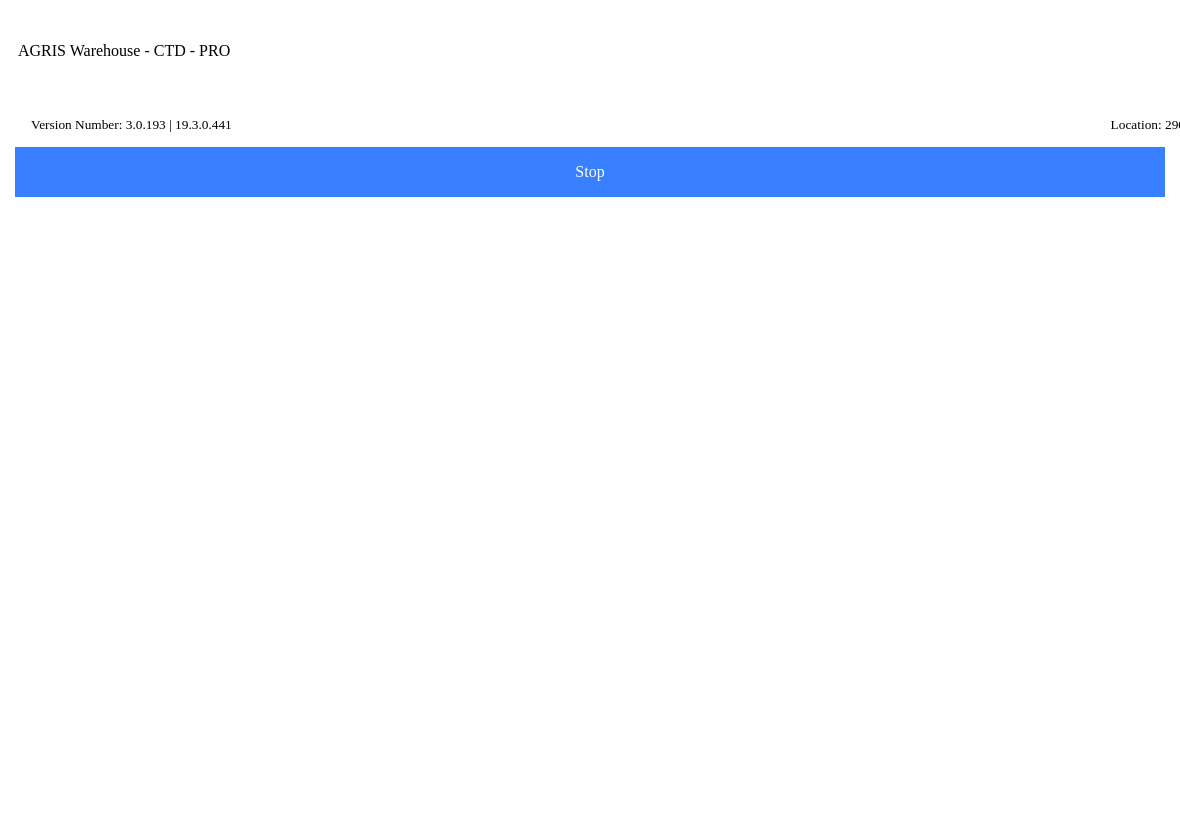 click on "Next" at bounding box center (590, 423) 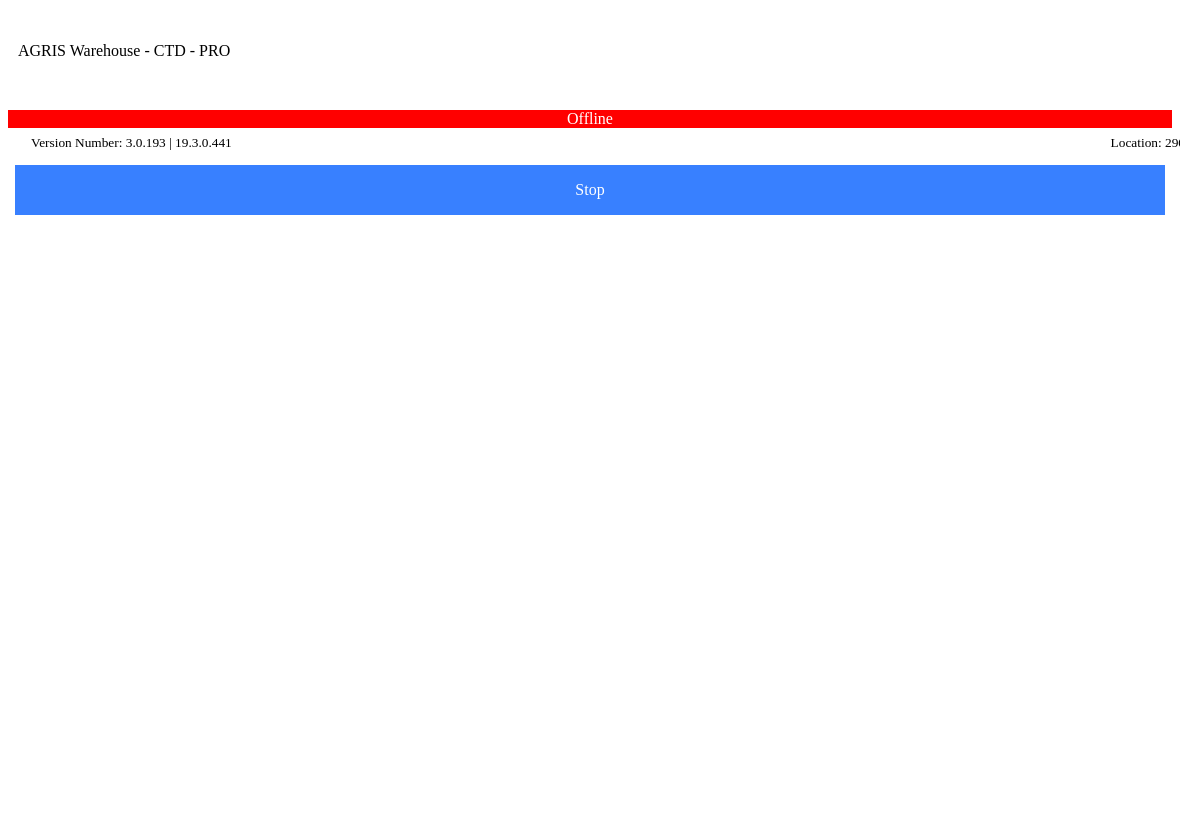 type on "rwerw" 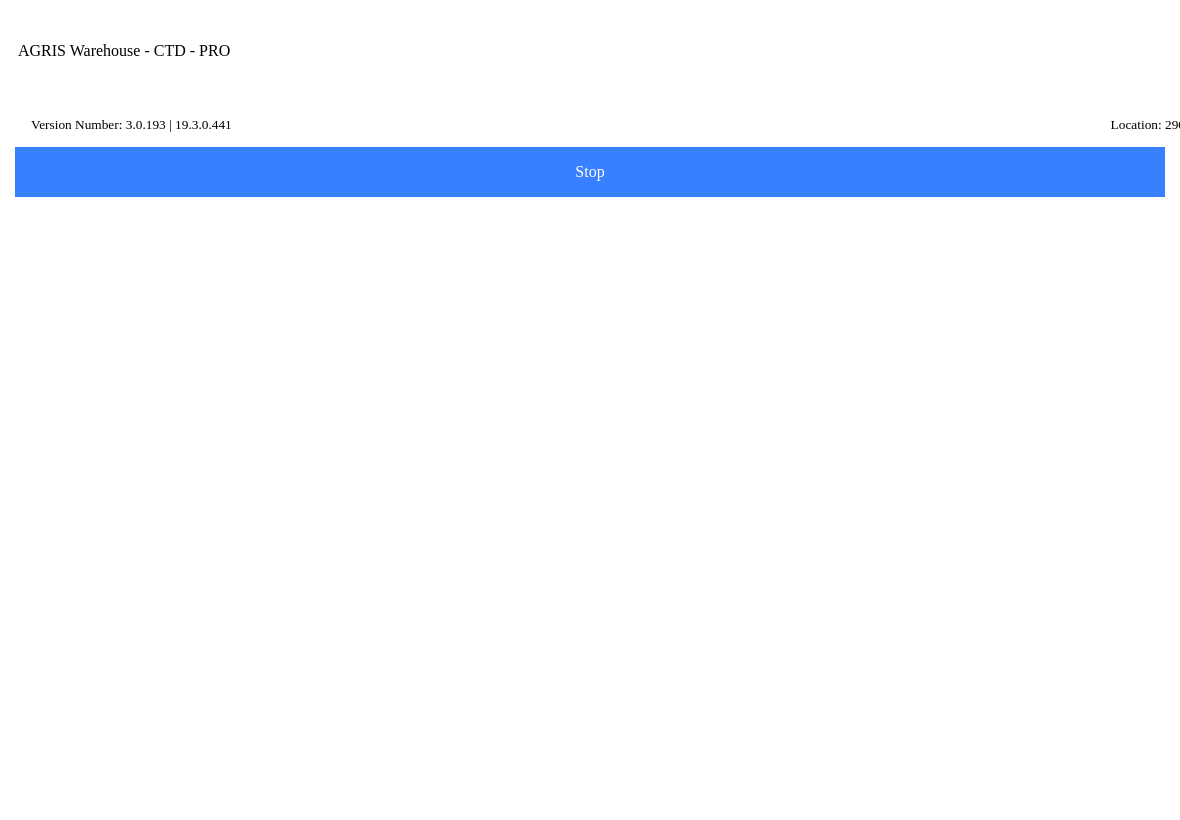 click 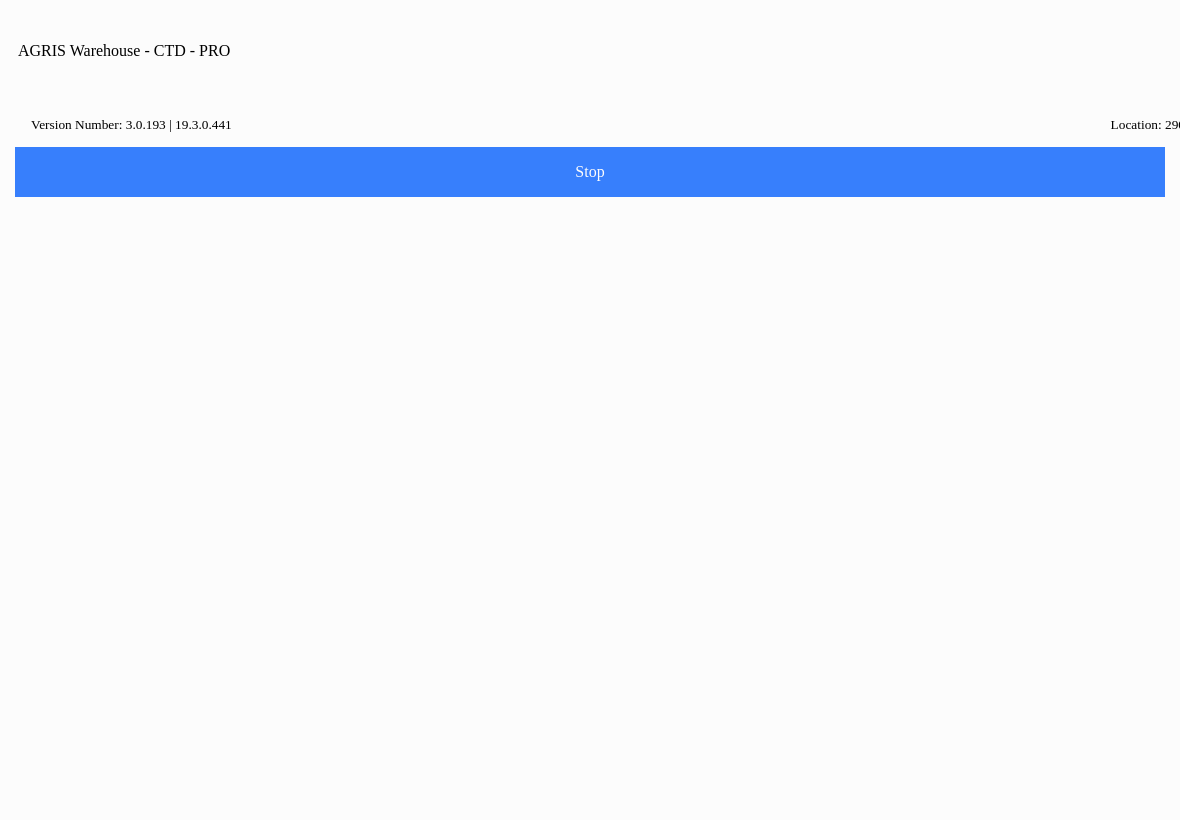 click on "Home" at bounding box center [590, 901] 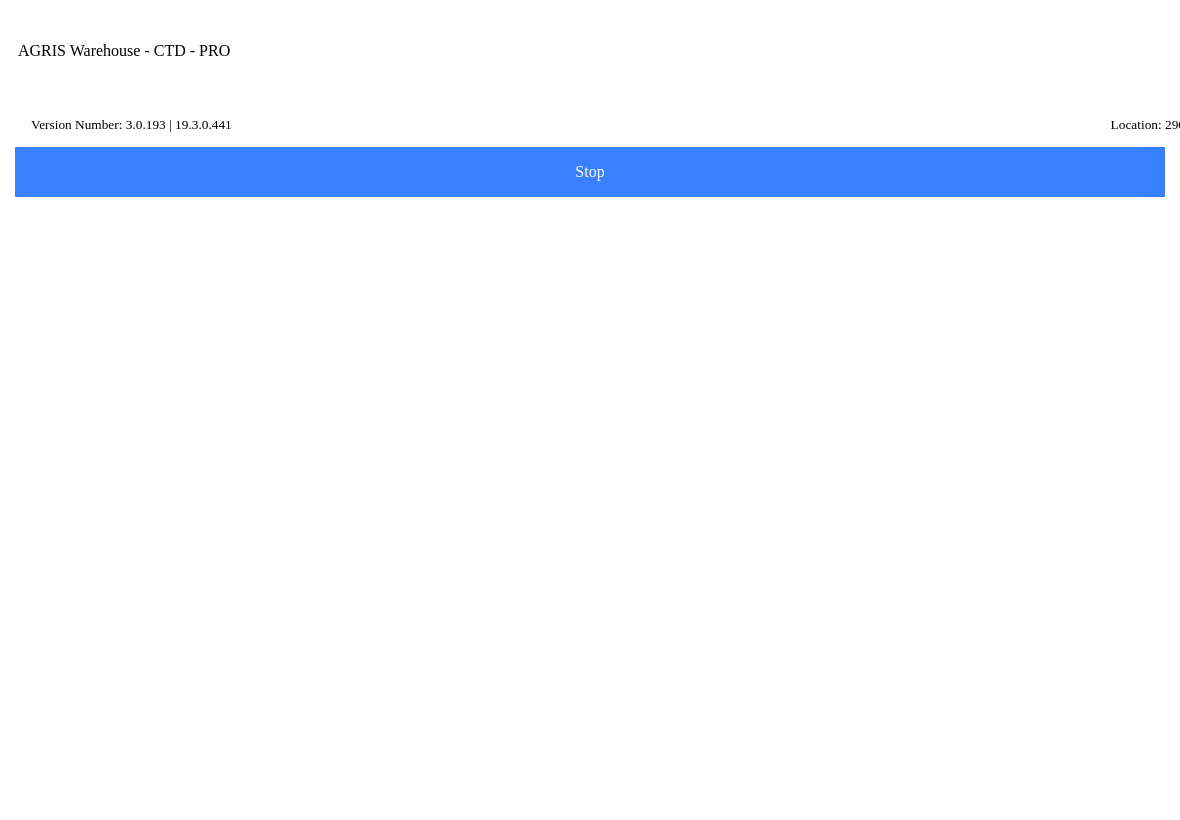 click 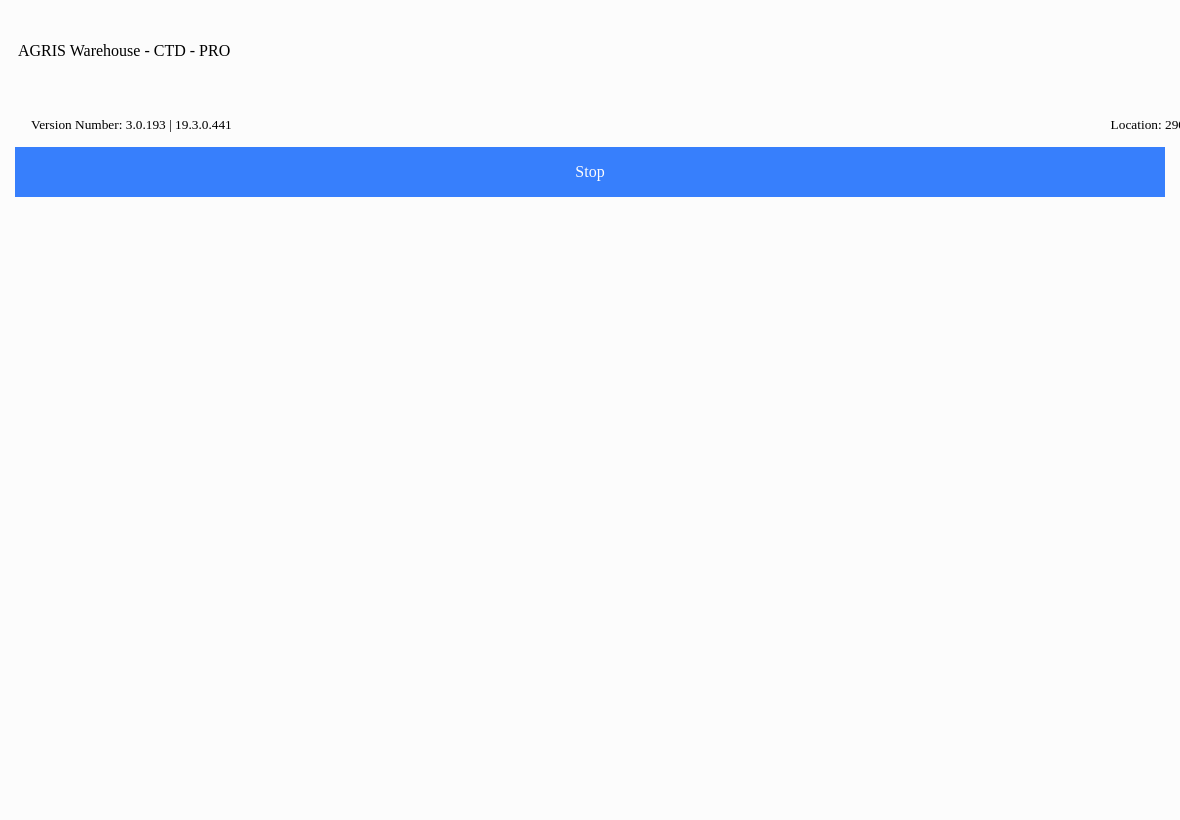 click on "Delete" at bounding box center [522, 446] 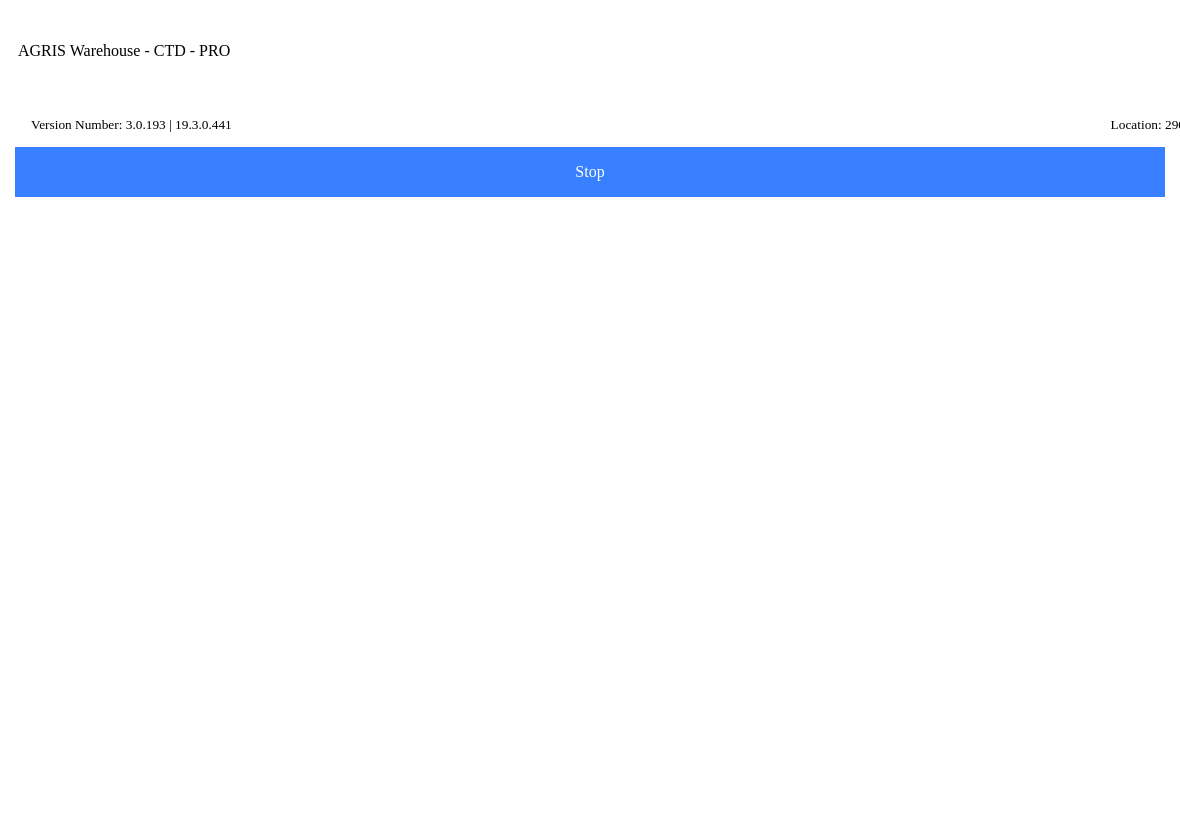 scroll, scrollTop: 1, scrollLeft: 0, axis: vertical 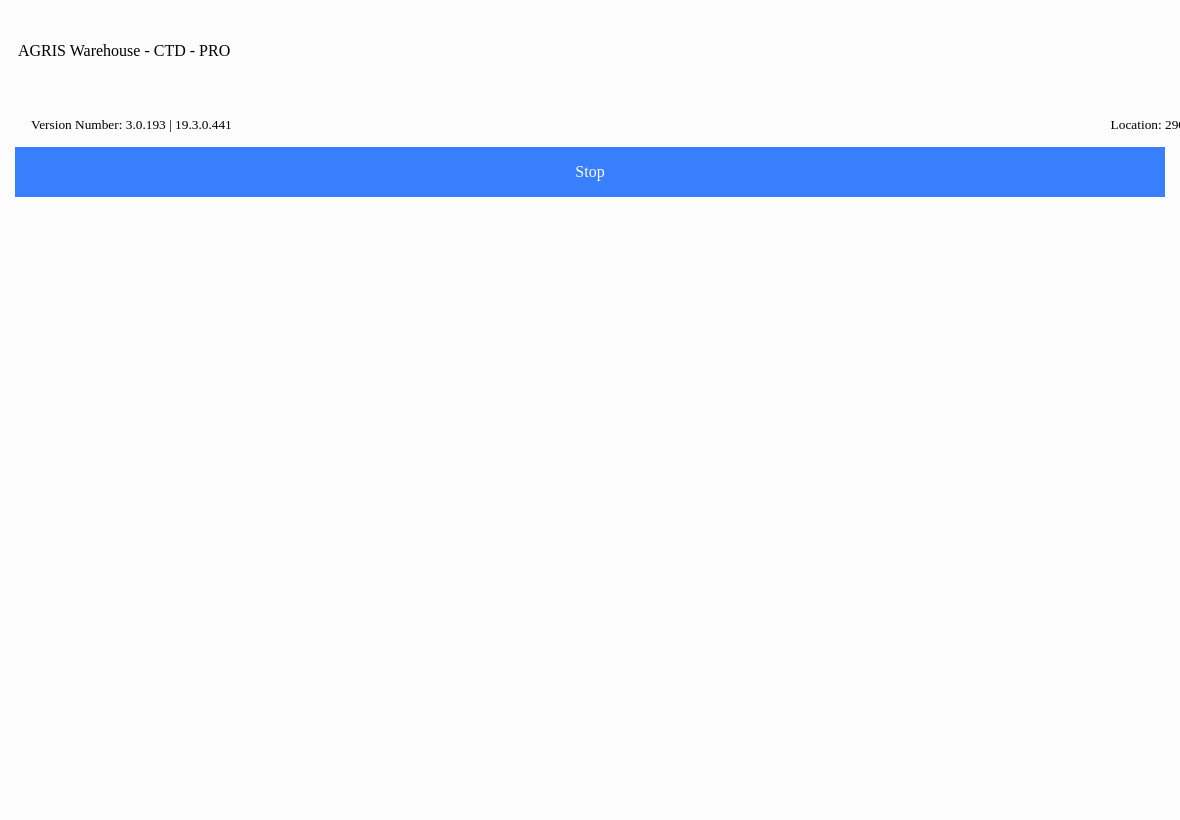 click on "Home" at bounding box center [590, 901] 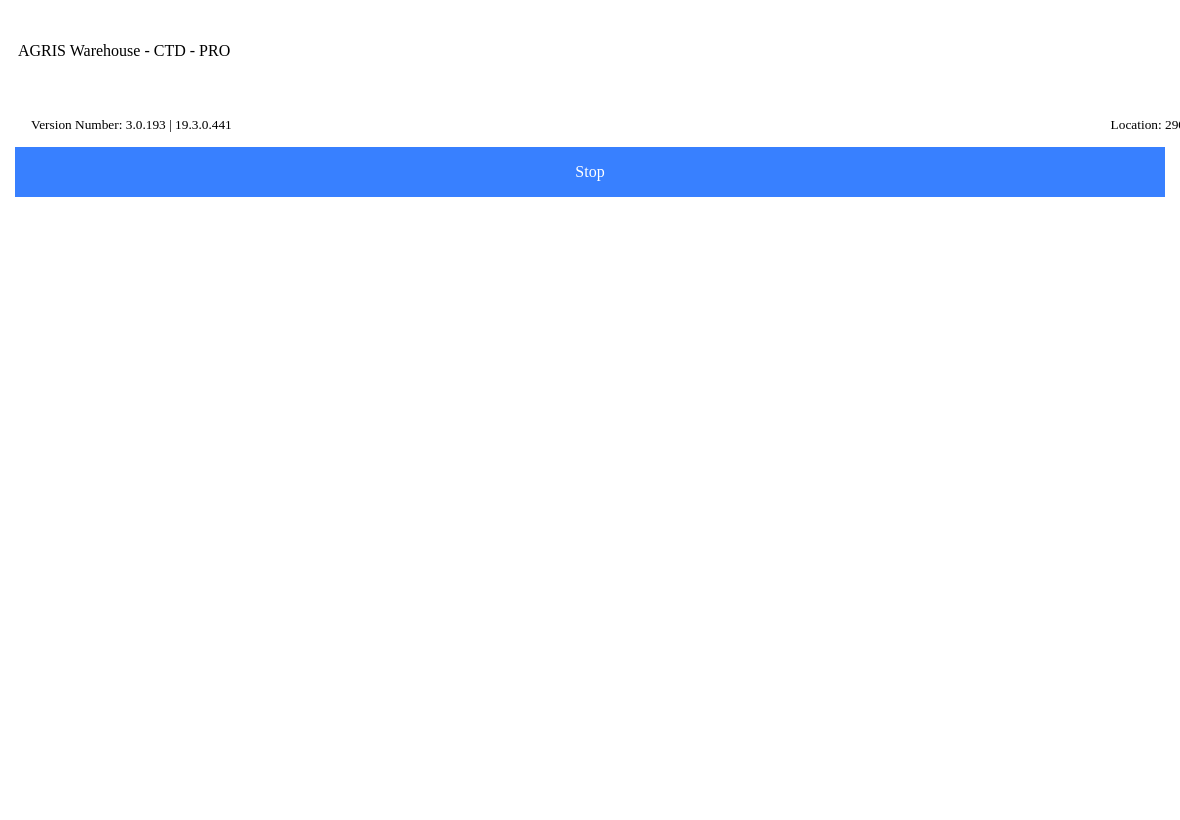 click 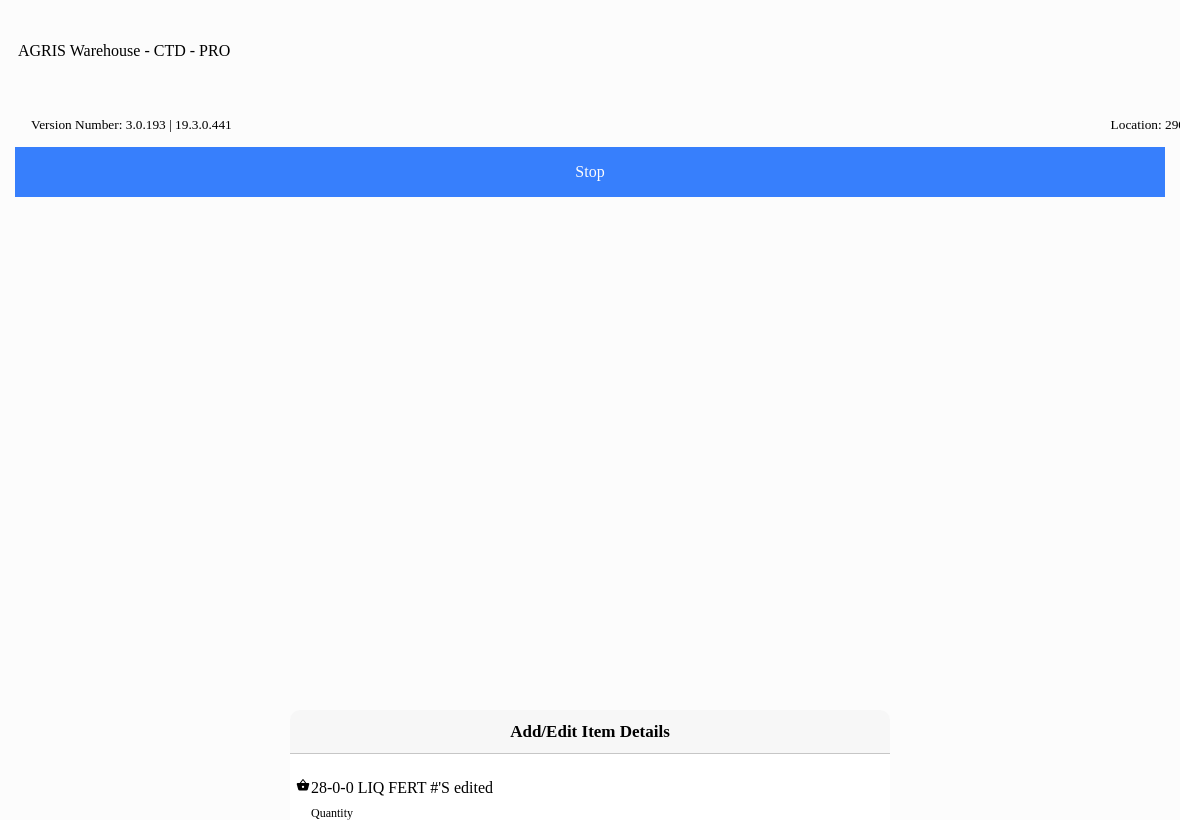 click on "0" at bounding box center [590, 834] 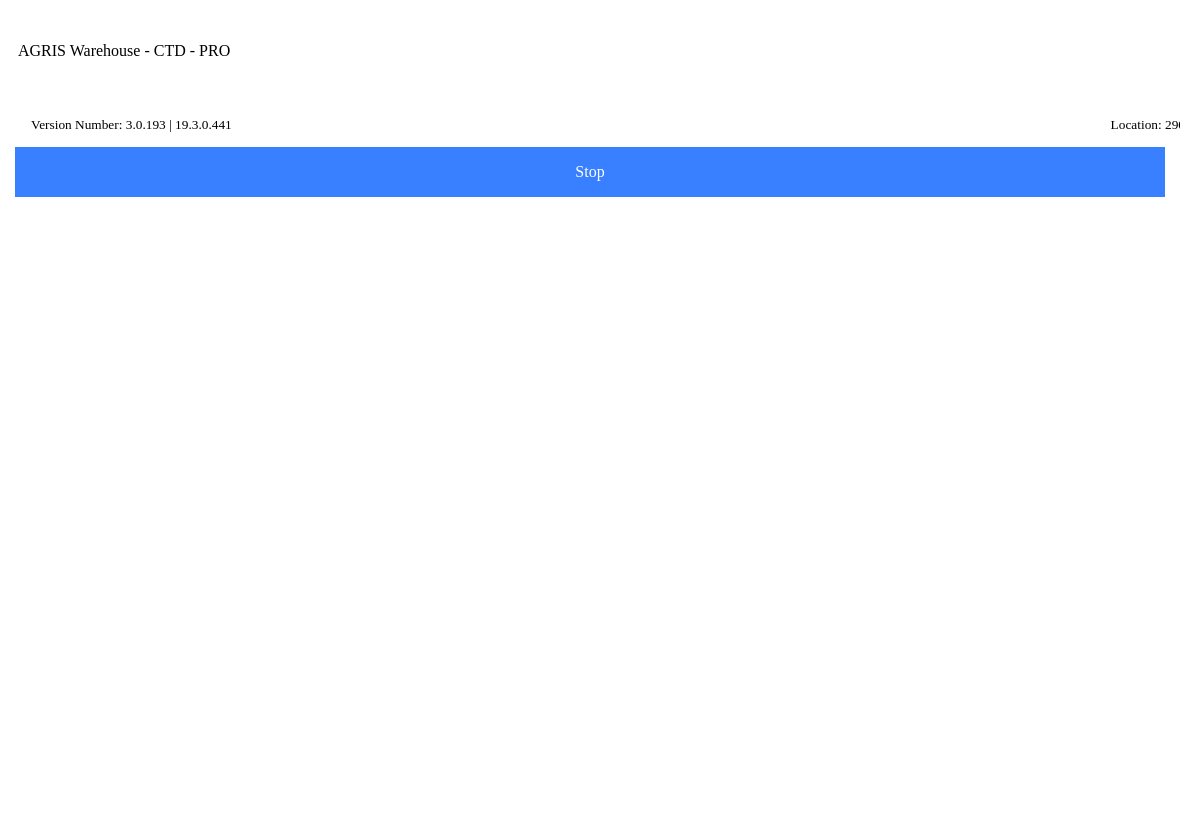 click on "Next" at bounding box center [0, 0] 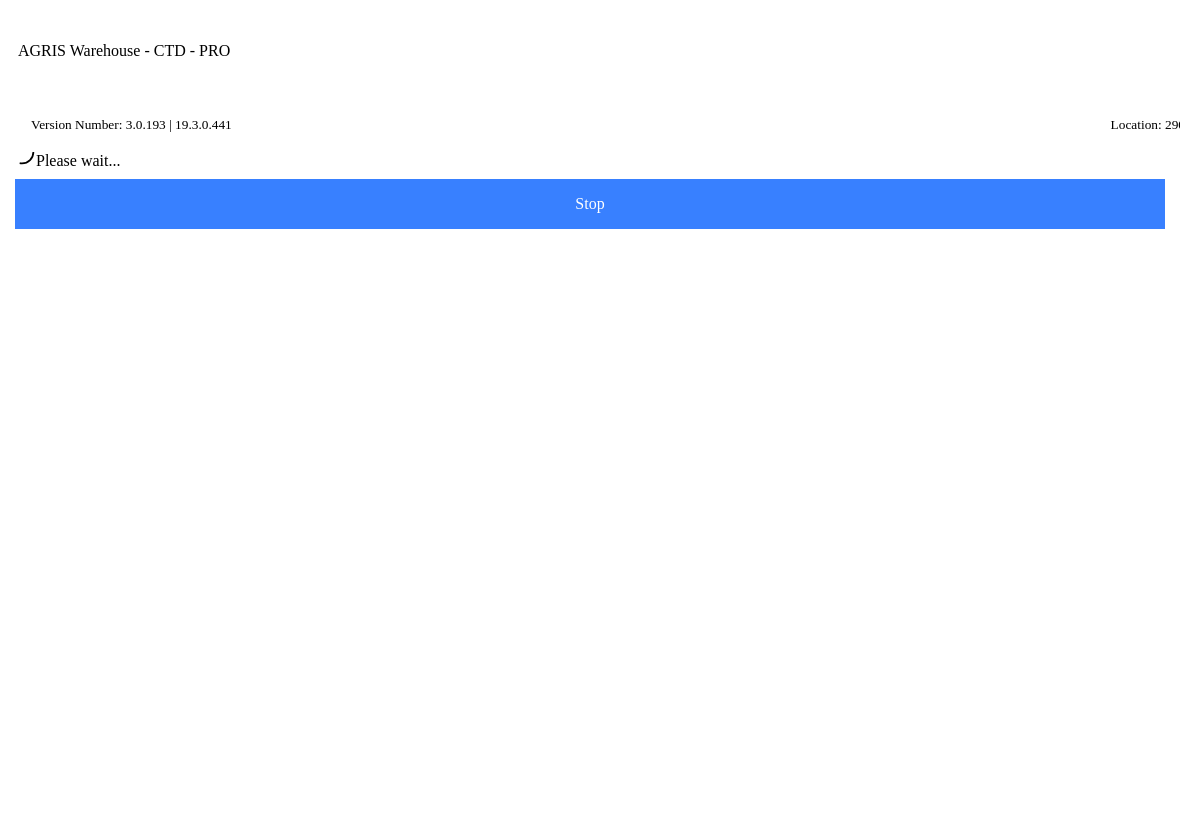 type on "[PERSON_NAME]" 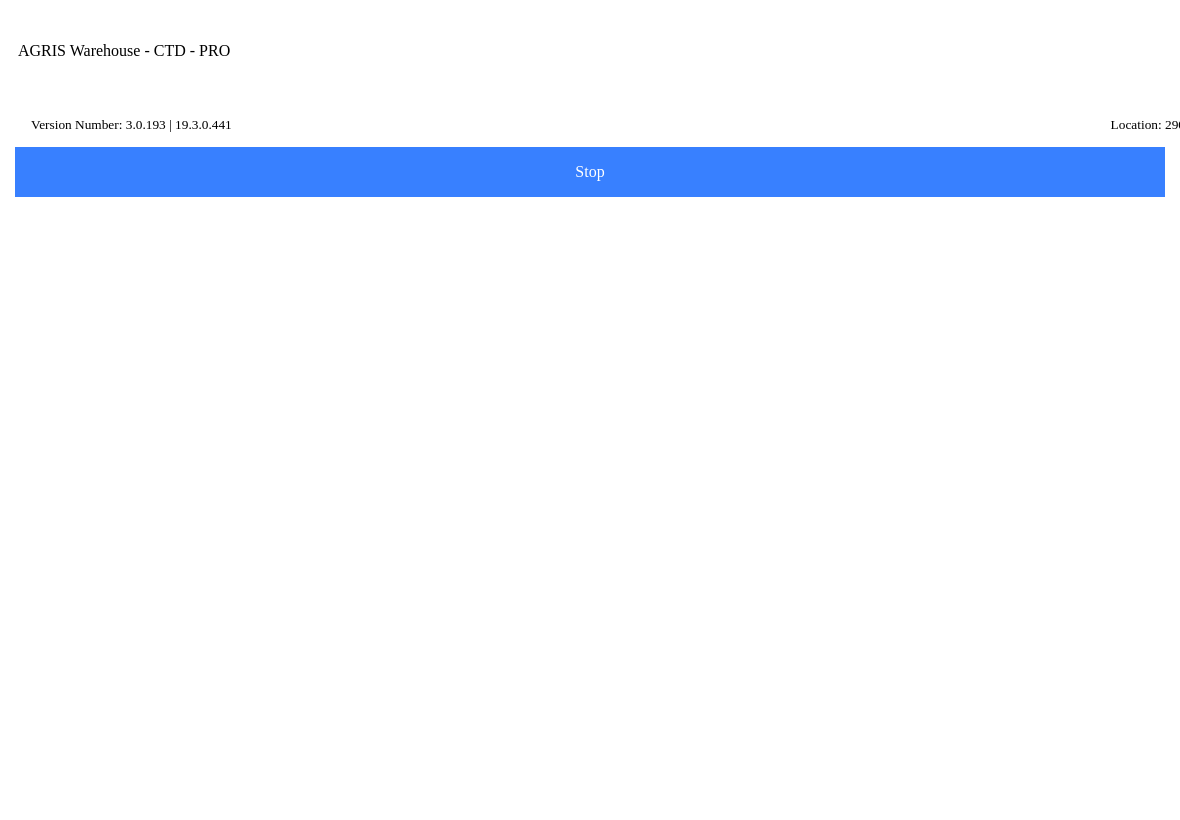 click on "Next" at bounding box center [0, 0] 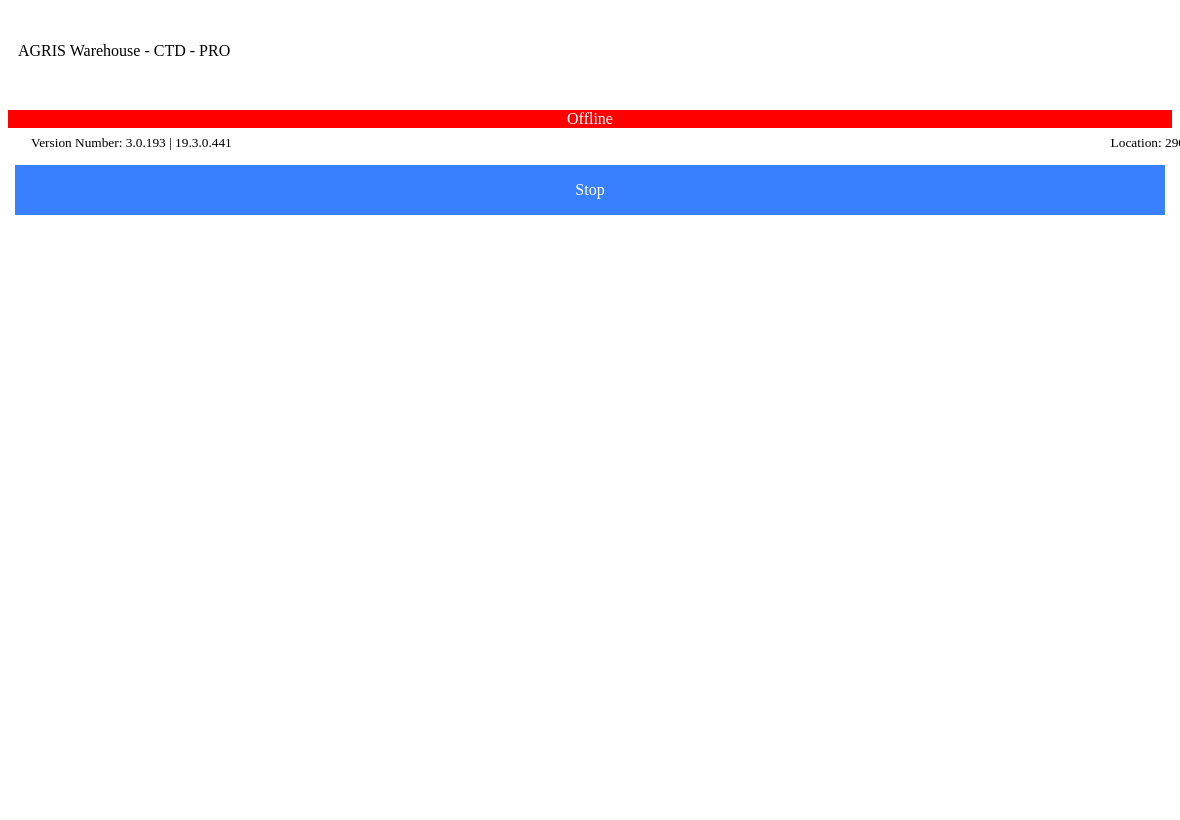 type on "sdsadwqew" 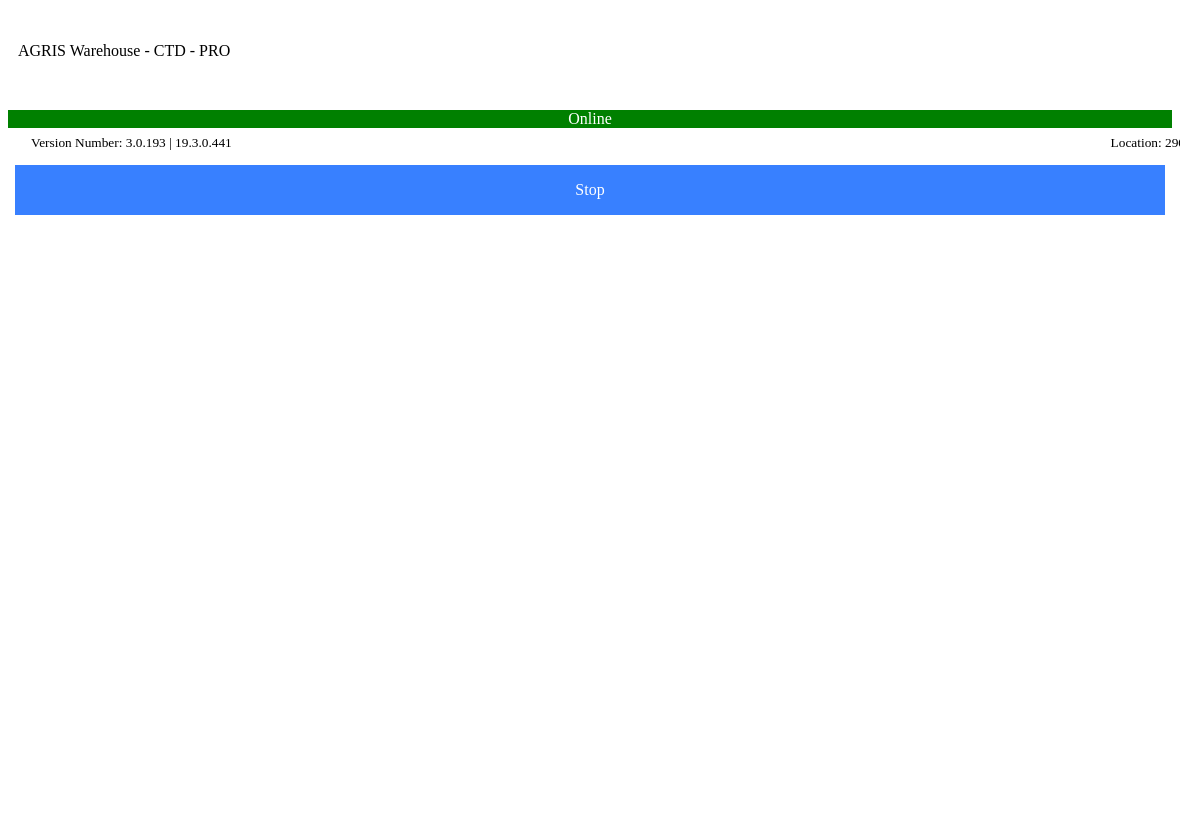 click on "Delete All" at bounding box center [302, 302] 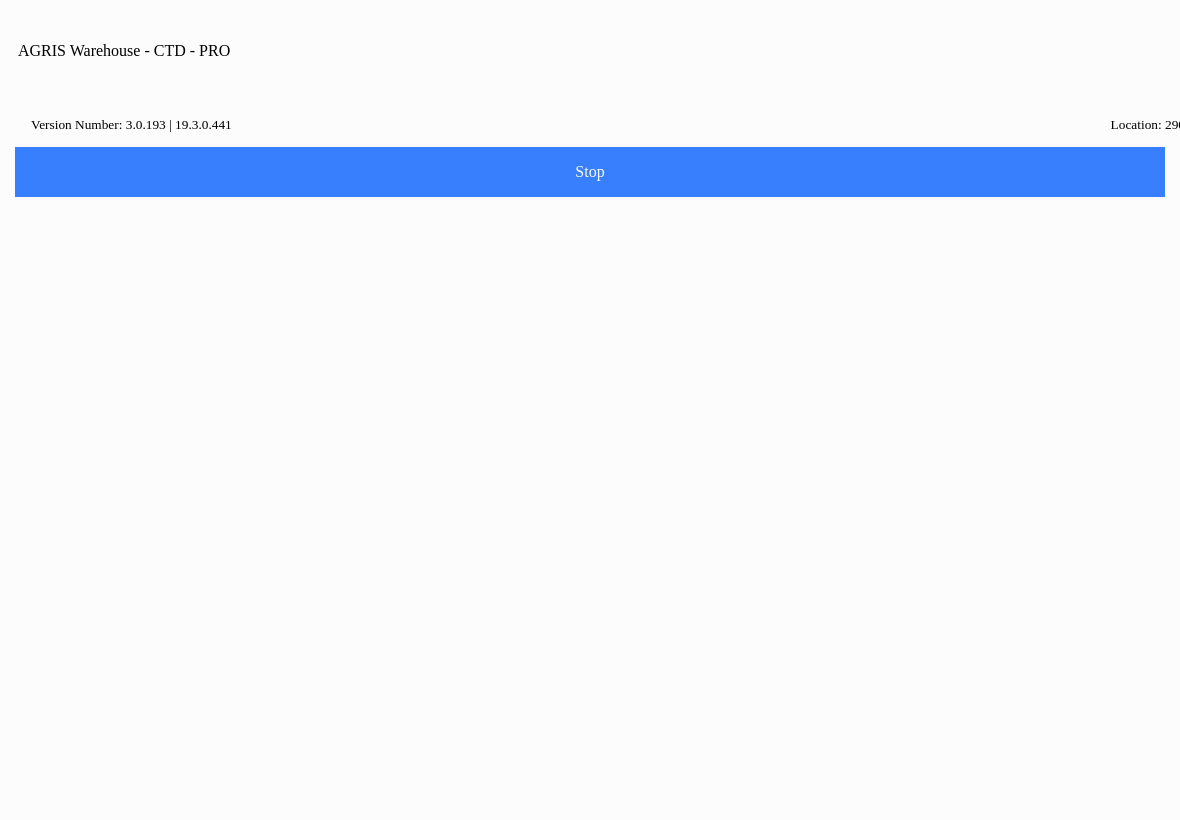 click on "Delete" at bounding box center [522, 446] 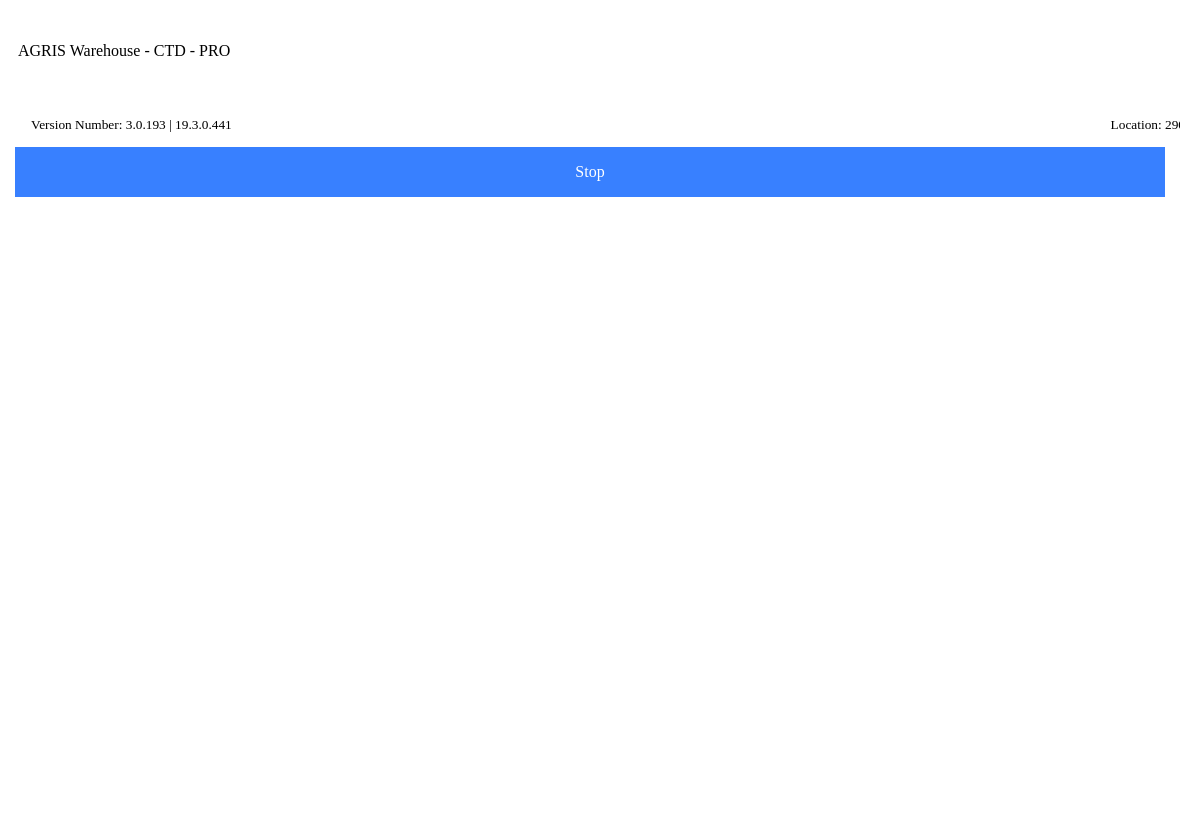 click 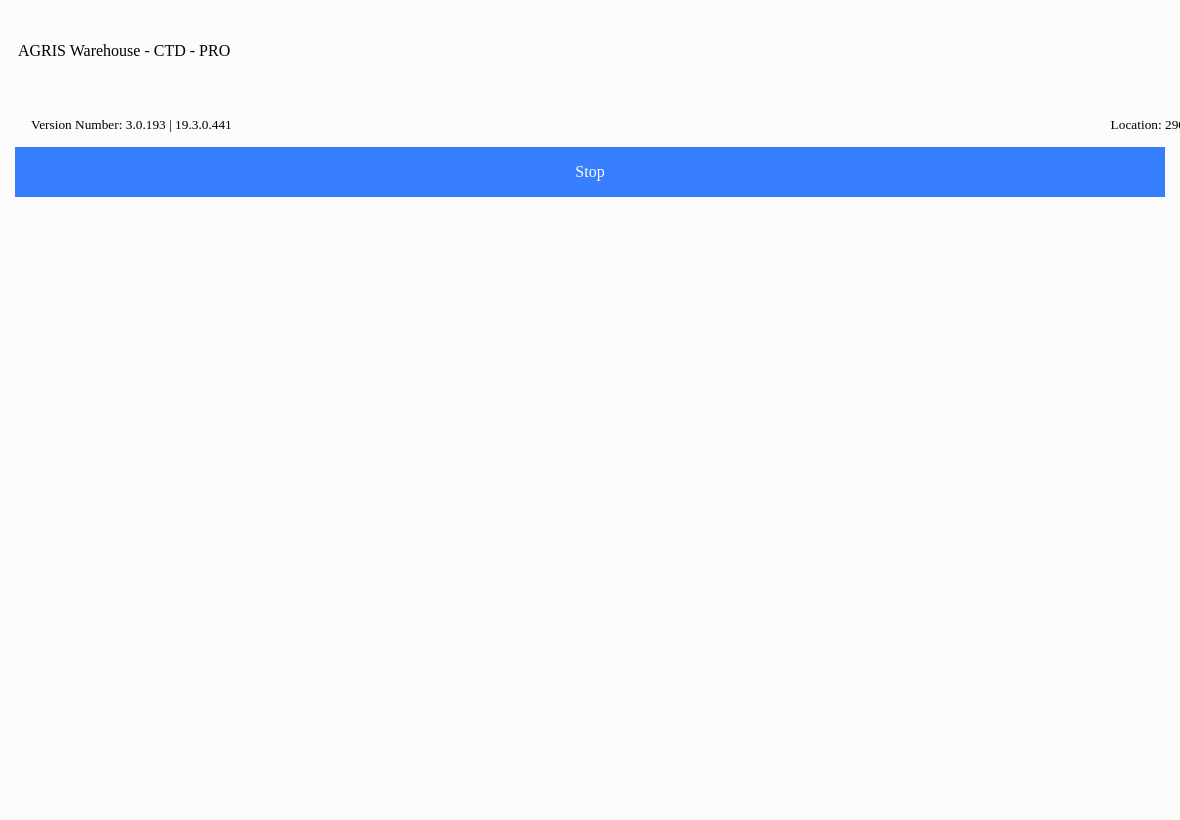 click on "Ok" at bounding box center [590, 484] 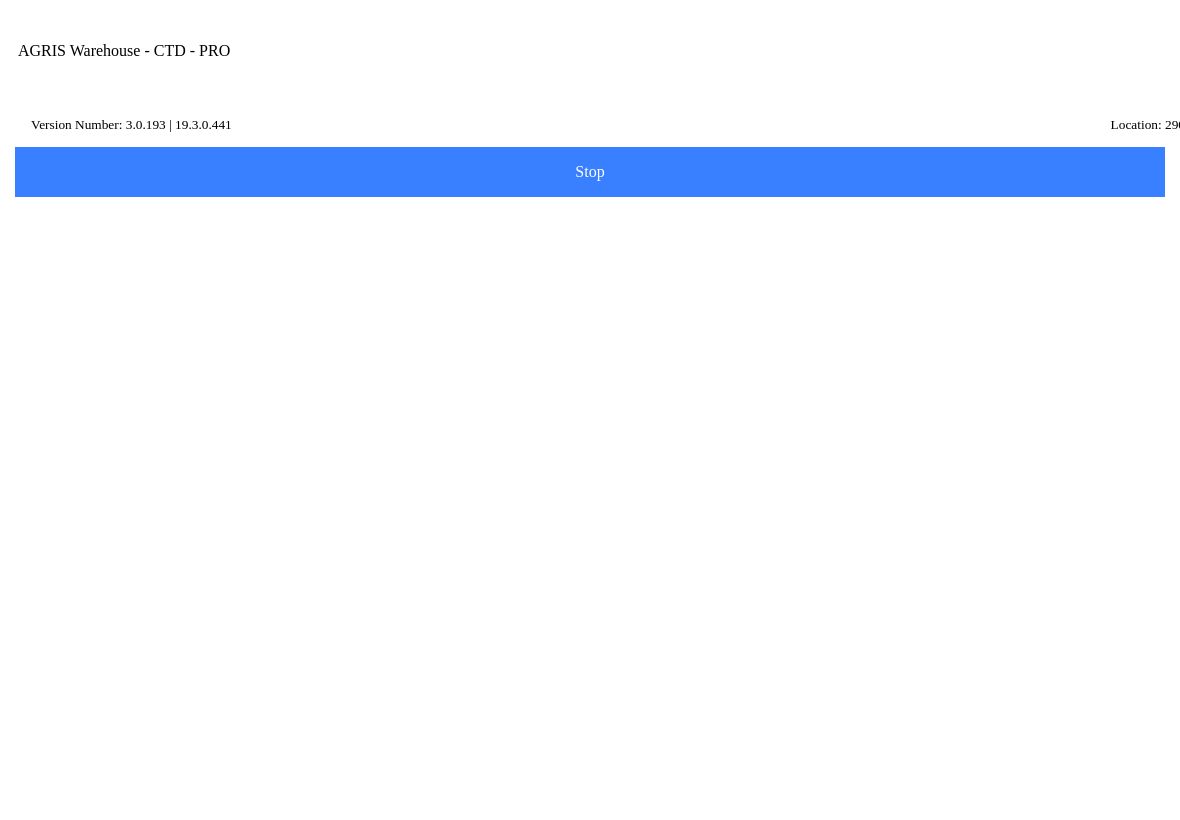 click on "Details" at bounding box center [88, 619] 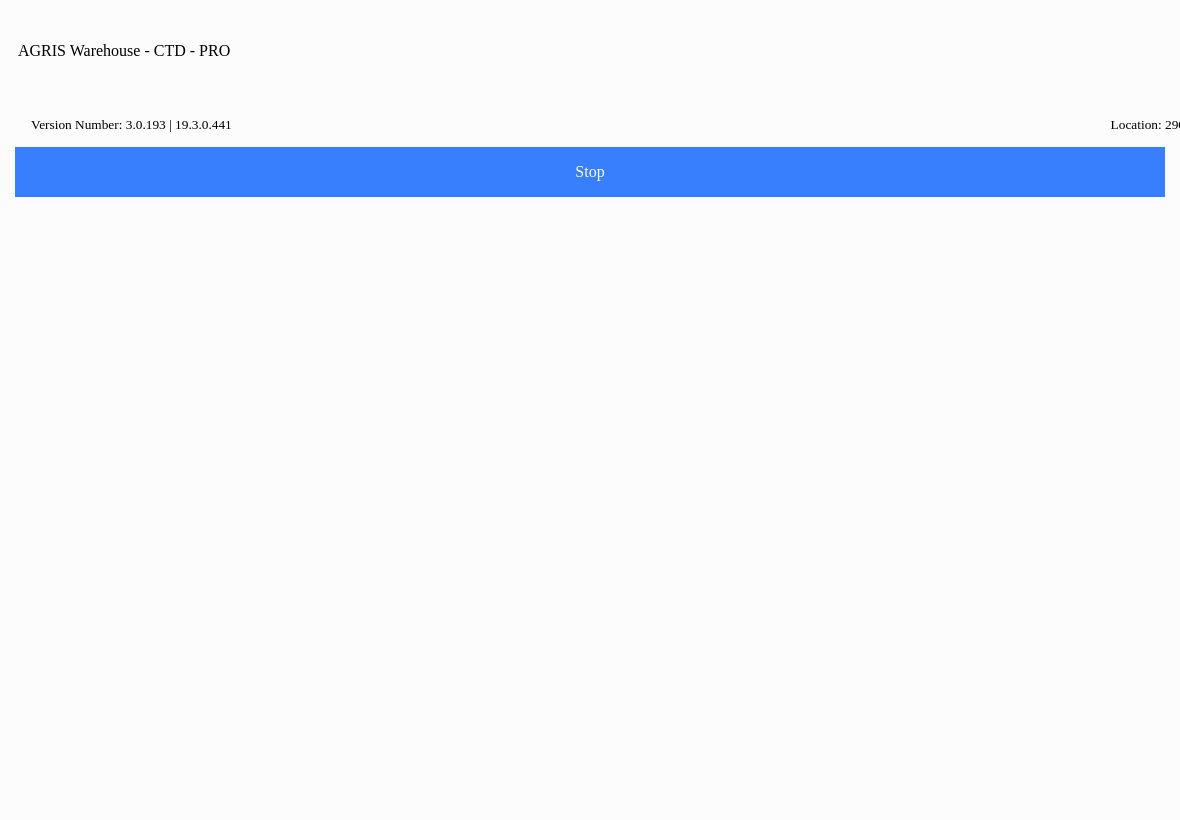 click on "Ok" at bounding box center [590, 484] 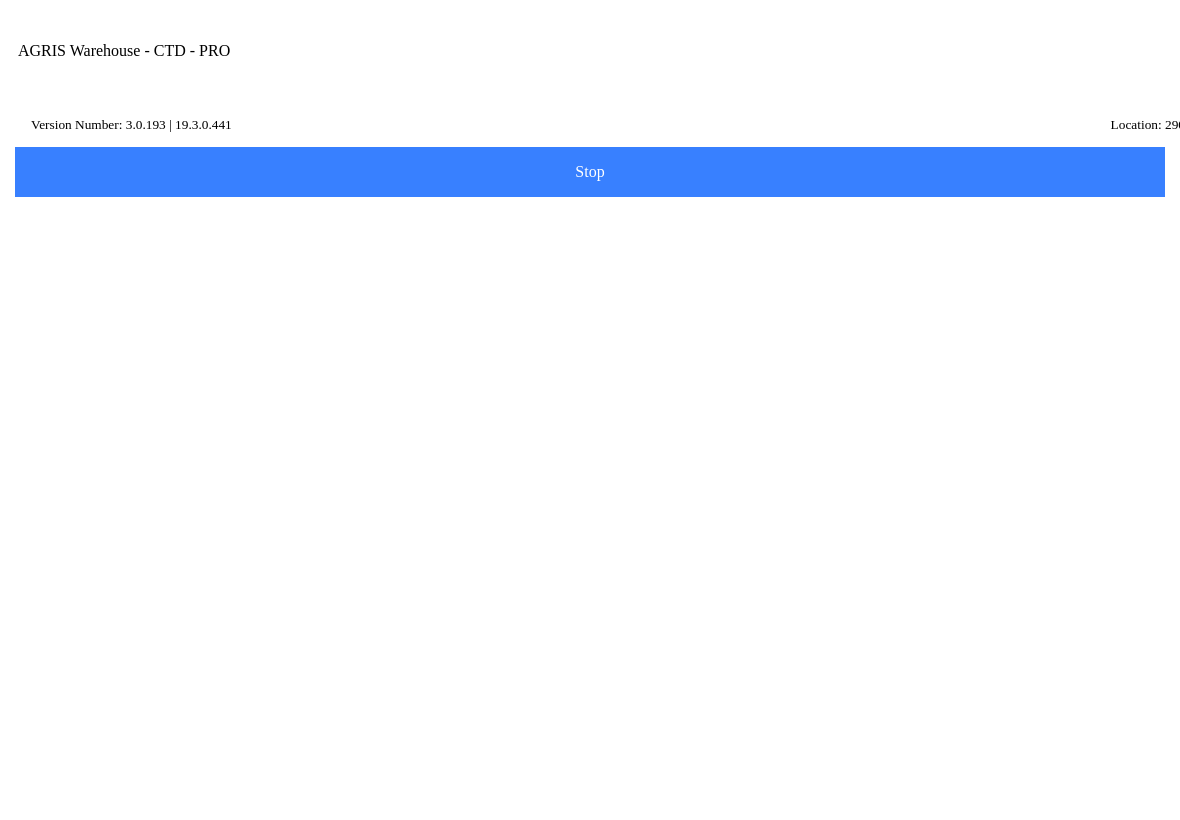 scroll, scrollTop: 911, scrollLeft: 0, axis: vertical 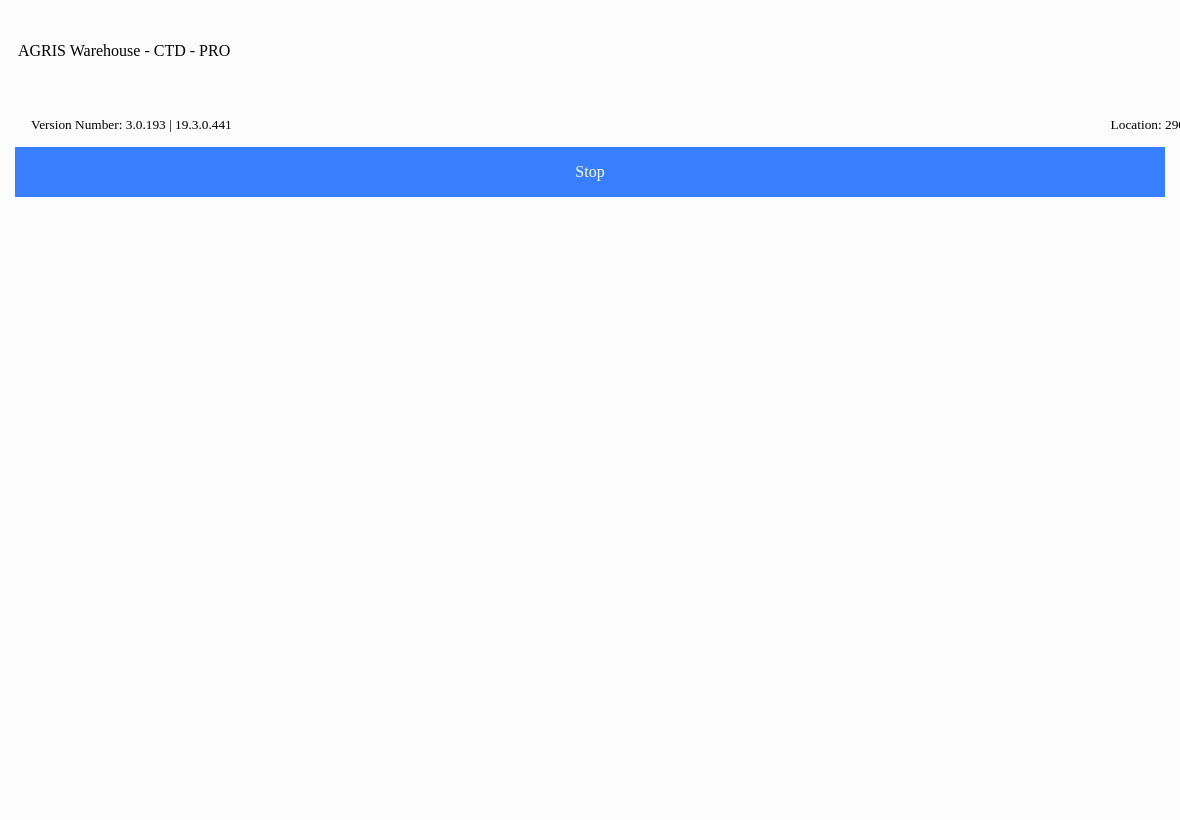 click on "Ok" at bounding box center (590, 492) 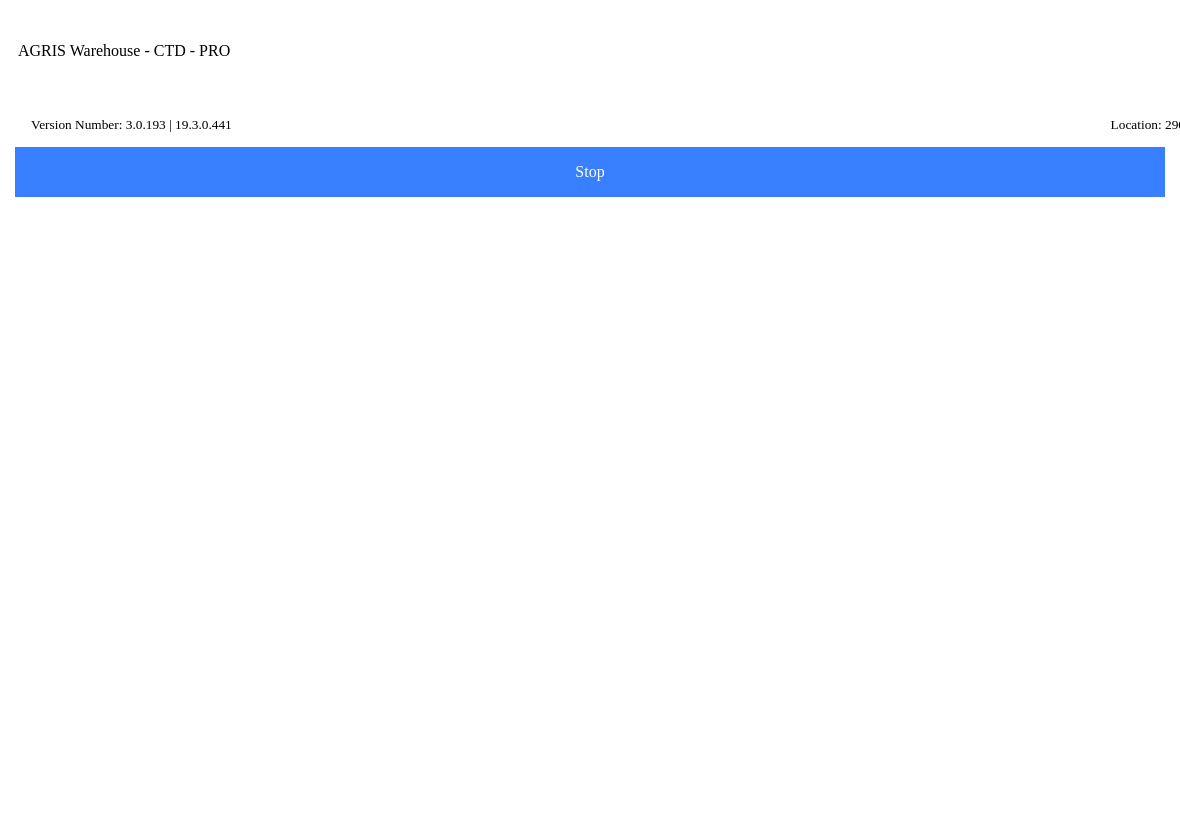 click on "Details" at bounding box center (88, 348) 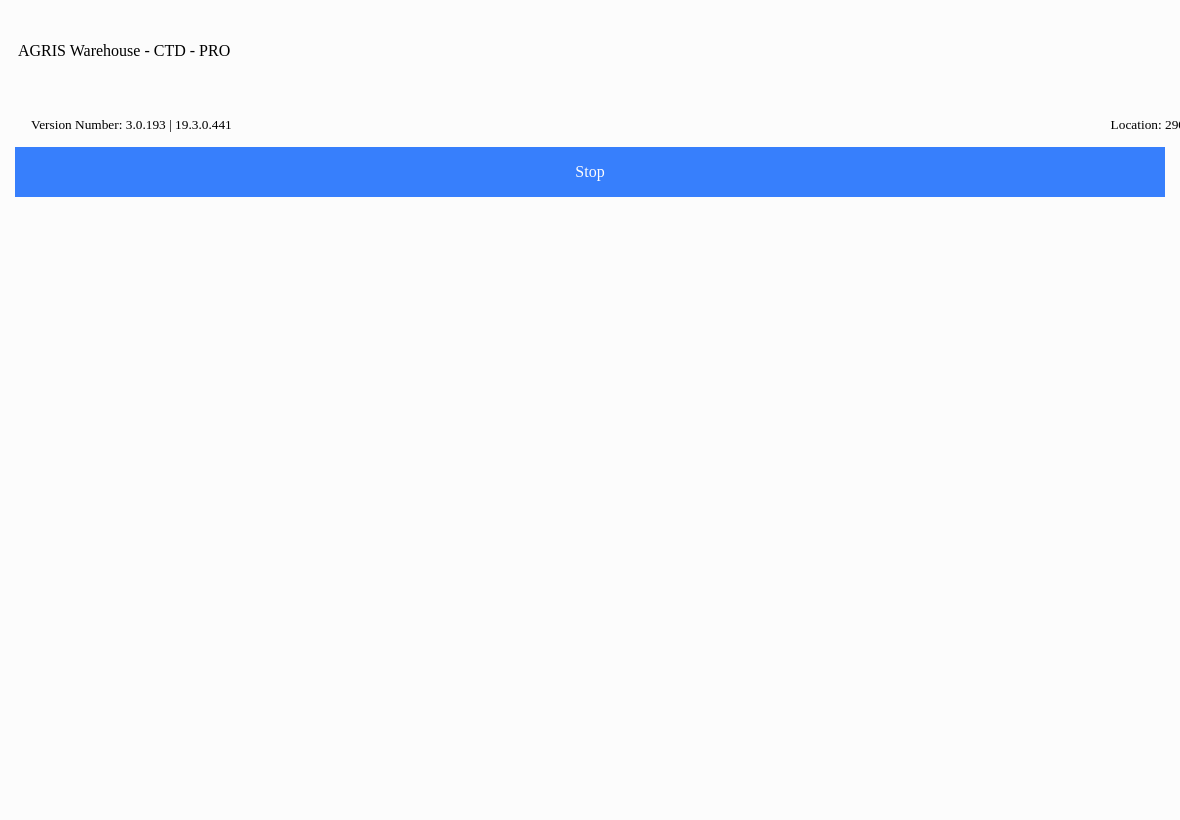 click on "Ok" at bounding box center (590, 492) 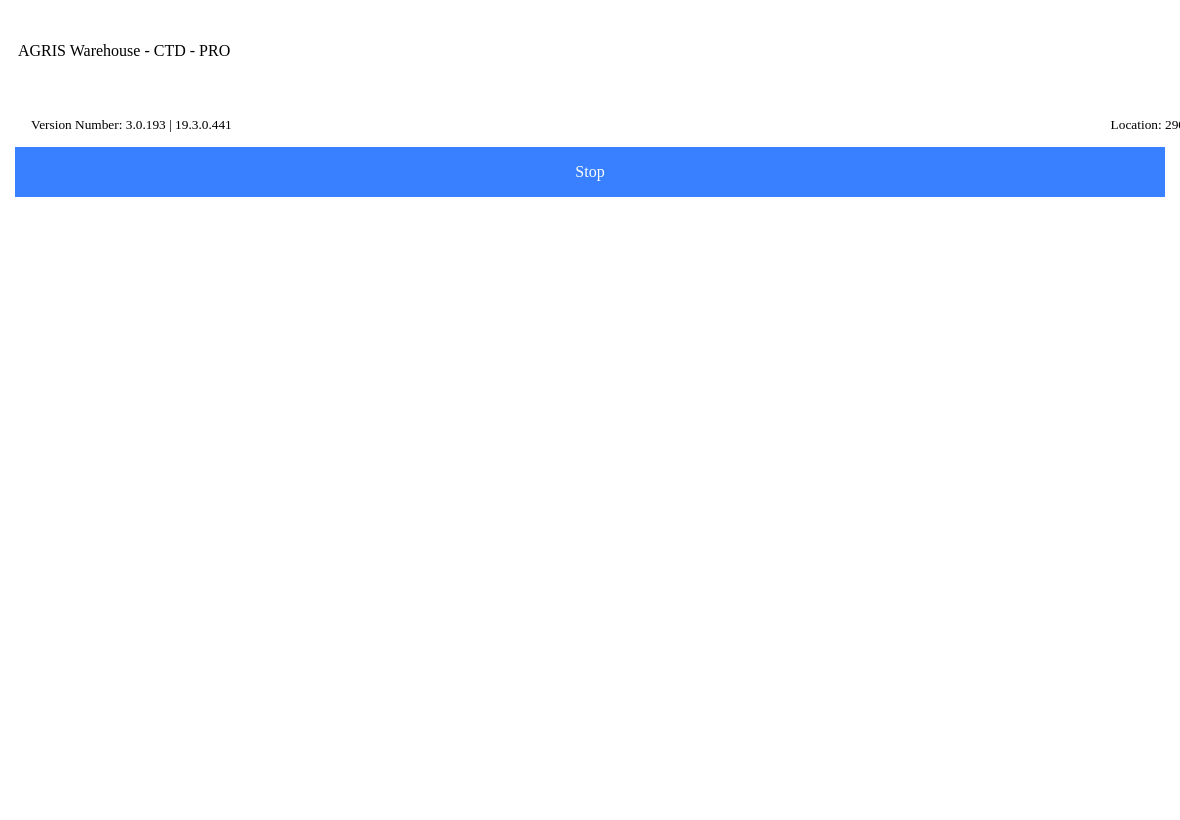 click on "Details" at bounding box center [0, 0] 